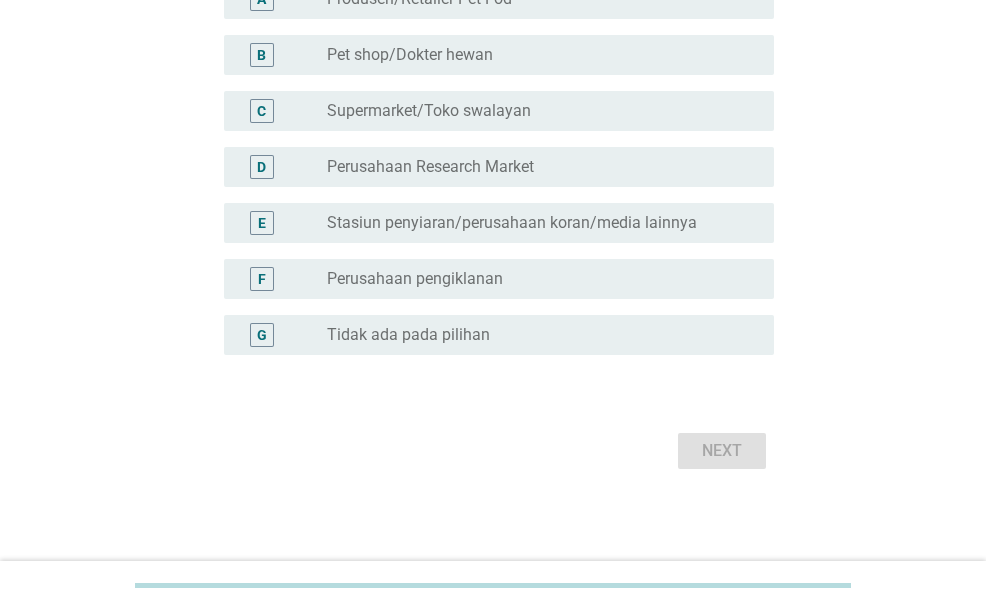 scroll, scrollTop: 272, scrollLeft: 0, axis: vertical 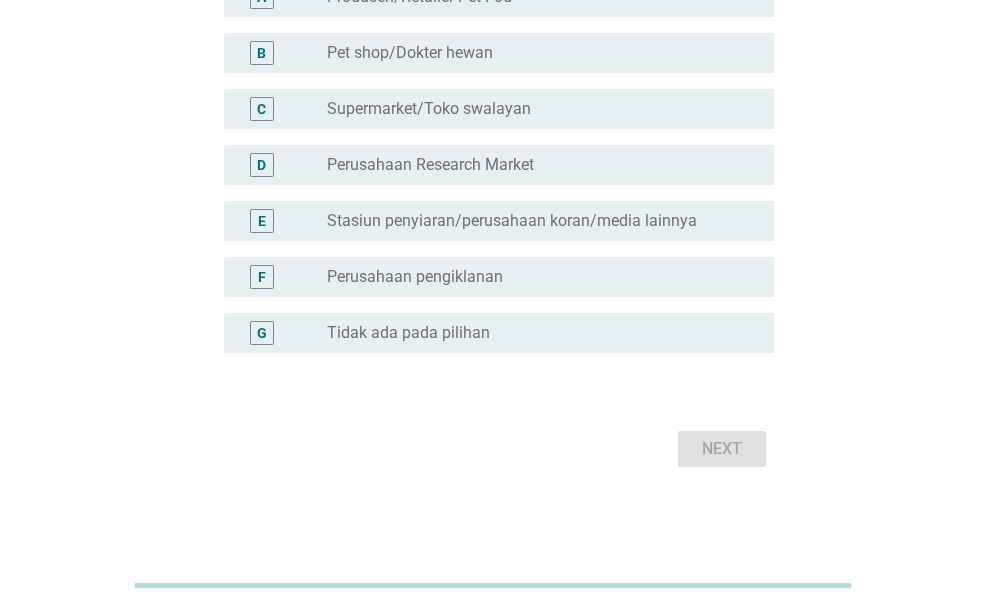 click on "radio_button_unchecked Tidak ada pada pilihan" at bounding box center (534, 333) 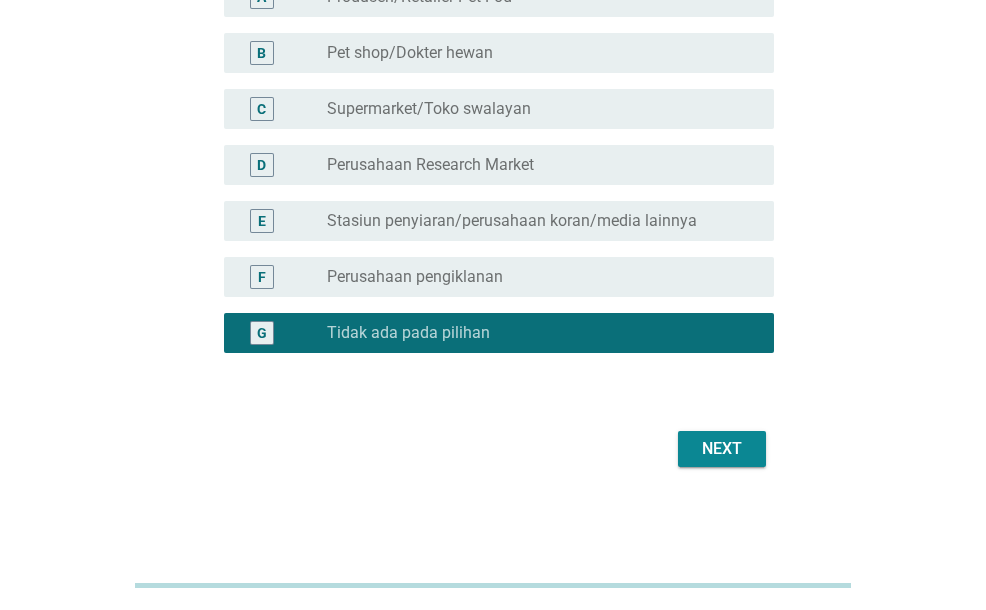 click on "Next" at bounding box center (722, 449) 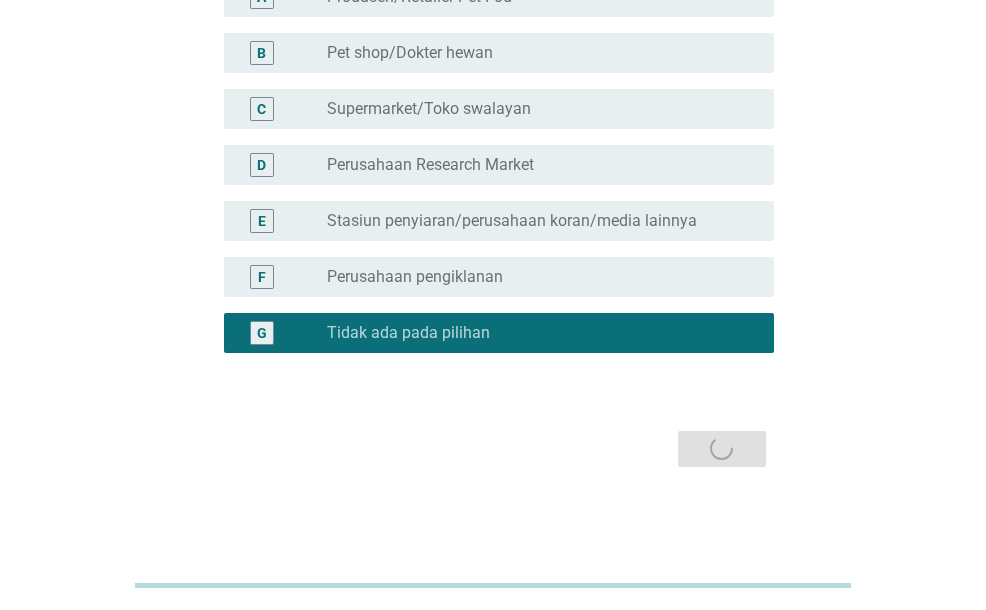 scroll, scrollTop: 0, scrollLeft: 0, axis: both 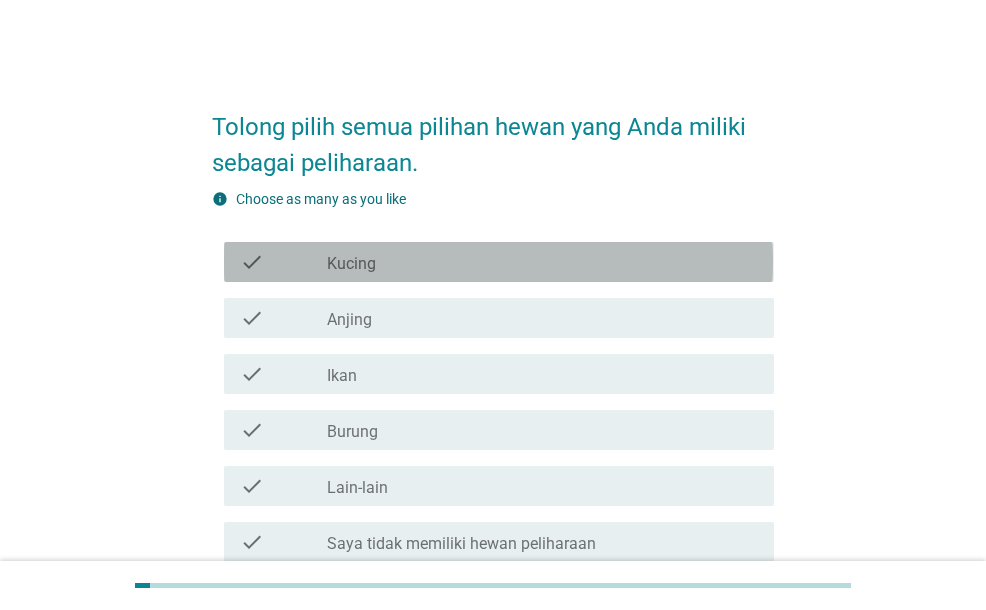 click on "check_box_outline_blank Kucing" at bounding box center (542, 262) 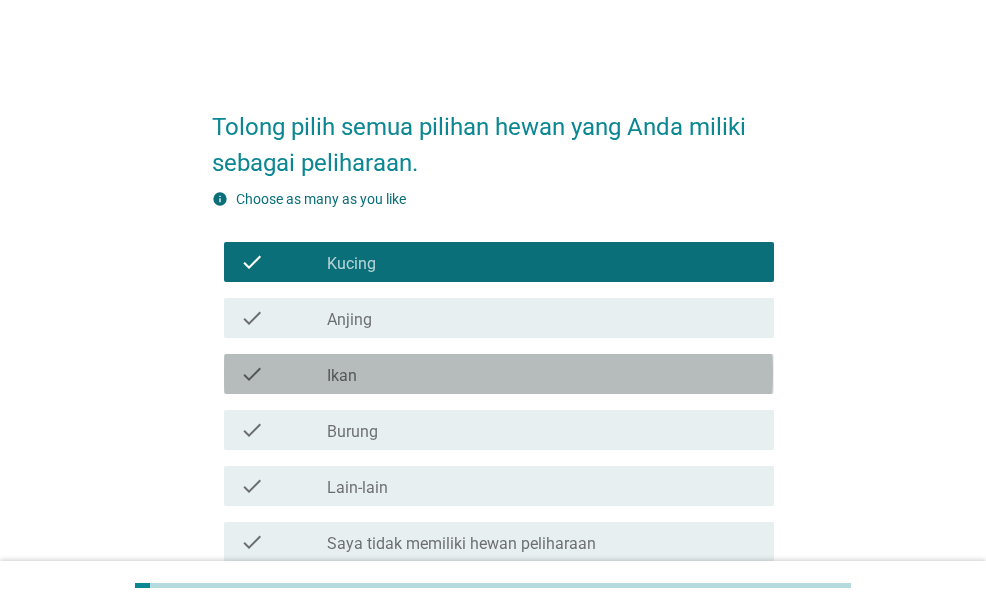 click on "check     check_box_outline_blank Ikan" at bounding box center (498, 374) 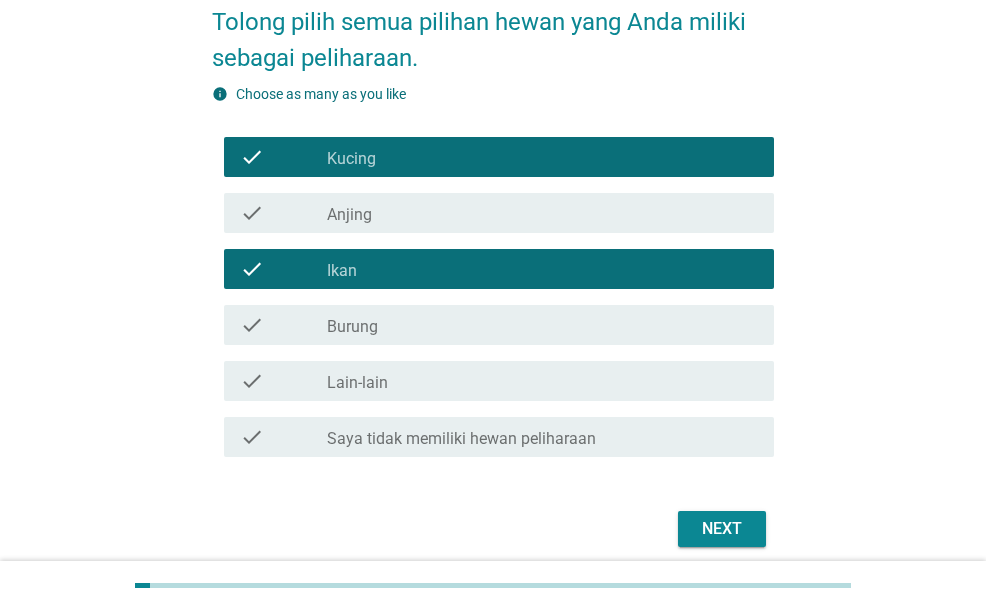 scroll, scrollTop: 185, scrollLeft: 0, axis: vertical 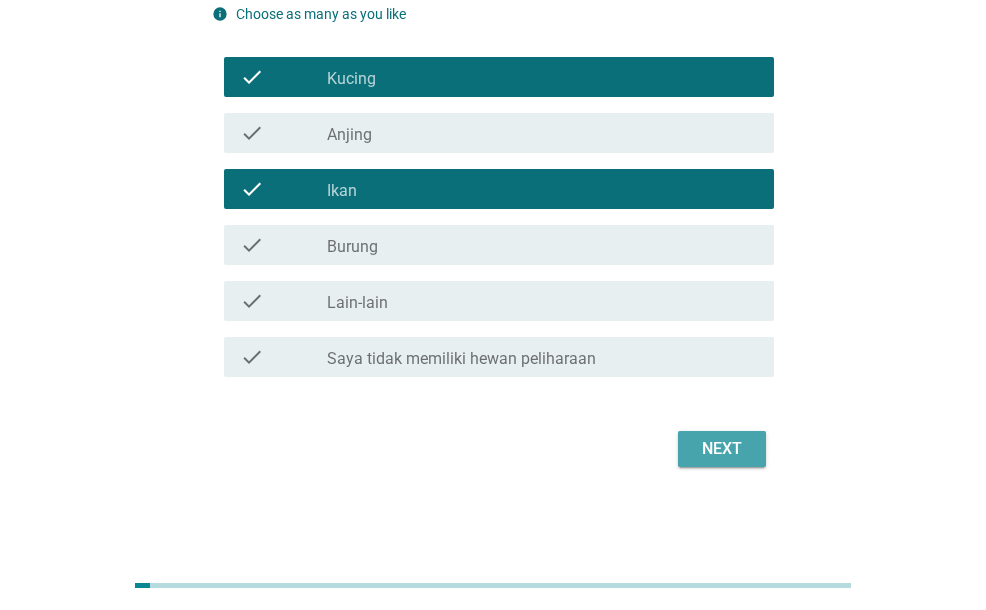 click on "Next" at bounding box center (722, 449) 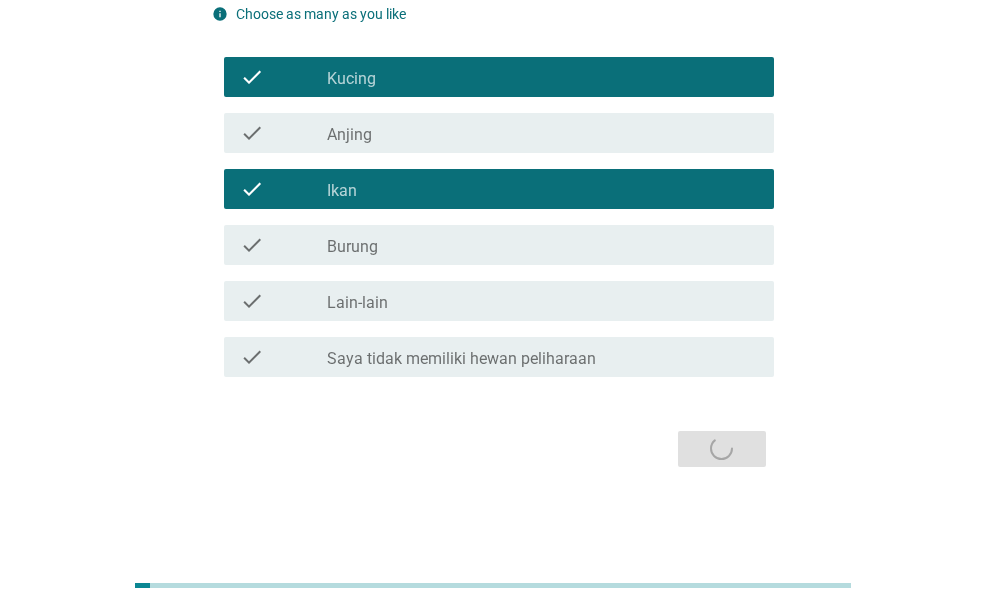 scroll, scrollTop: 0, scrollLeft: 0, axis: both 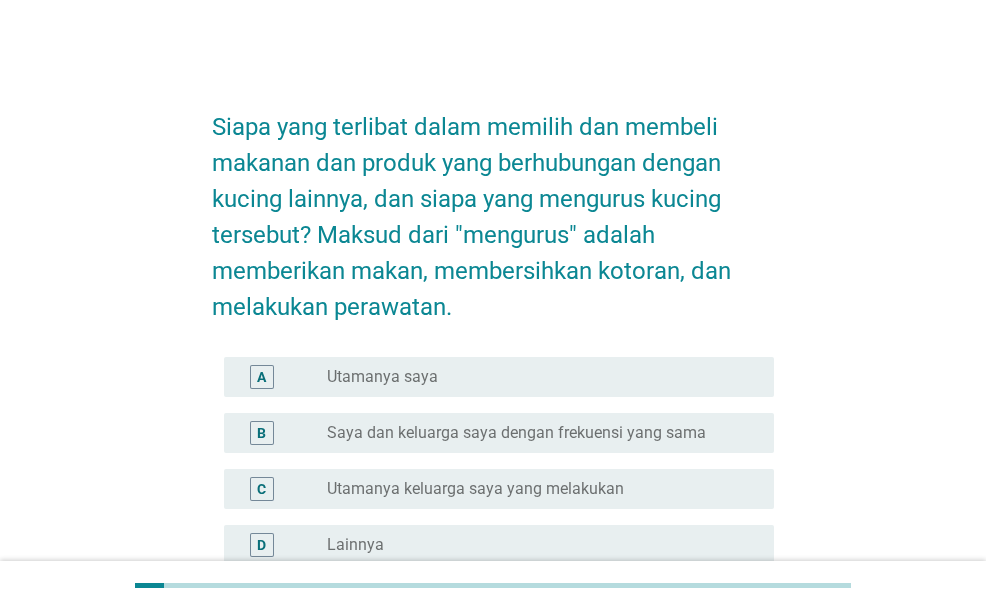 click on "radio_button_unchecked Utamanya saya" at bounding box center (534, 377) 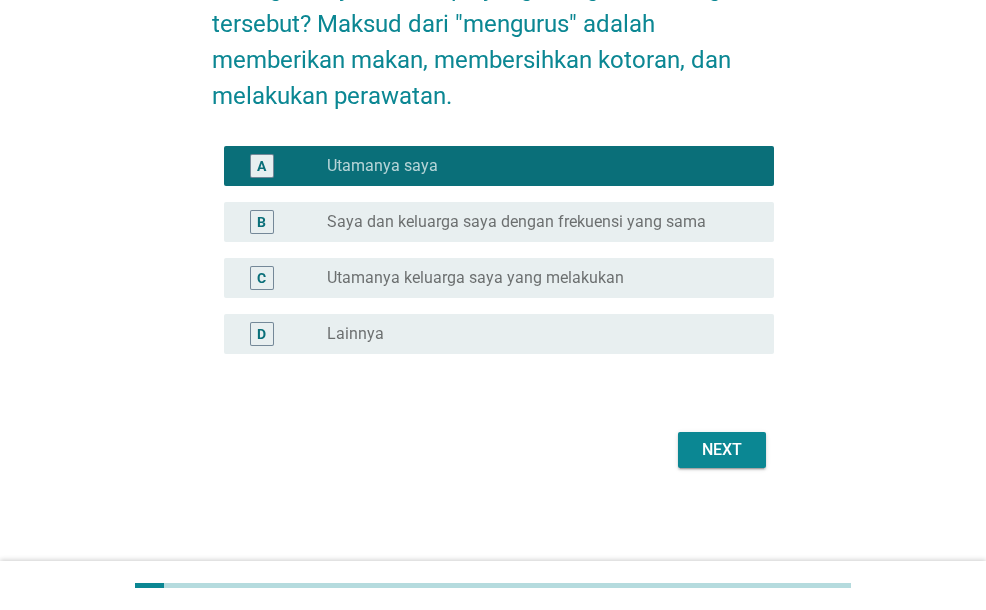 scroll, scrollTop: 212, scrollLeft: 0, axis: vertical 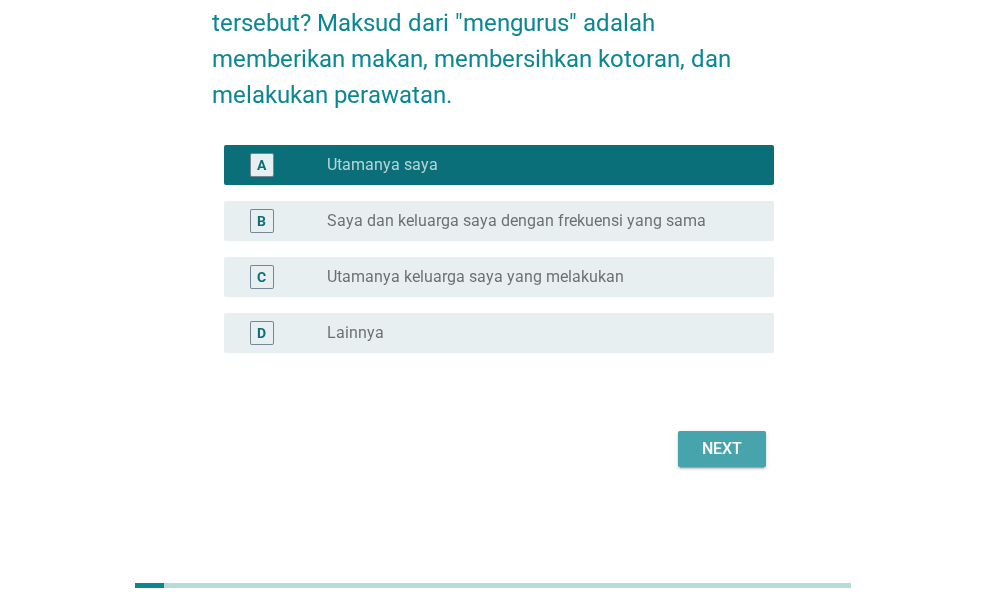 click on "Next" at bounding box center [722, 449] 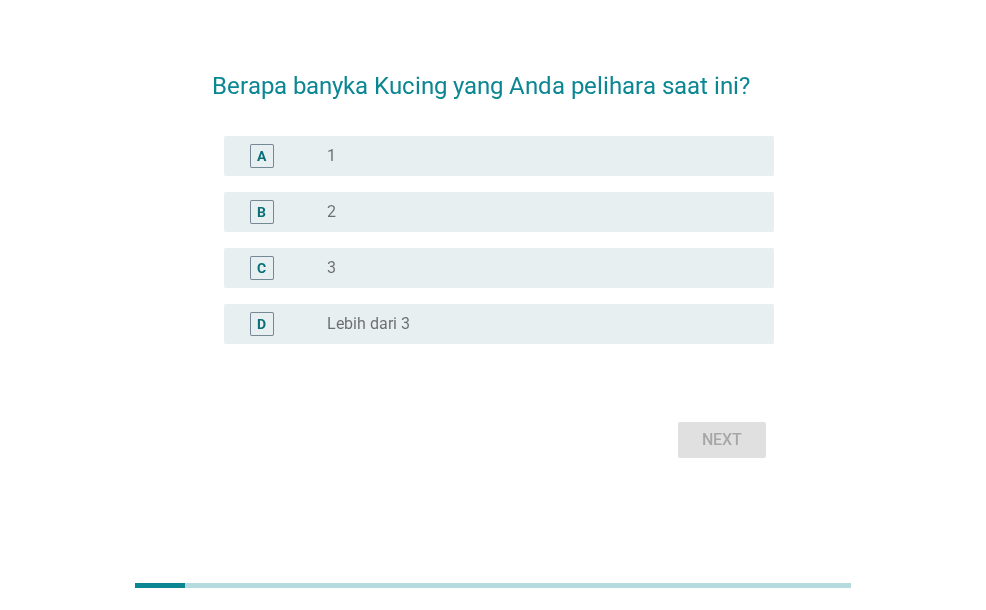 scroll, scrollTop: 0, scrollLeft: 0, axis: both 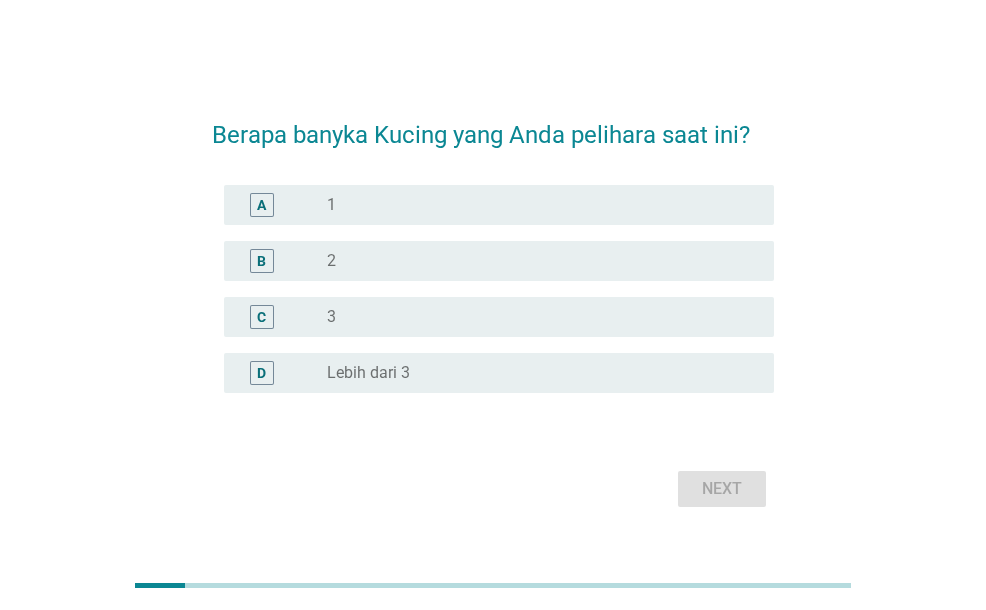 click on "radio_button_unchecked Lebih dari 3" at bounding box center (542, 373) 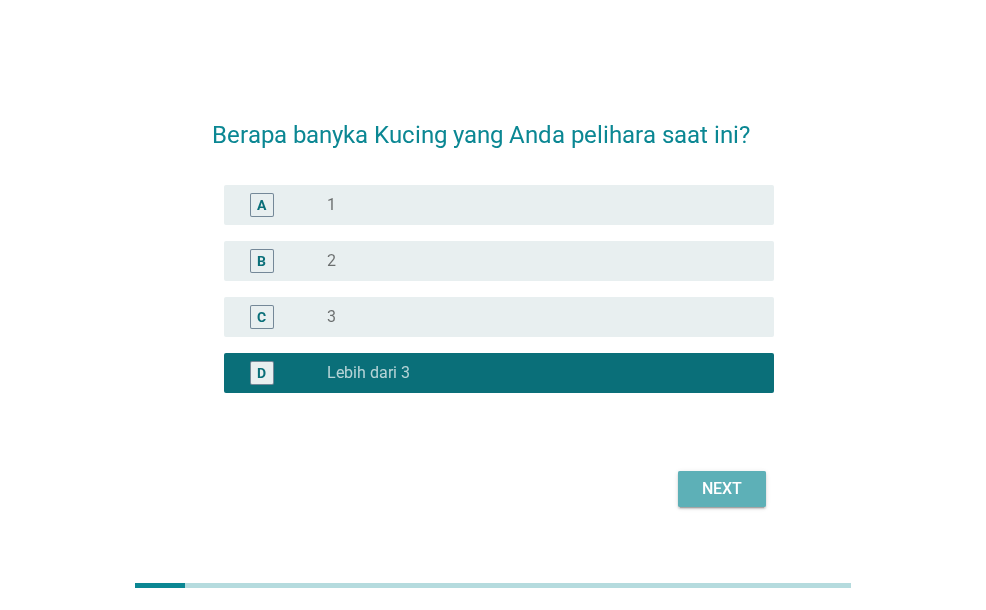 click on "Next" at bounding box center (722, 489) 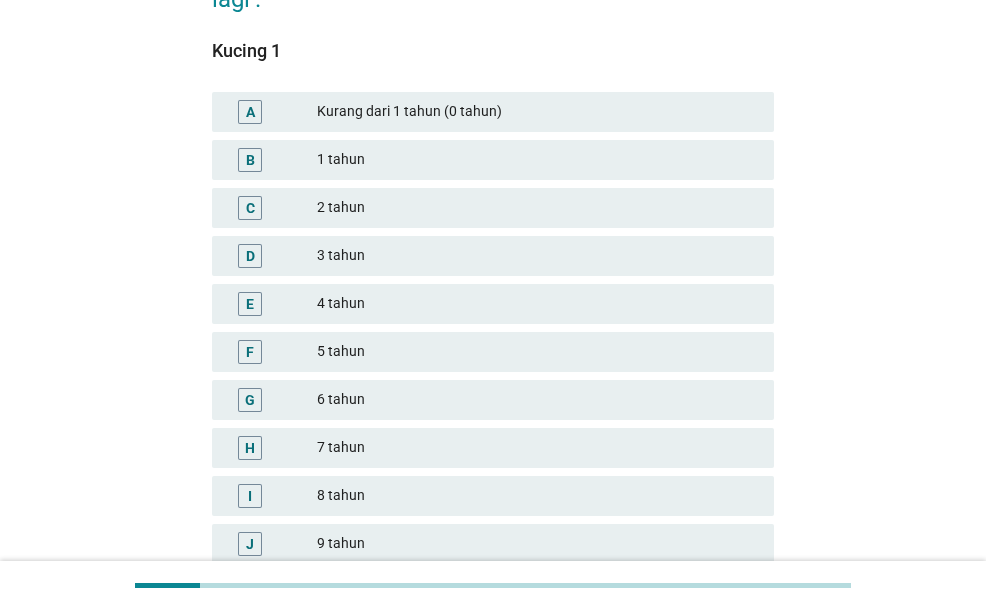 scroll, scrollTop: 300, scrollLeft: 0, axis: vertical 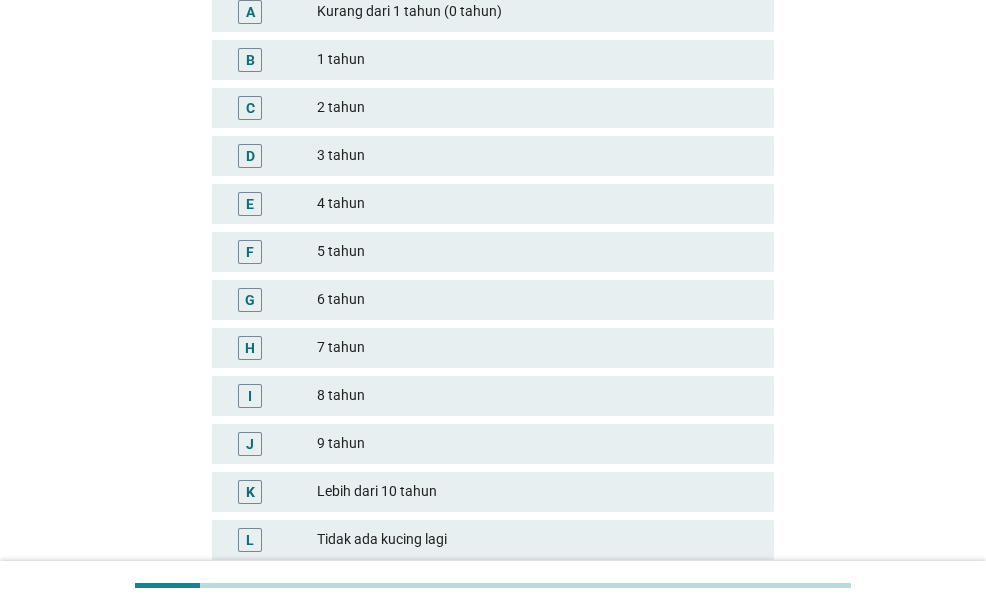 click on "3 tahun" at bounding box center [537, 156] 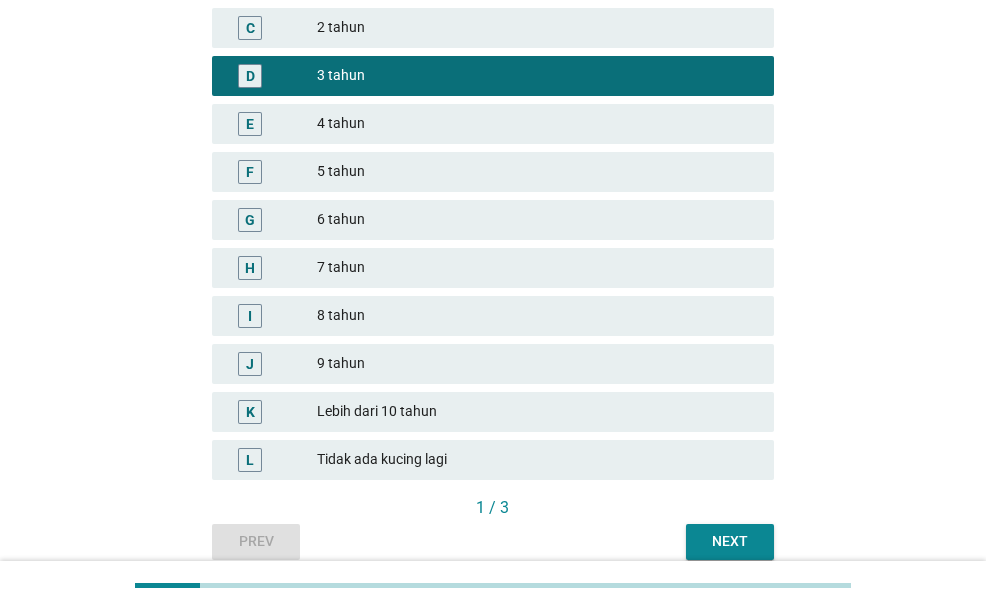 scroll, scrollTop: 467, scrollLeft: 0, axis: vertical 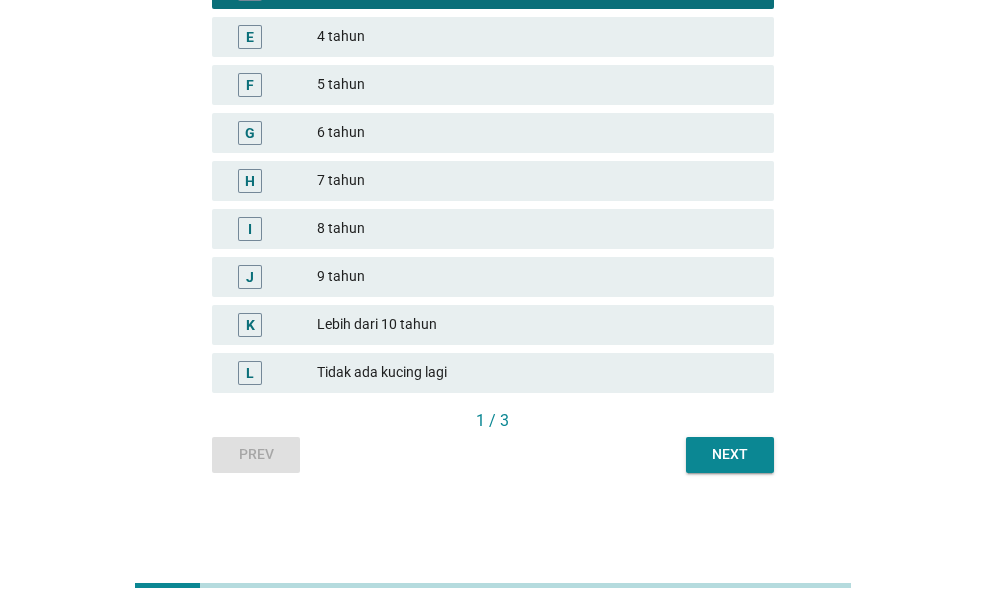 click on "Next" at bounding box center [730, 455] 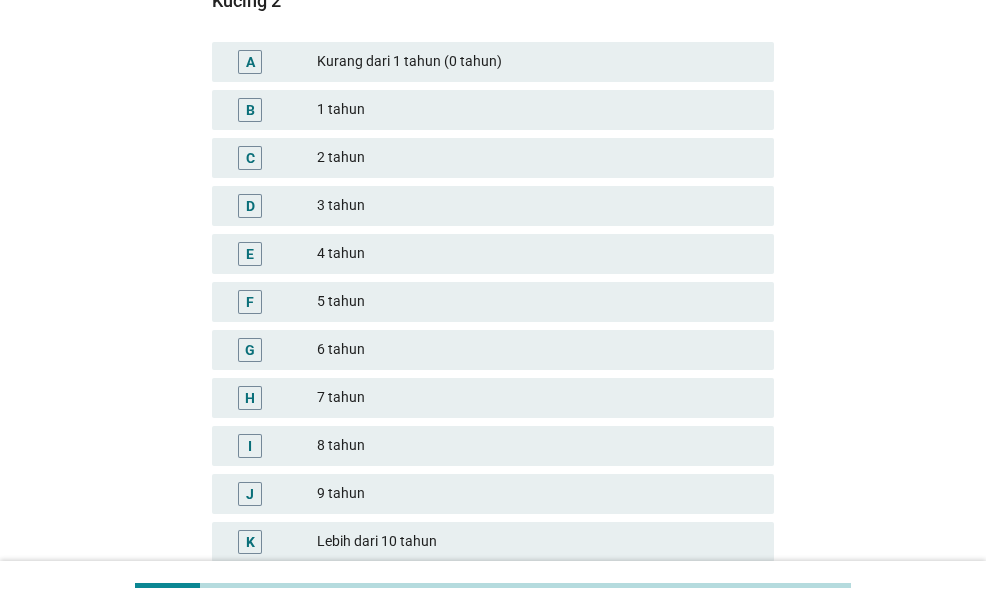 scroll, scrollTop: 300, scrollLeft: 0, axis: vertical 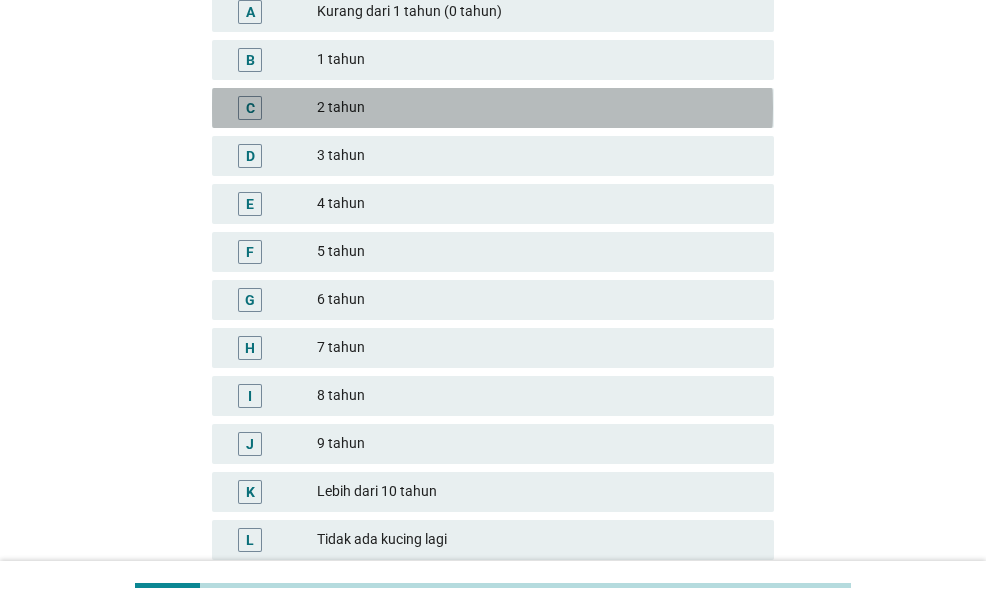 click on "2 tahun" at bounding box center (537, 108) 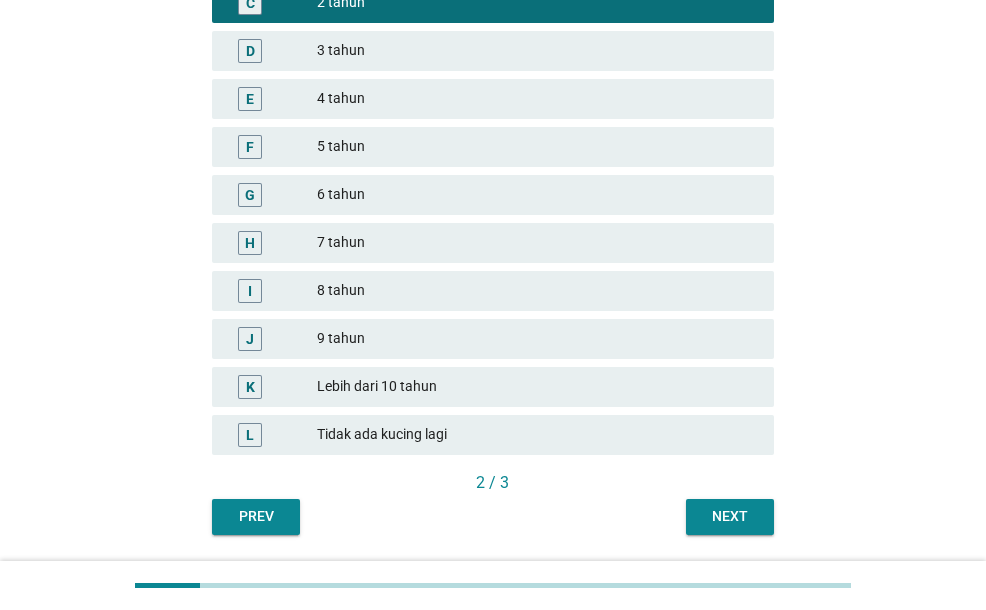 scroll, scrollTop: 467, scrollLeft: 0, axis: vertical 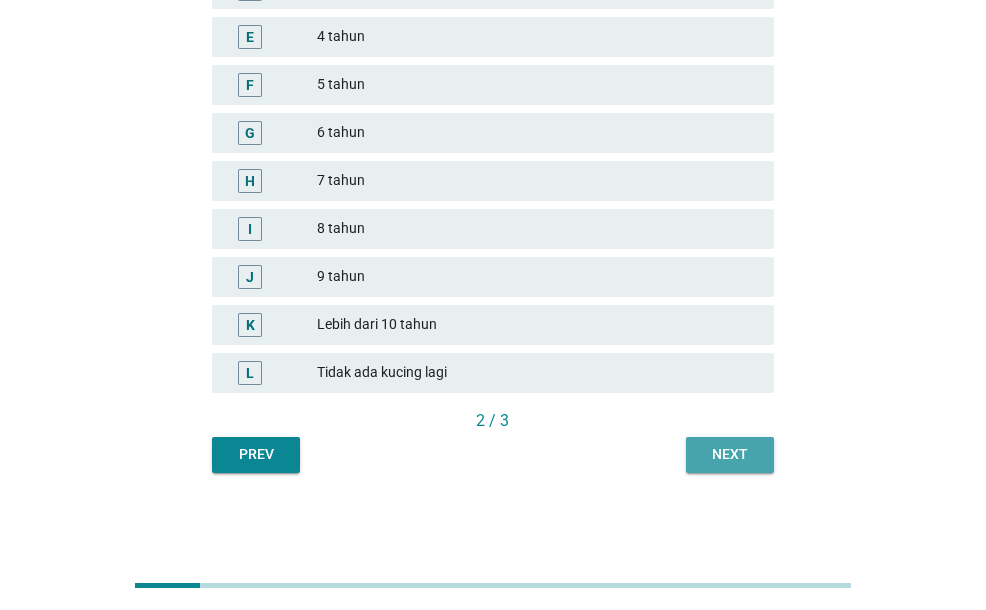 click on "Next" at bounding box center (730, 454) 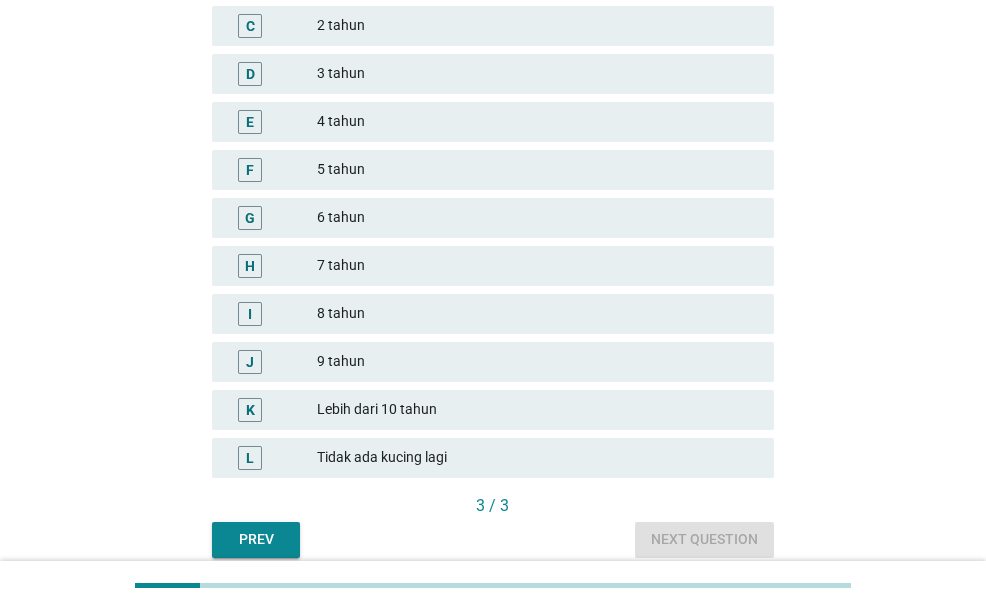 scroll, scrollTop: 400, scrollLeft: 0, axis: vertical 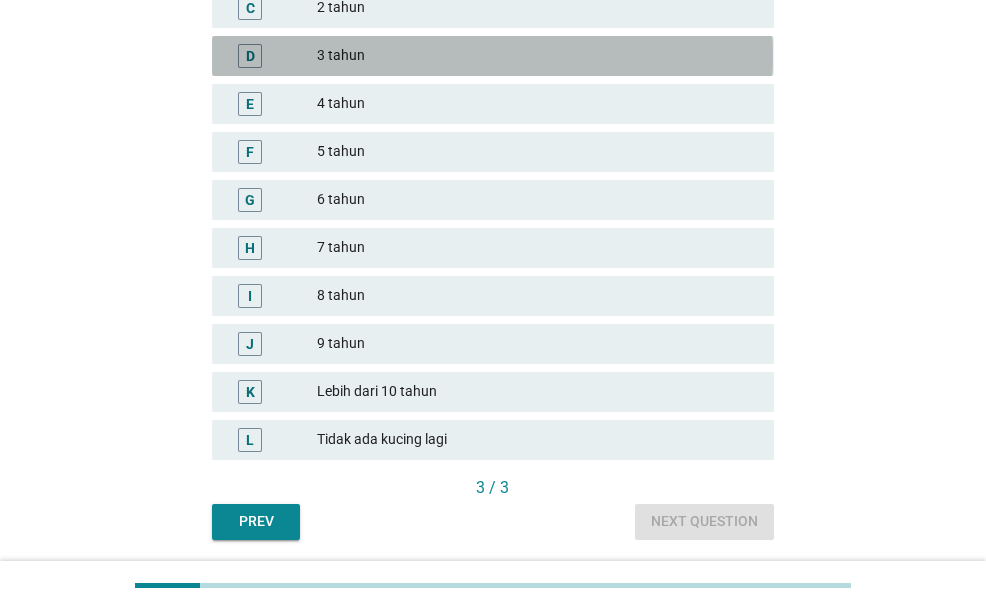 click on "3 tahun" at bounding box center (537, 56) 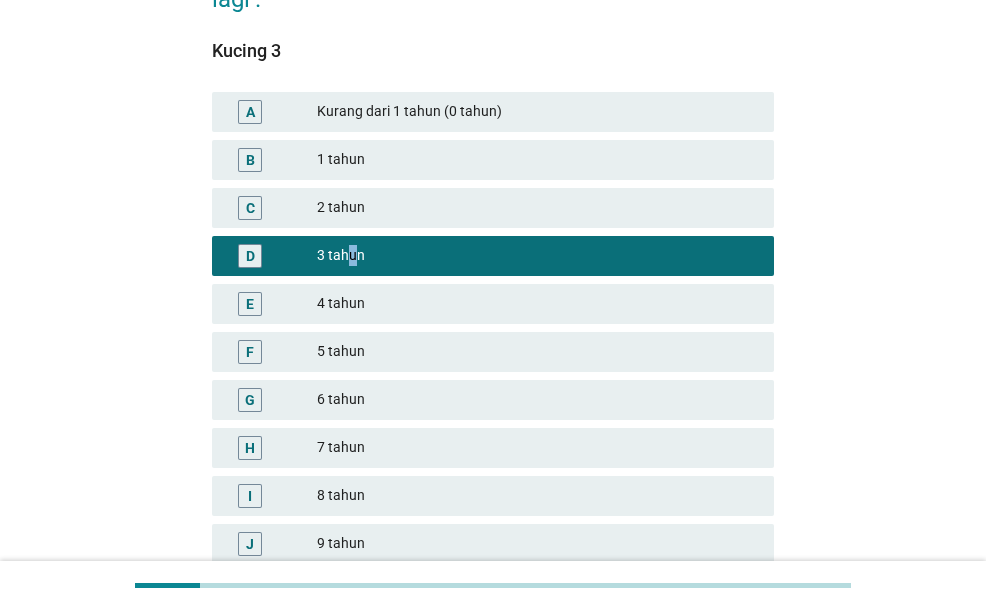 scroll, scrollTop: 467, scrollLeft: 0, axis: vertical 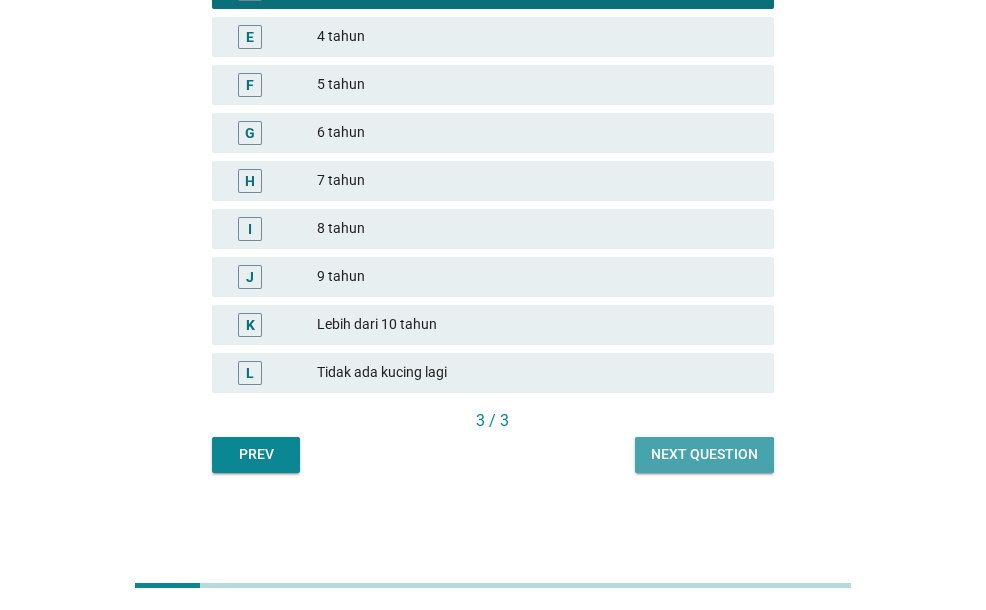 click on "Next question" at bounding box center [704, 454] 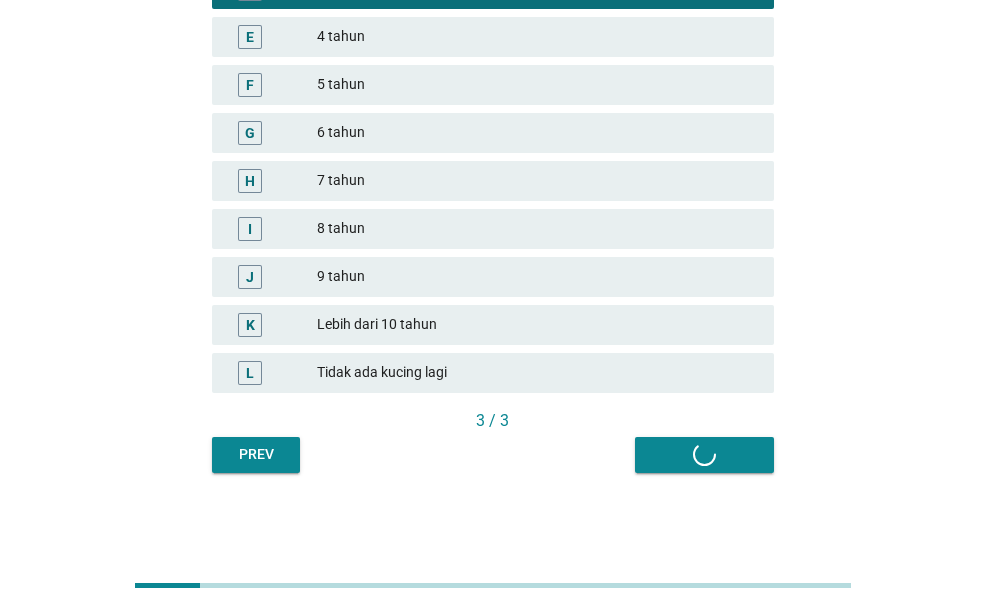scroll, scrollTop: 0, scrollLeft: 0, axis: both 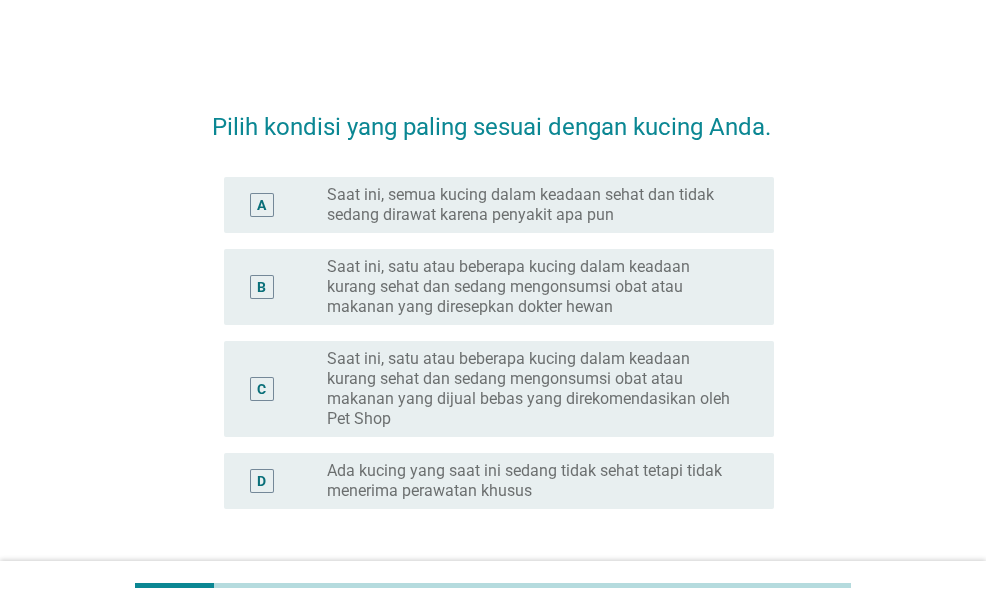 click on "Saat ini, semua kucing dalam keadaan sehat dan tidak sedang dirawat karena penyakit apa pun" at bounding box center [534, 205] 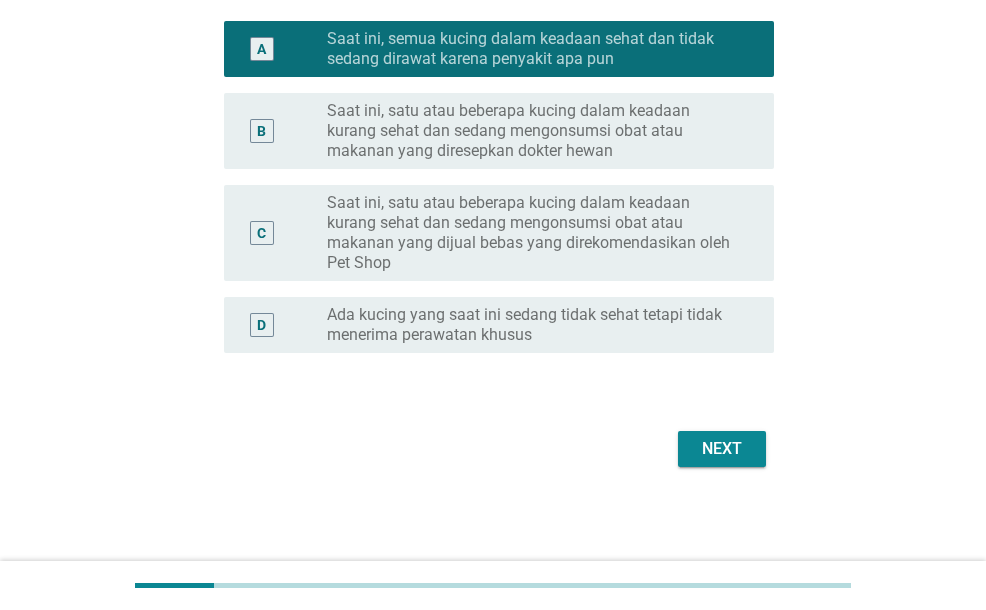 scroll, scrollTop: 172, scrollLeft: 0, axis: vertical 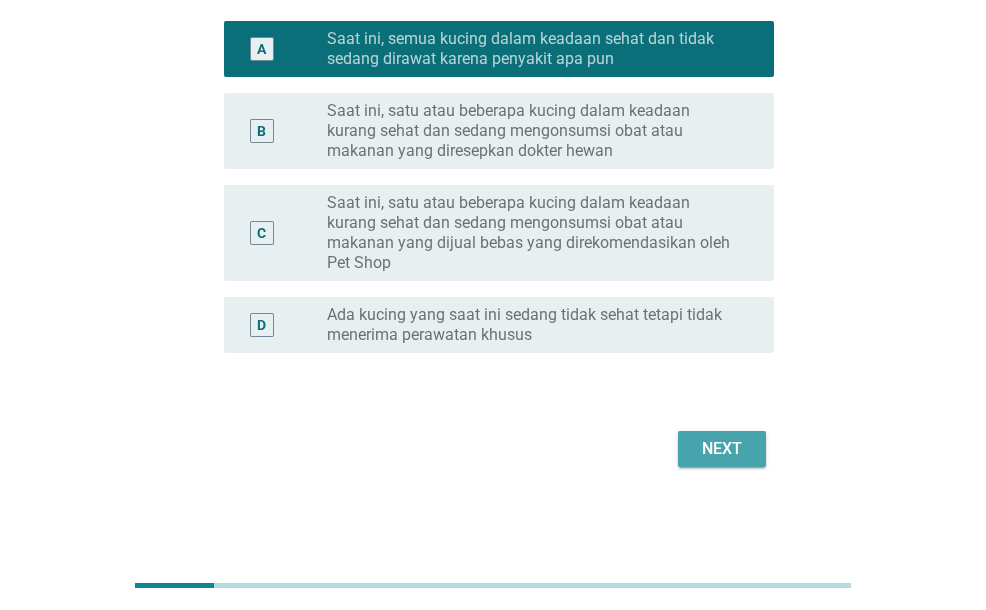 click on "Next" at bounding box center (722, 449) 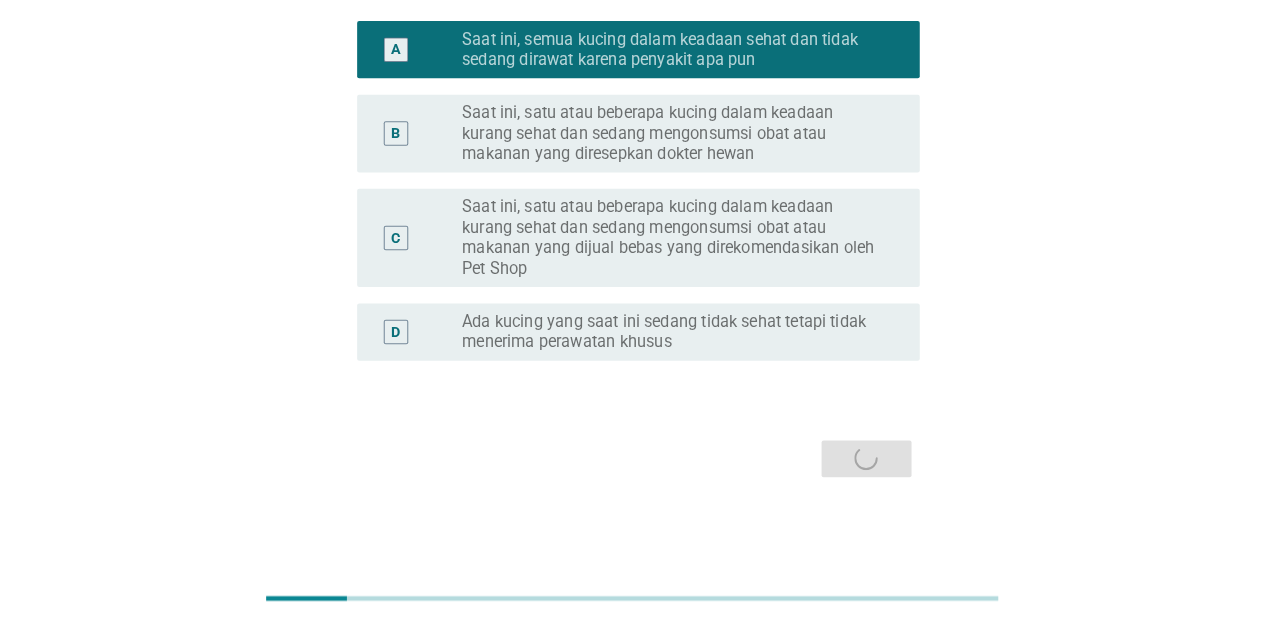scroll, scrollTop: 0, scrollLeft: 0, axis: both 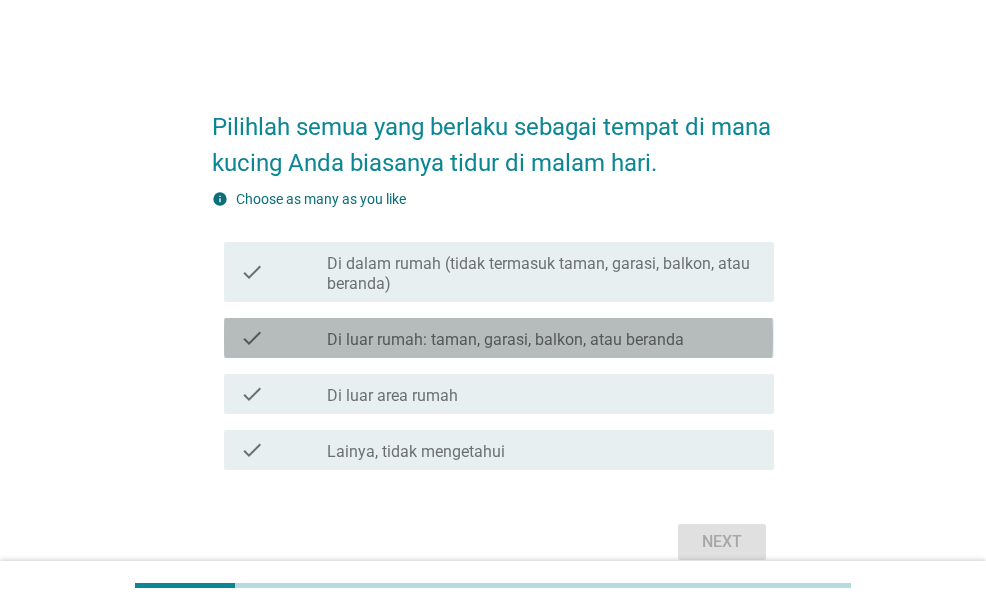click on "Di luar rumah: taman, garasi, balkon, atau beranda" at bounding box center [505, 340] 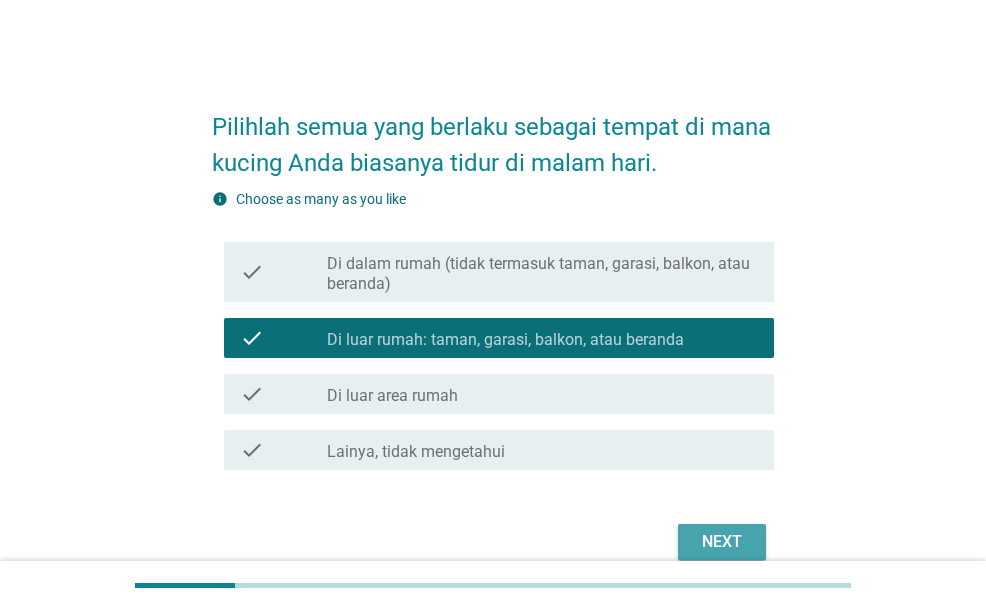click on "Next" at bounding box center [722, 542] 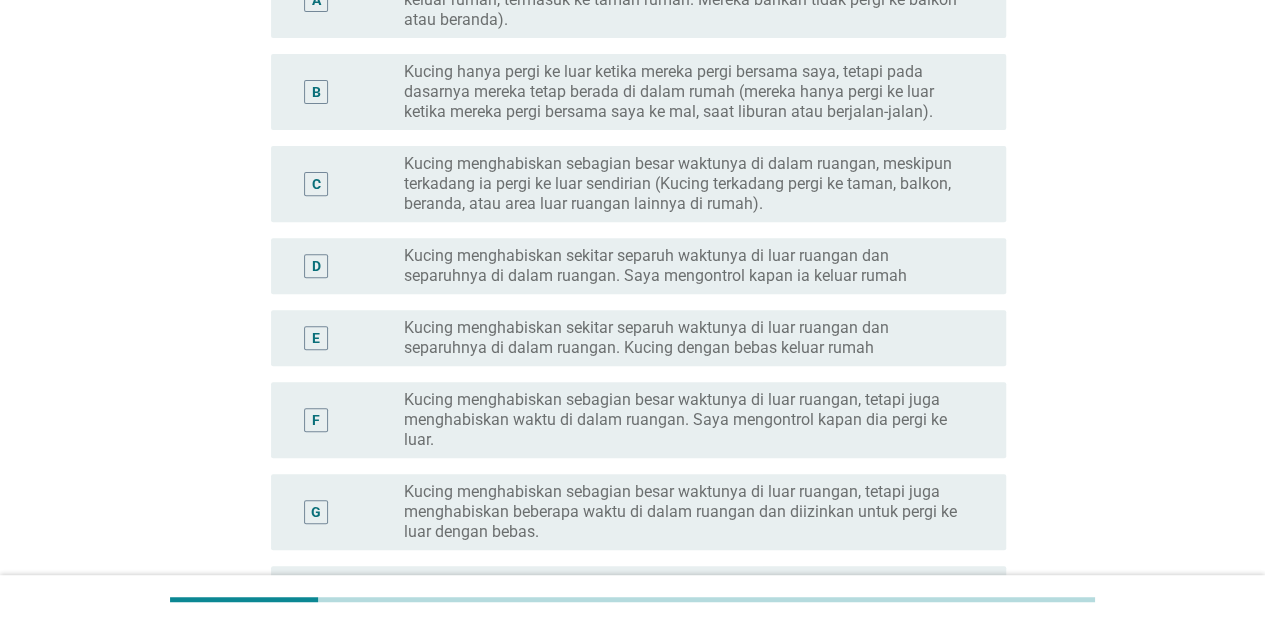 scroll, scrollTop: 400, scrollLeft: 0, axis: vertical 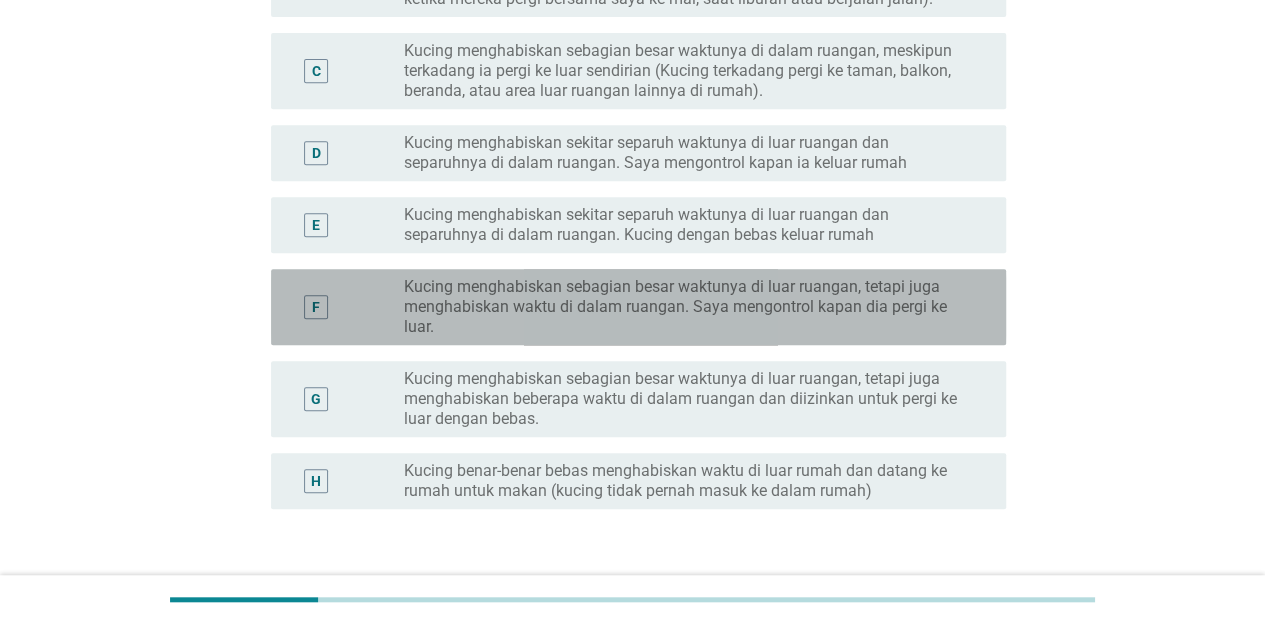 click on "Kucing menghabiskan sebagian besar waktunya di luar ruangan, tetapi juga menghabiskan waktu di dalam ruangan. Saya mengontrol kapan dia pergi ke luar." at bounding box center (689, 307) 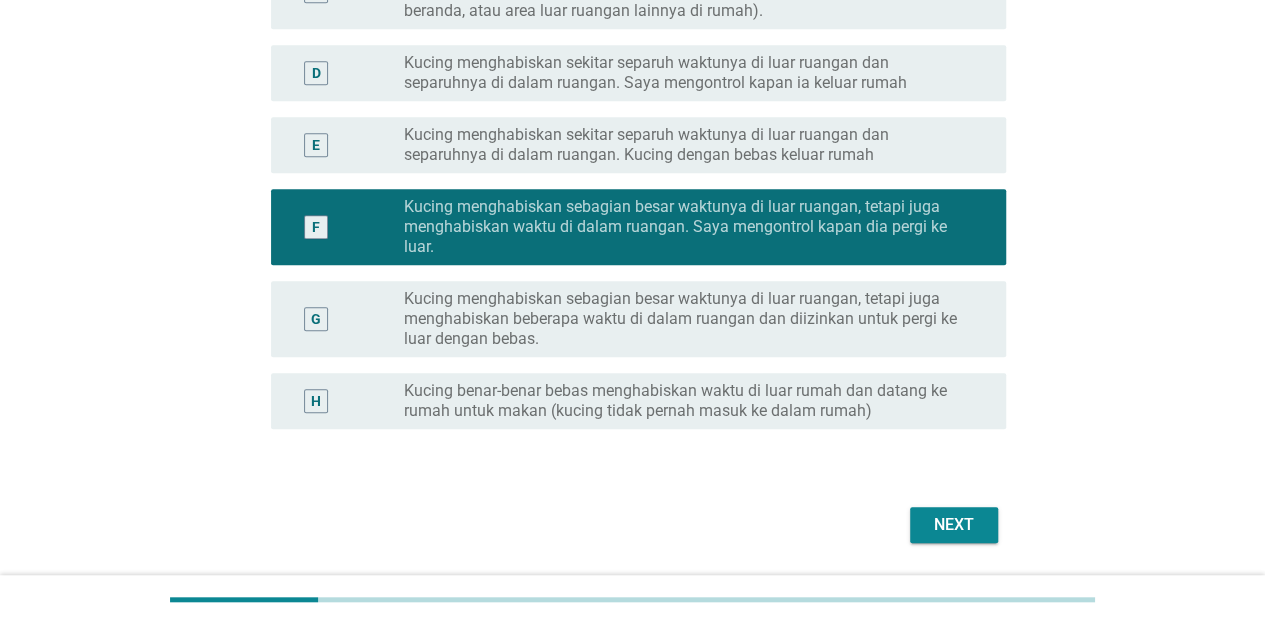 scroll, scrollTop: 542, scrollLeft: 0, axis: vertical 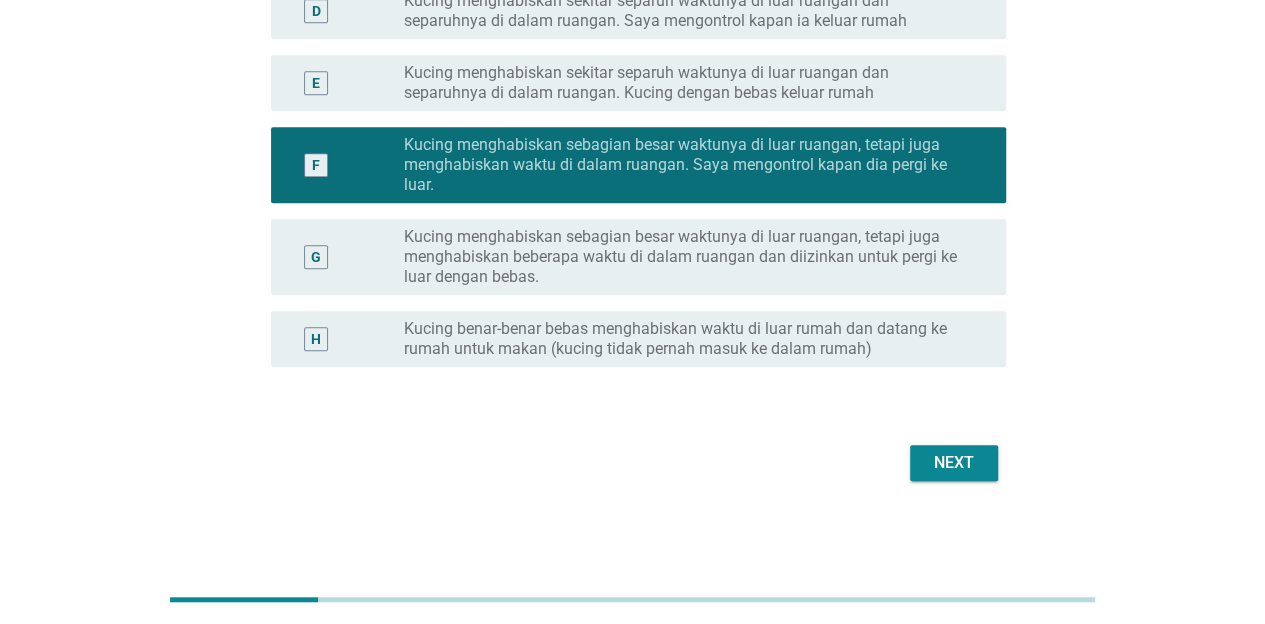 click on "Next" at bounding box center (954, 463) 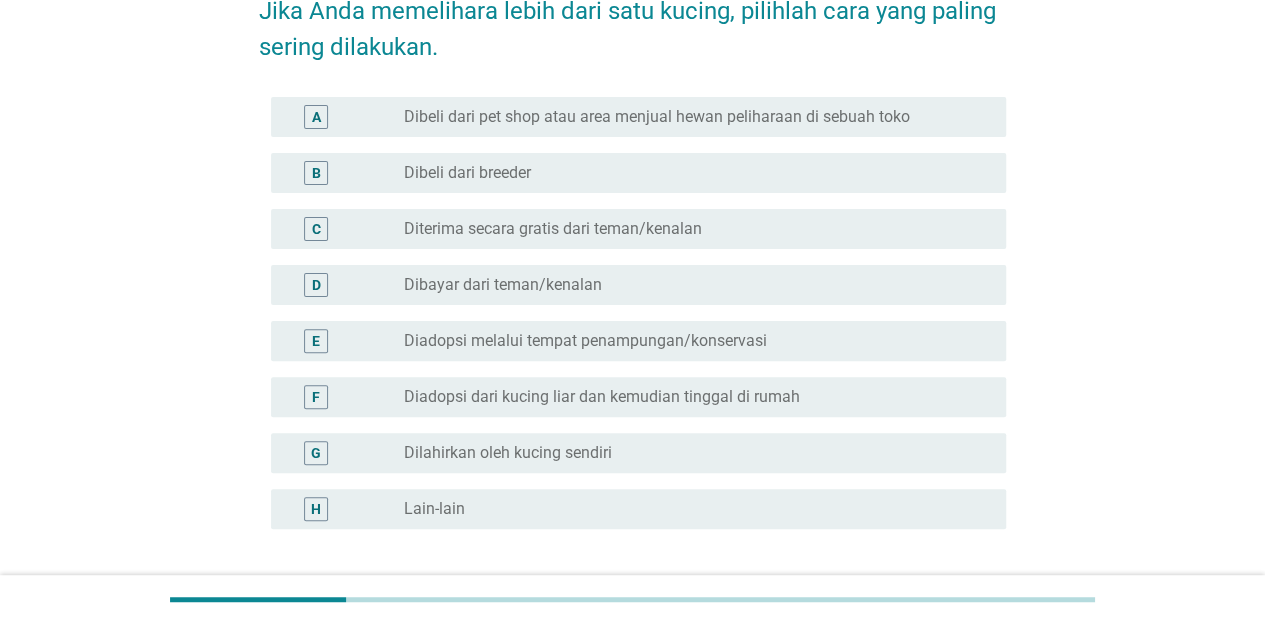 scroll, scrollTop: 200, scrollLeft: 0, axis: vertical 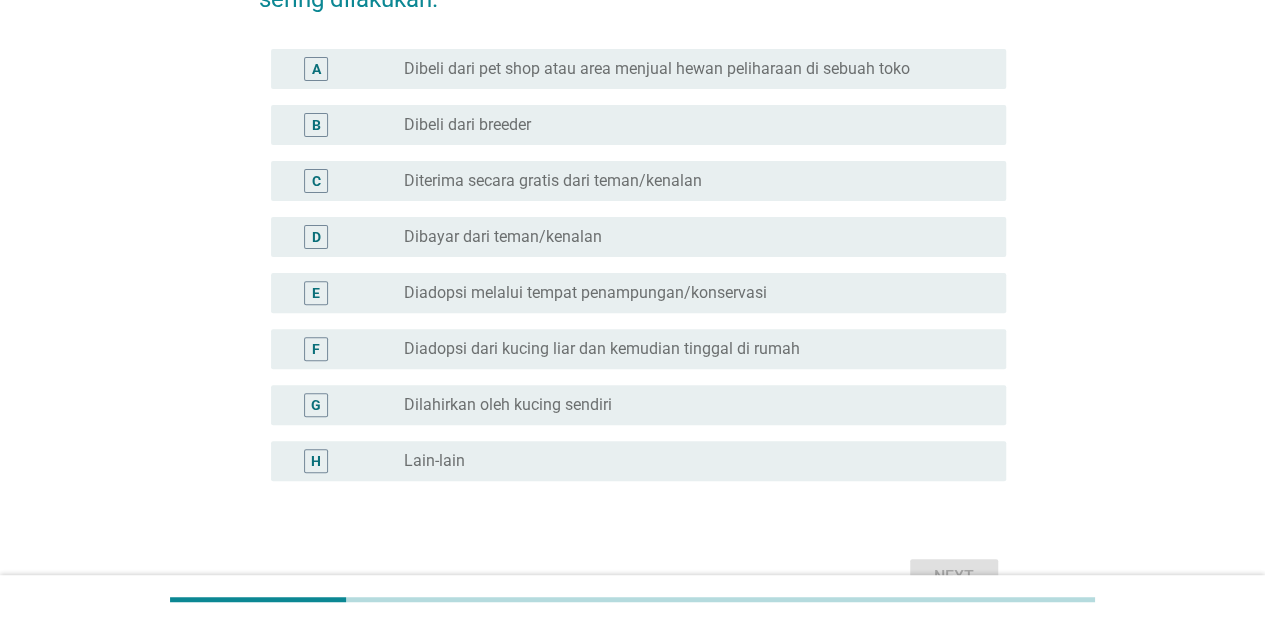 click on "Diterima secara gratis dari teman/kenalan" at bounding box center [553, 181] 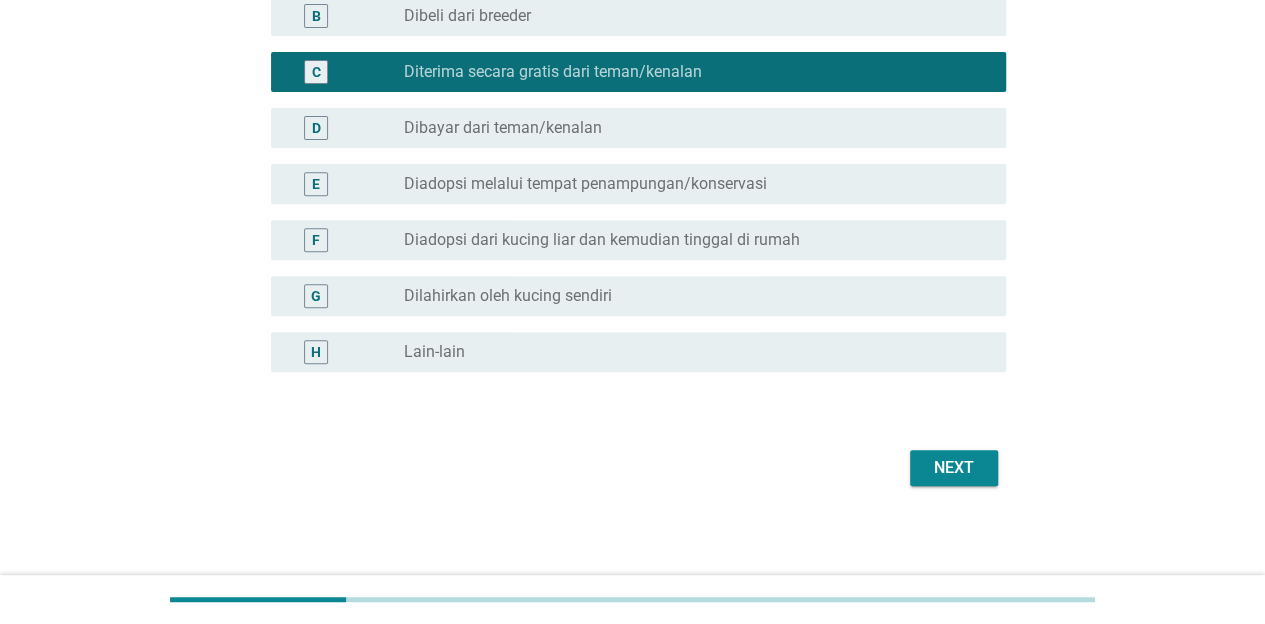 scroll, scrollTop: 314, scrollLeft: 0, axis: vertical 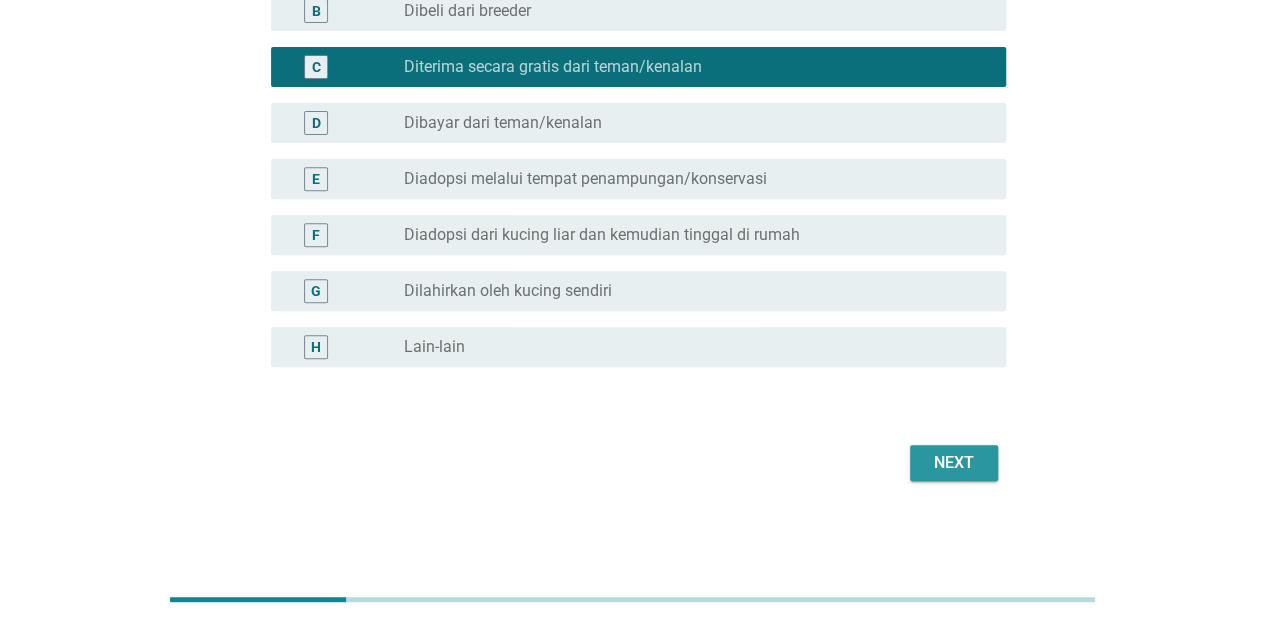 click on "Next" at bounding box center (954, 463) 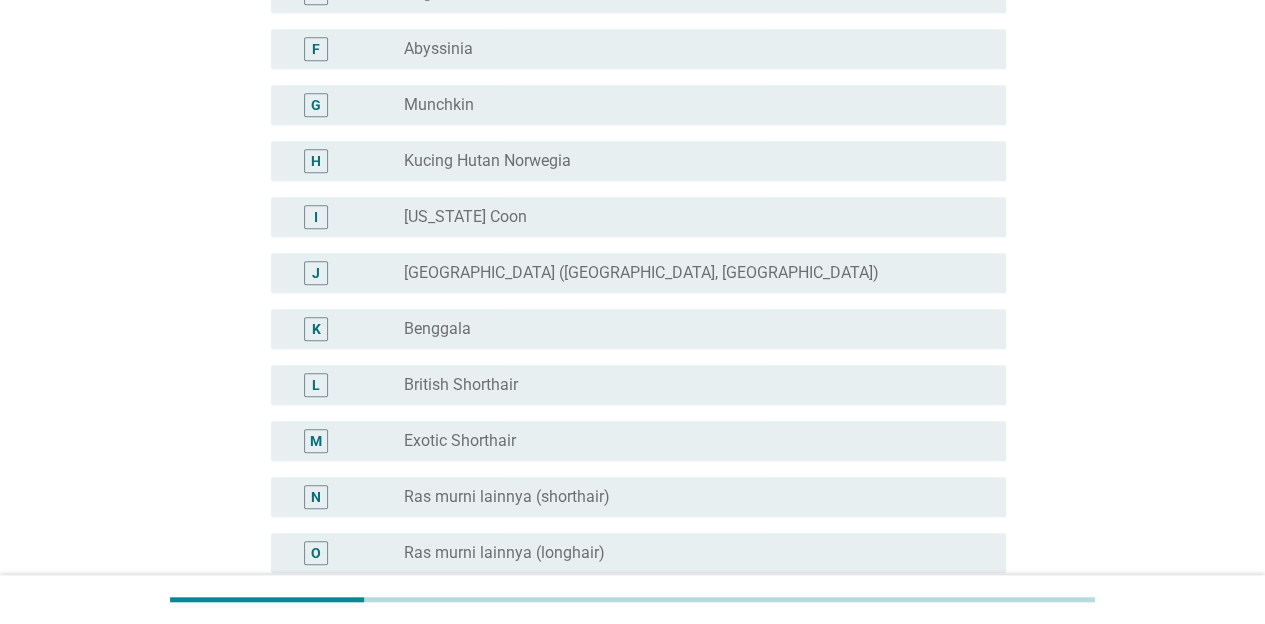 scroll, scrollTop: 600, scrollLeft: 0, axis: vertical 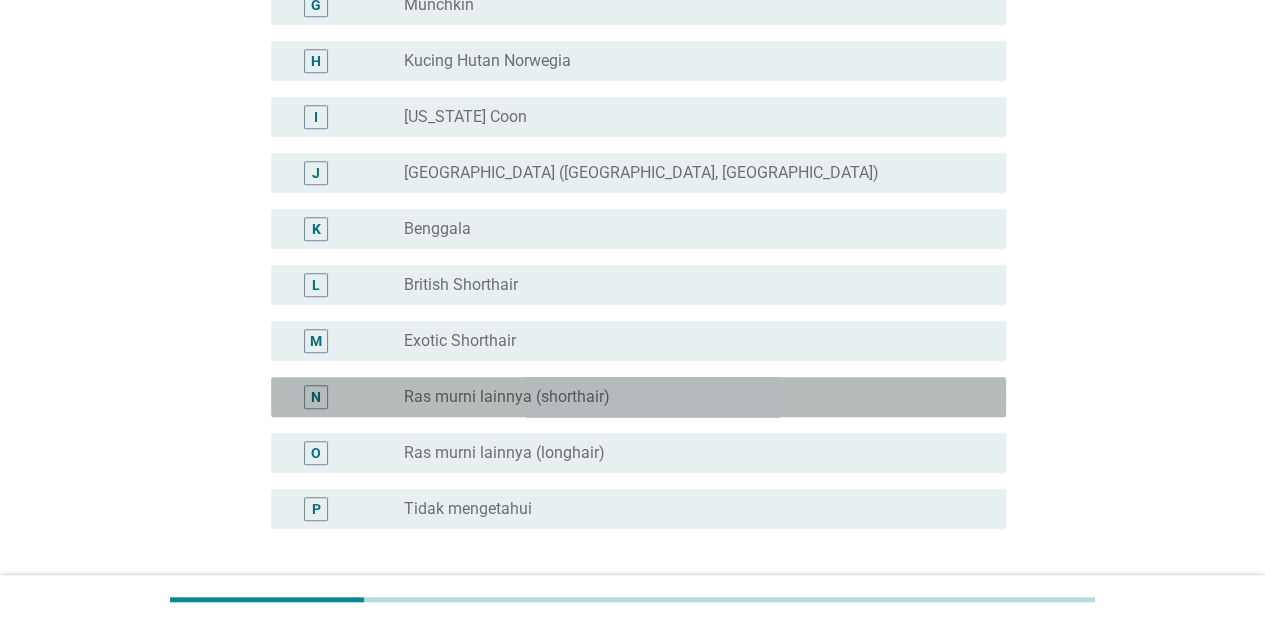 click on "Ras murni lainnya (shorthair)" at bounding box center (507, 397) 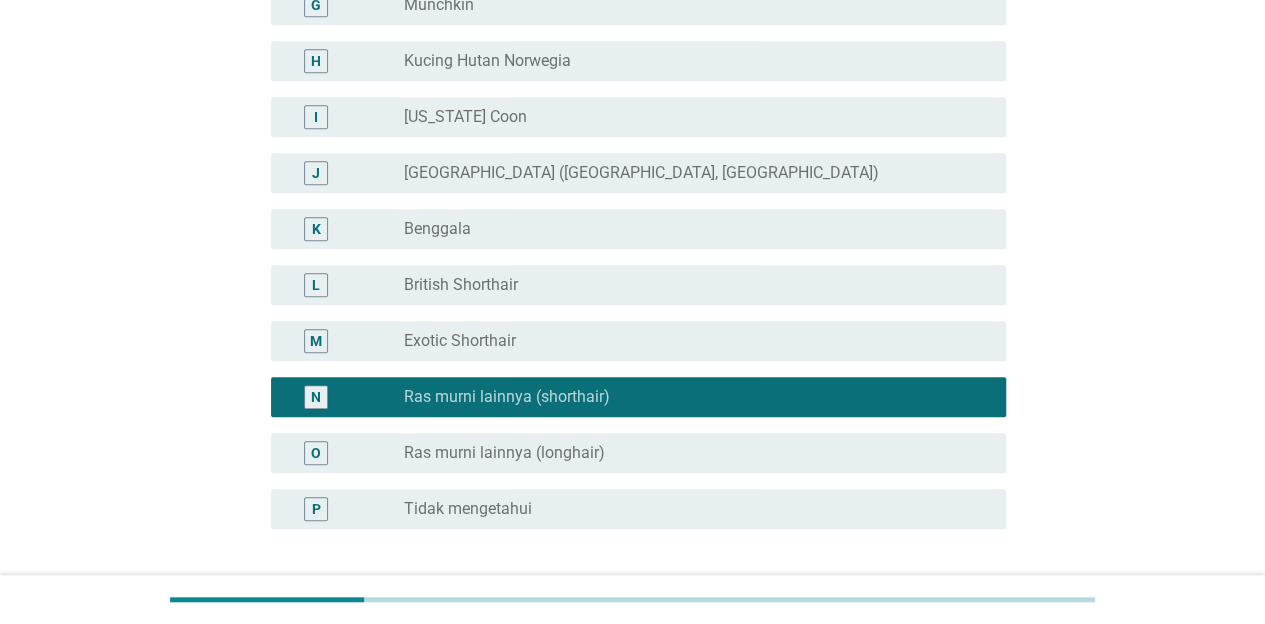 scroll, scrollTop: 762, scrollLeft: 0, axis: vertical 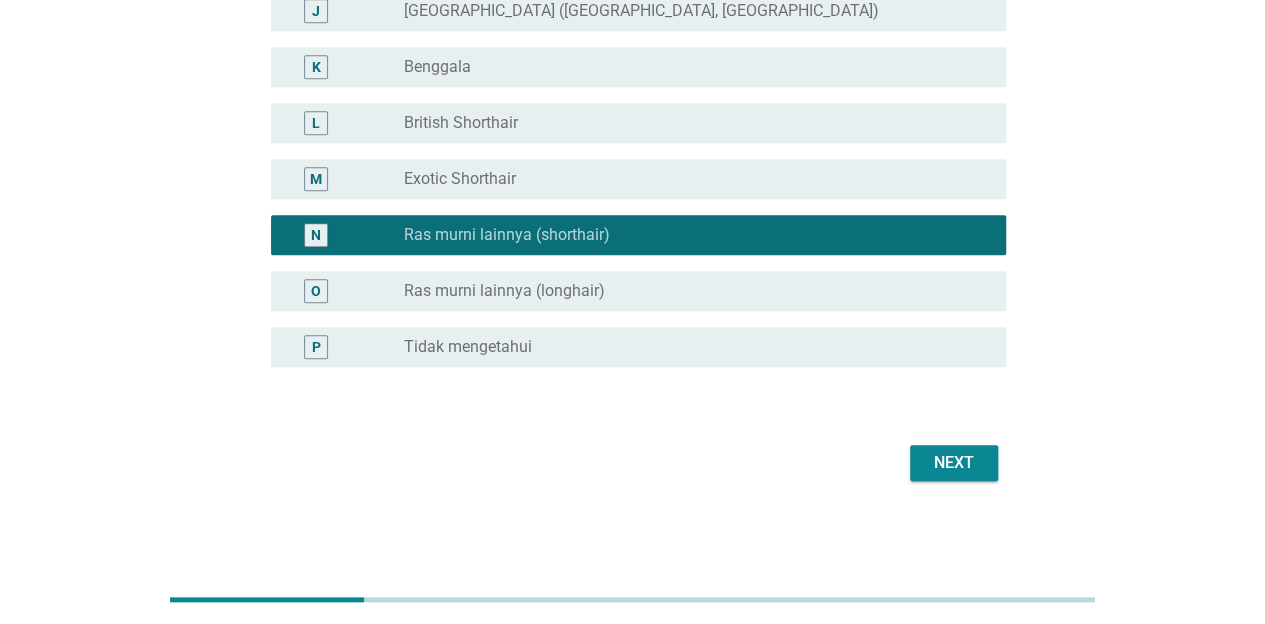 click on "Next" at bounding box center [954, 463] 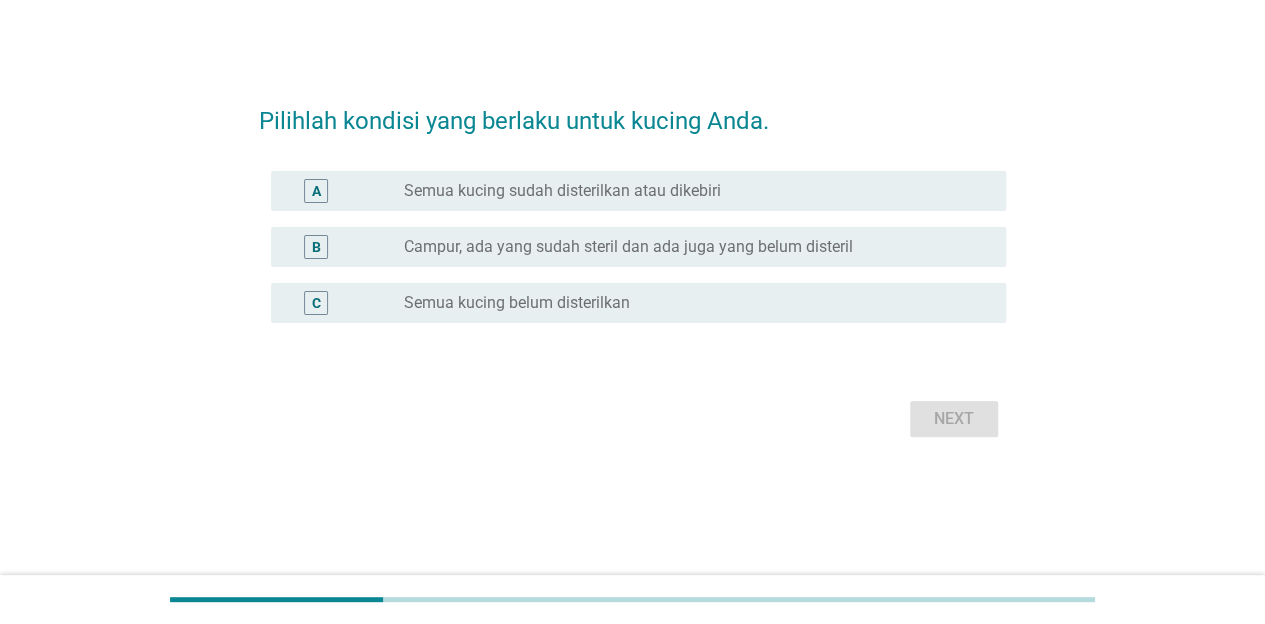 scroll, scrollTop: 0, scrollLeft: 0, axis: both 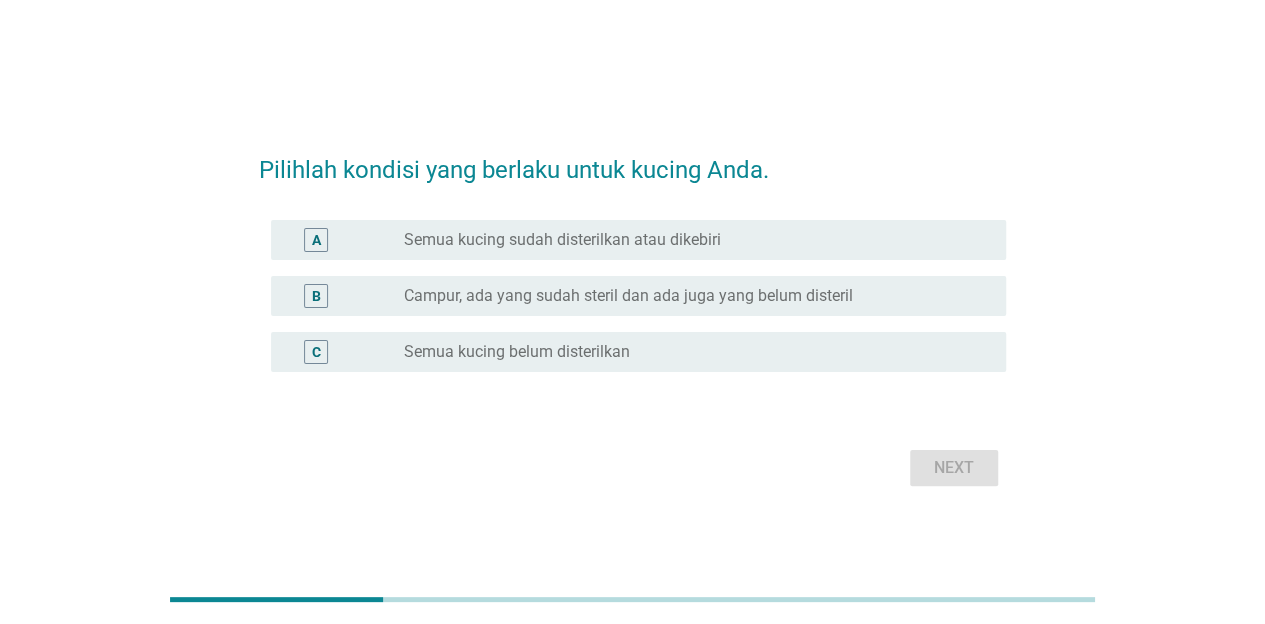 click on "Semua kucing belum disterilkan" at bounding box center (517, 352) 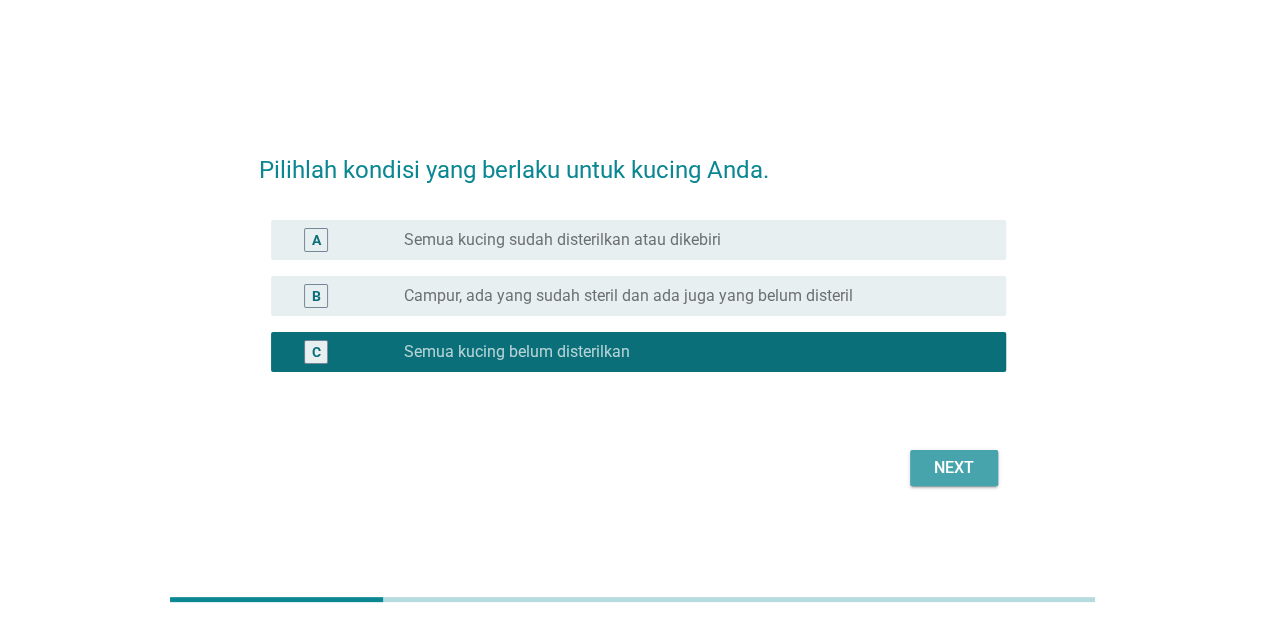 click on "Next" at bounding box center (954, 468) 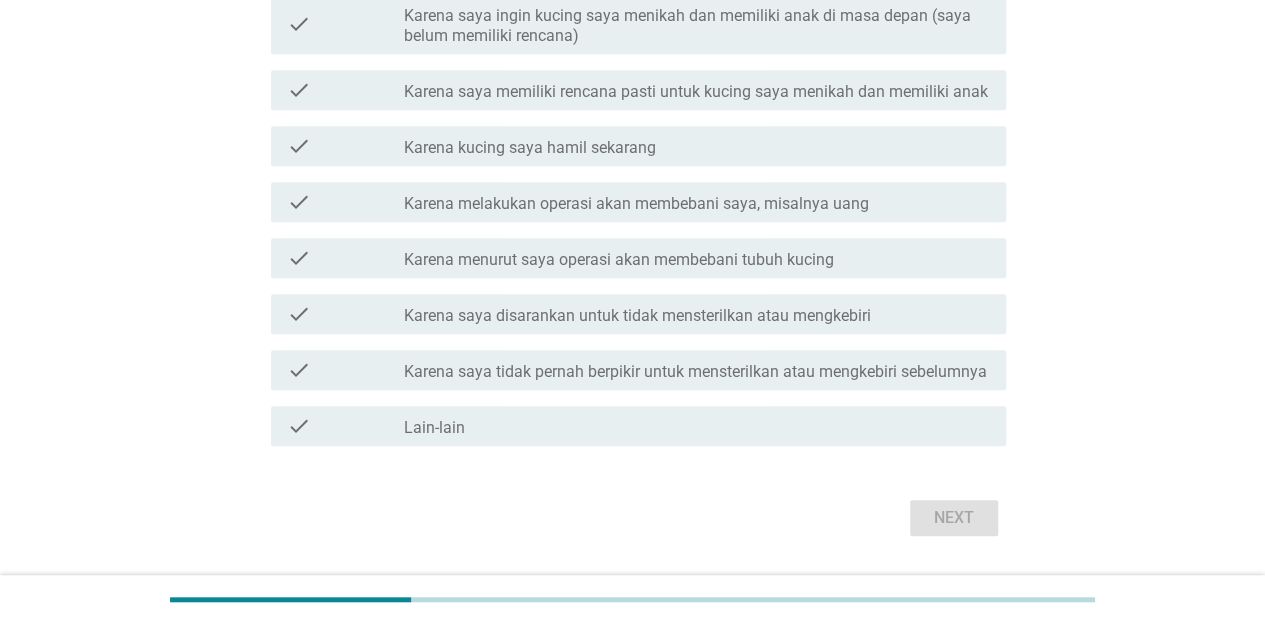scroll, scrollTop: 500, scrollLeft: 0, axis: vertical 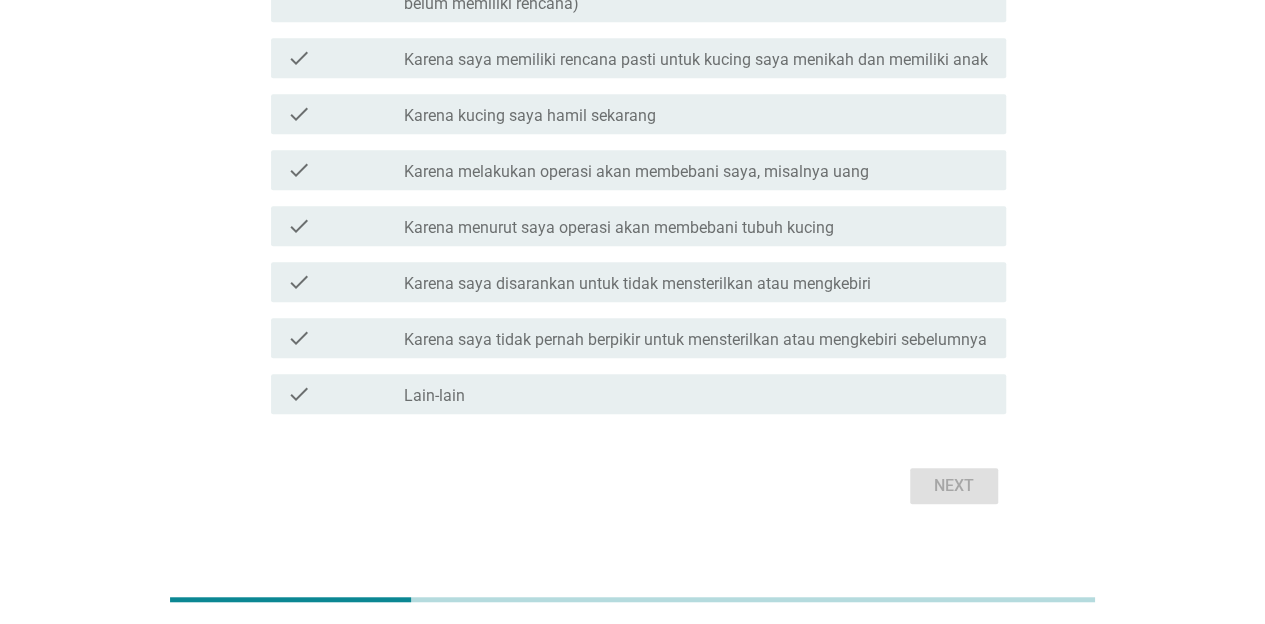 click on "Karena saya tidak pernah berpikir untuk mensterilkan atau mengkebiri sebelumnya" at bounding box center (695, 340) 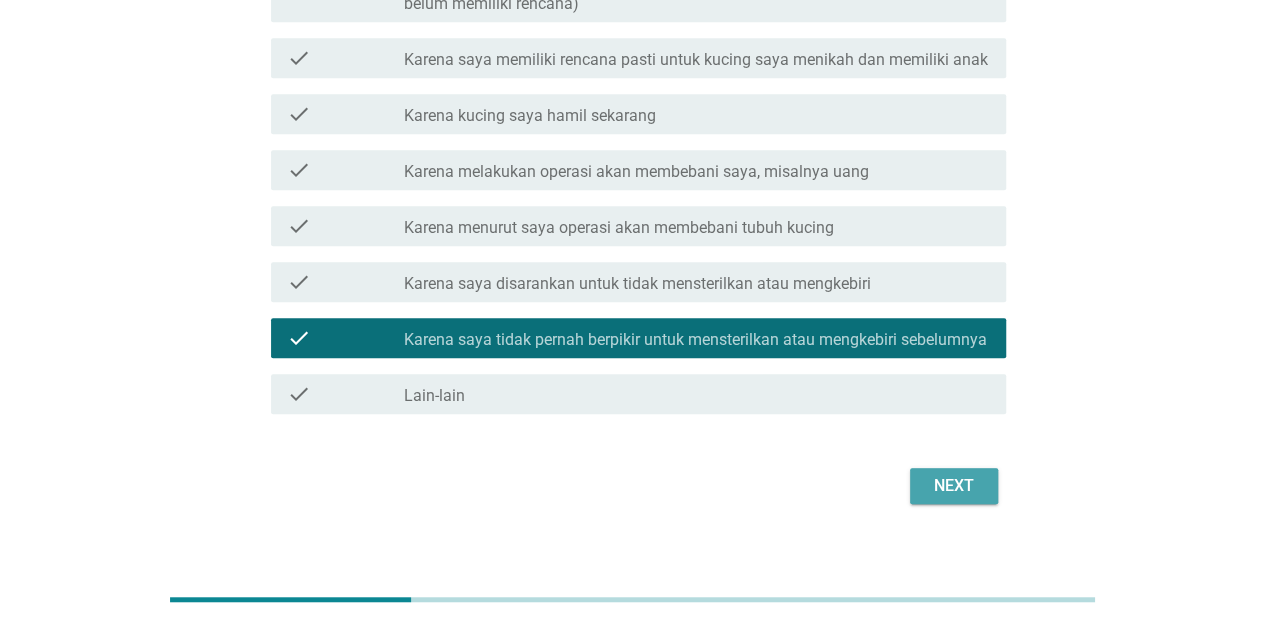 click on "Next" at bounding box center [954, 486] 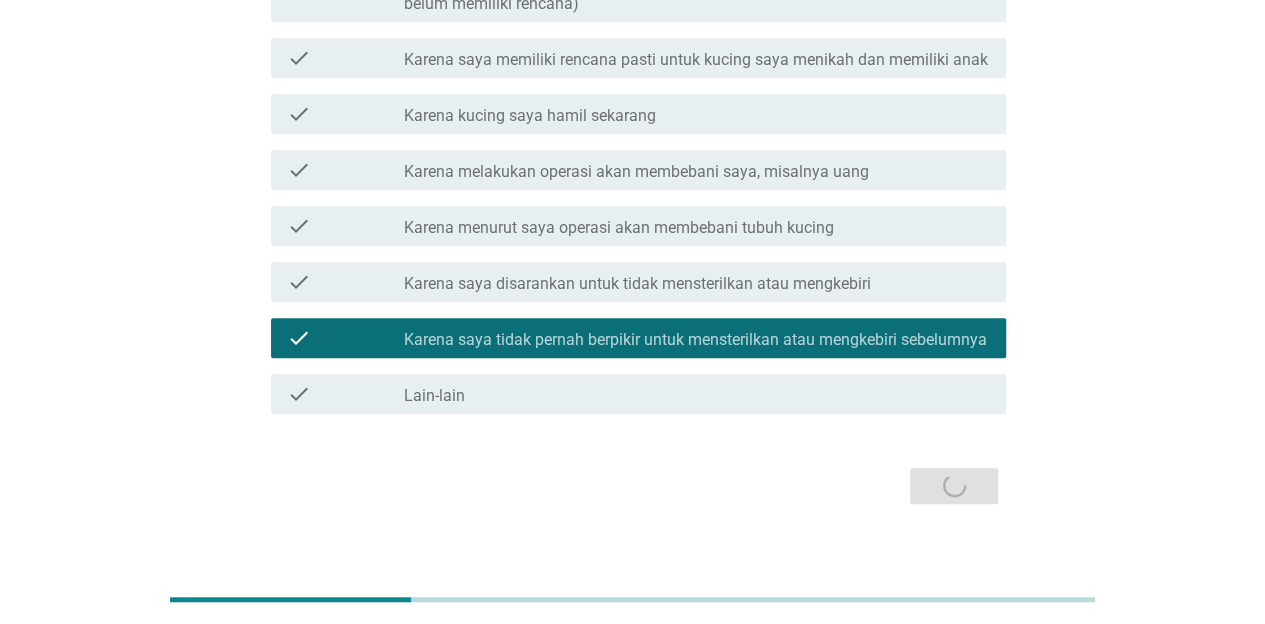 scroll, scrollTop: 0, scrollLeft: 0, axis: both 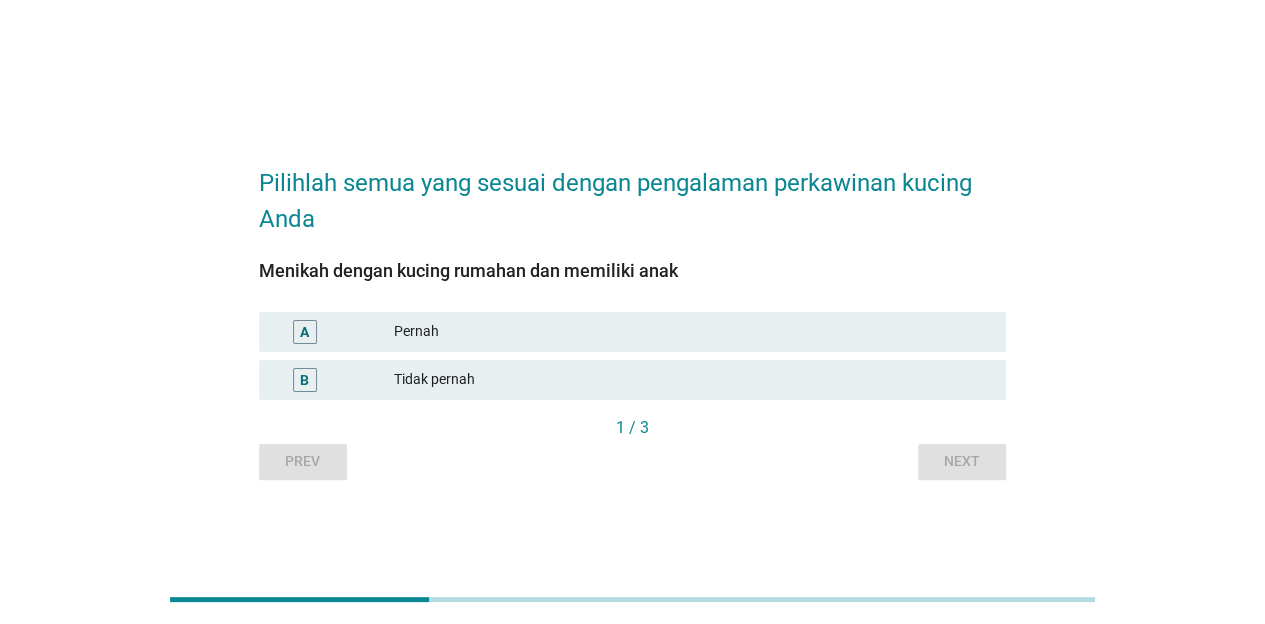 click on "Tidak pernah" at bounding box center (692, 380) 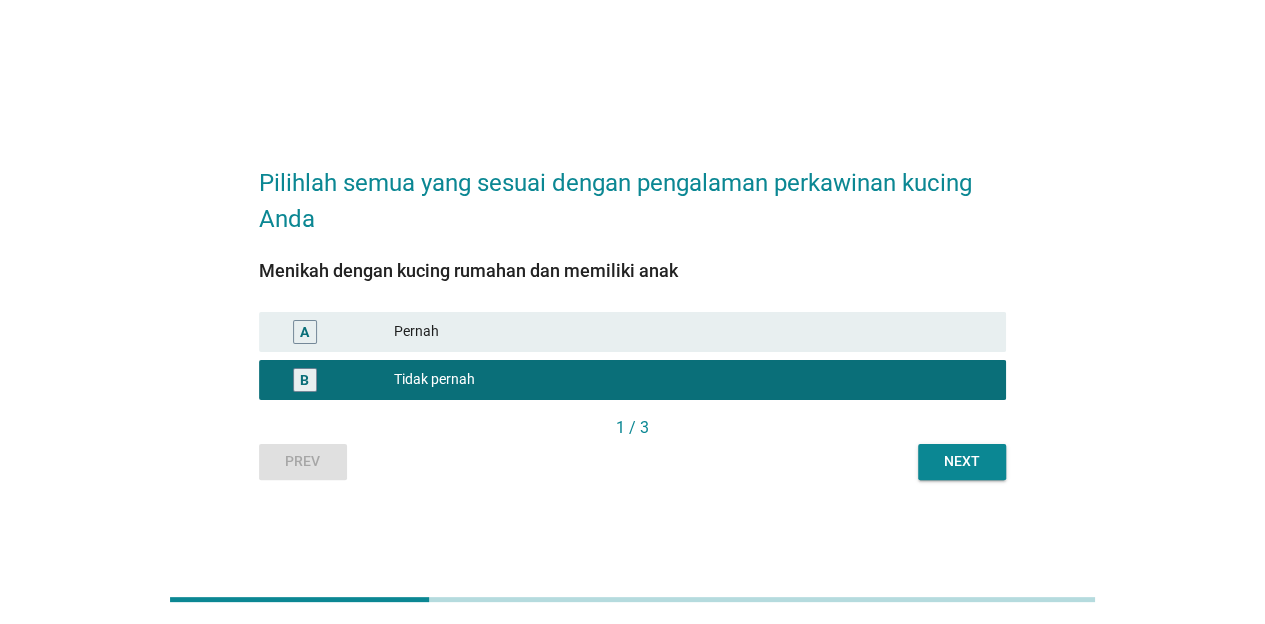 click on "Next" at bounding box center [962, 461] 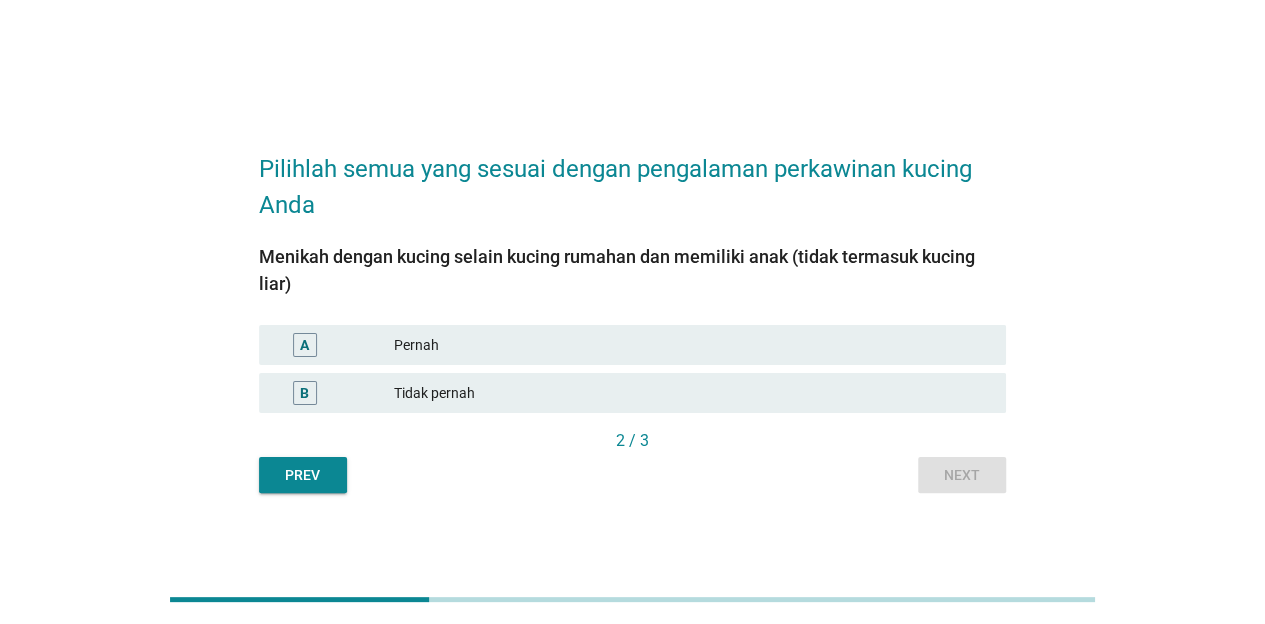 click on "Tidak pernah" at bounding box center (692, 393) 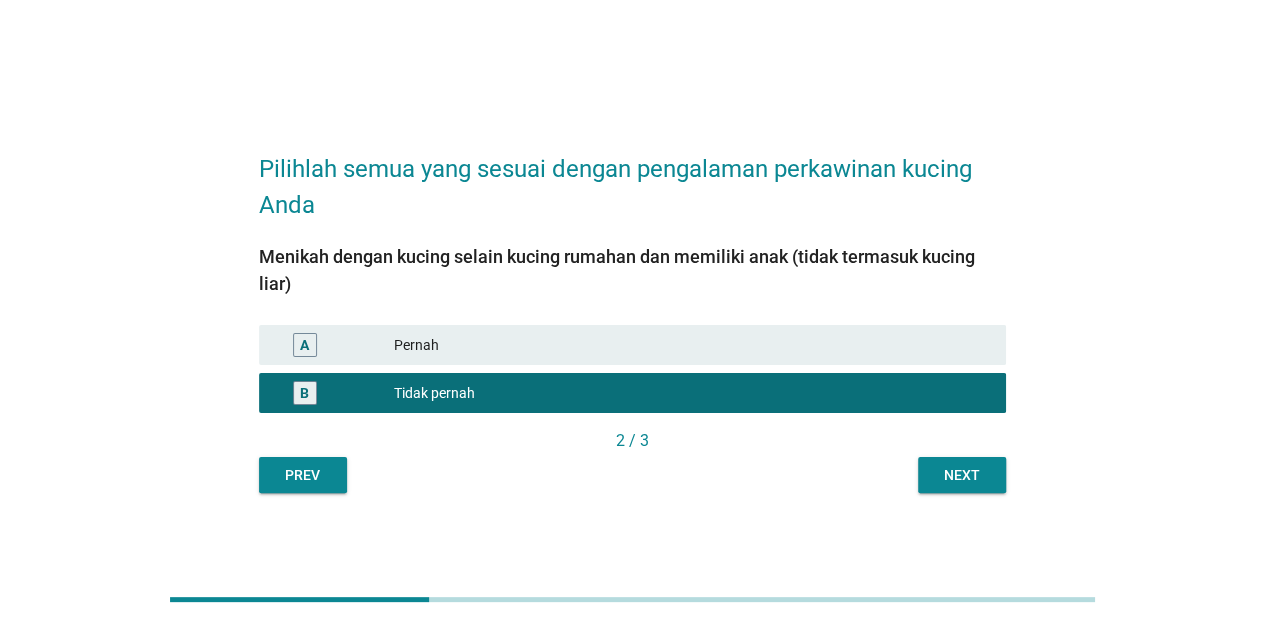 click on "Next" at bounding box center (962, 475) 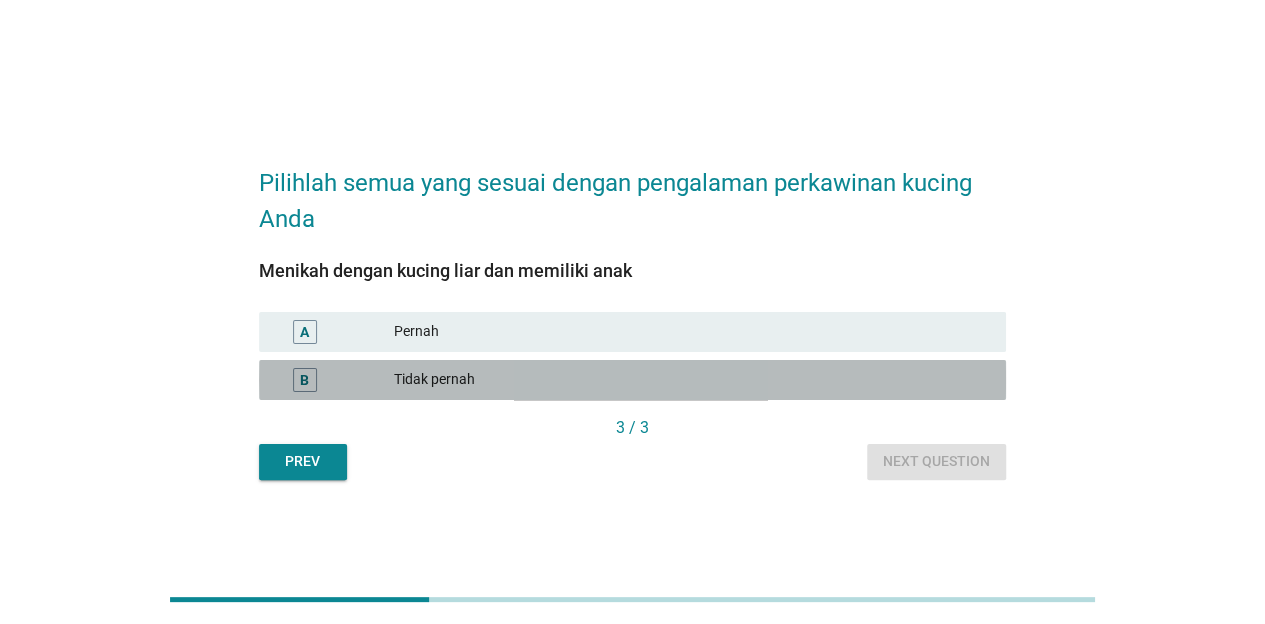 click on "Tidak pernah" at bounding box center [692, 380] 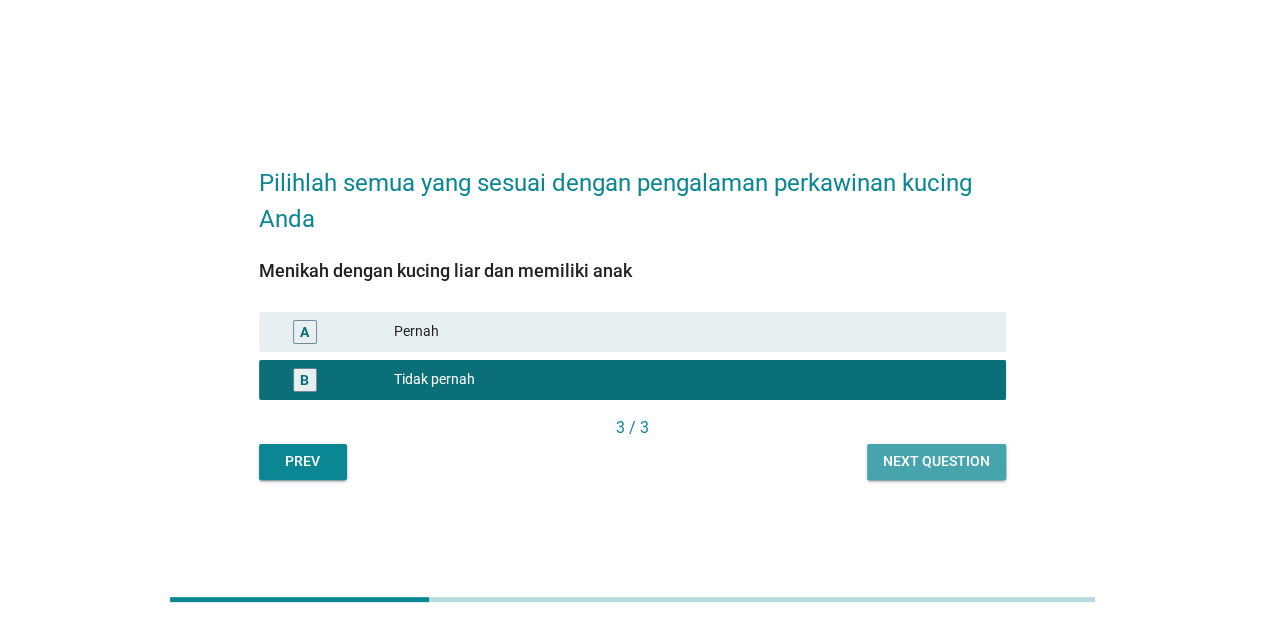 click on "Next question" at bounding box center [936, 461] 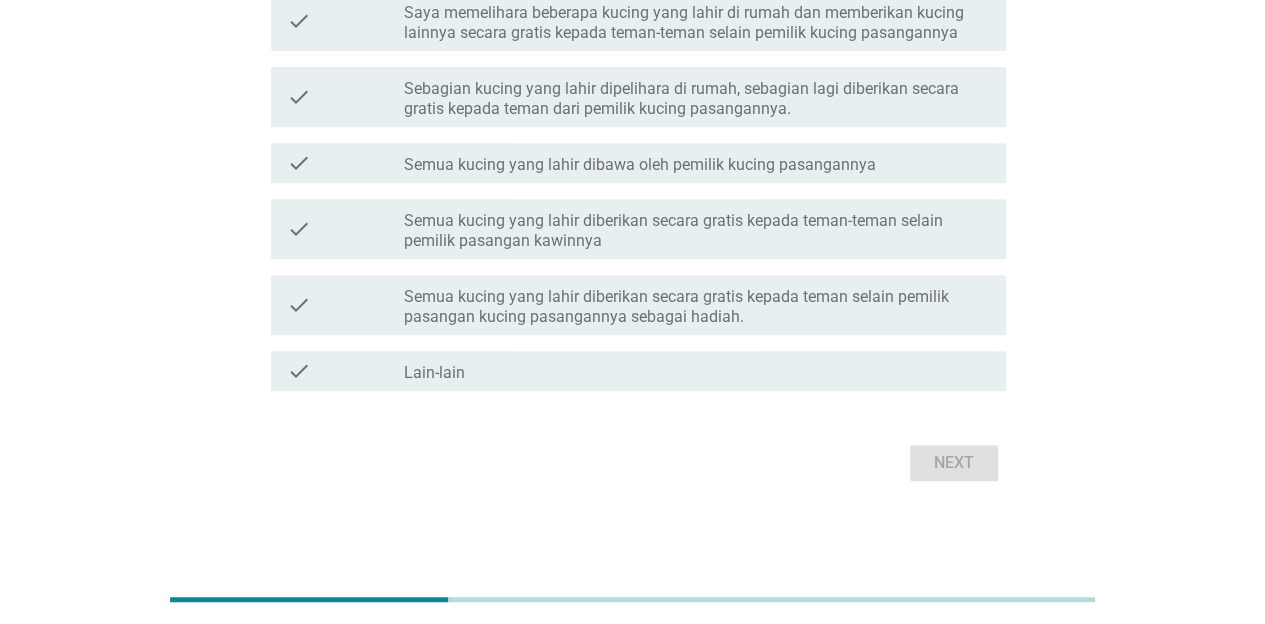 scroll, scrollTop: 283, scrollLeft: 0, axis: vertical 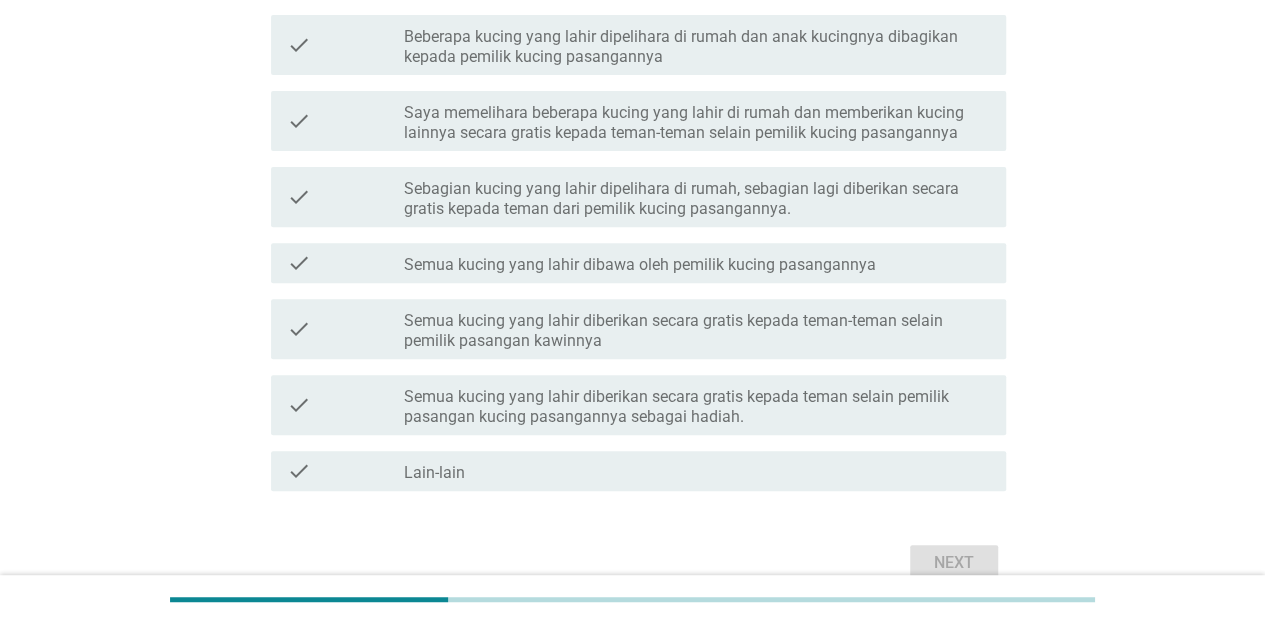 click on "Semua kucing yang lahir diberikan secara gratis kepada teman-teman selain pemilik pasangan kawinnya" at bounding box center (697, 331) 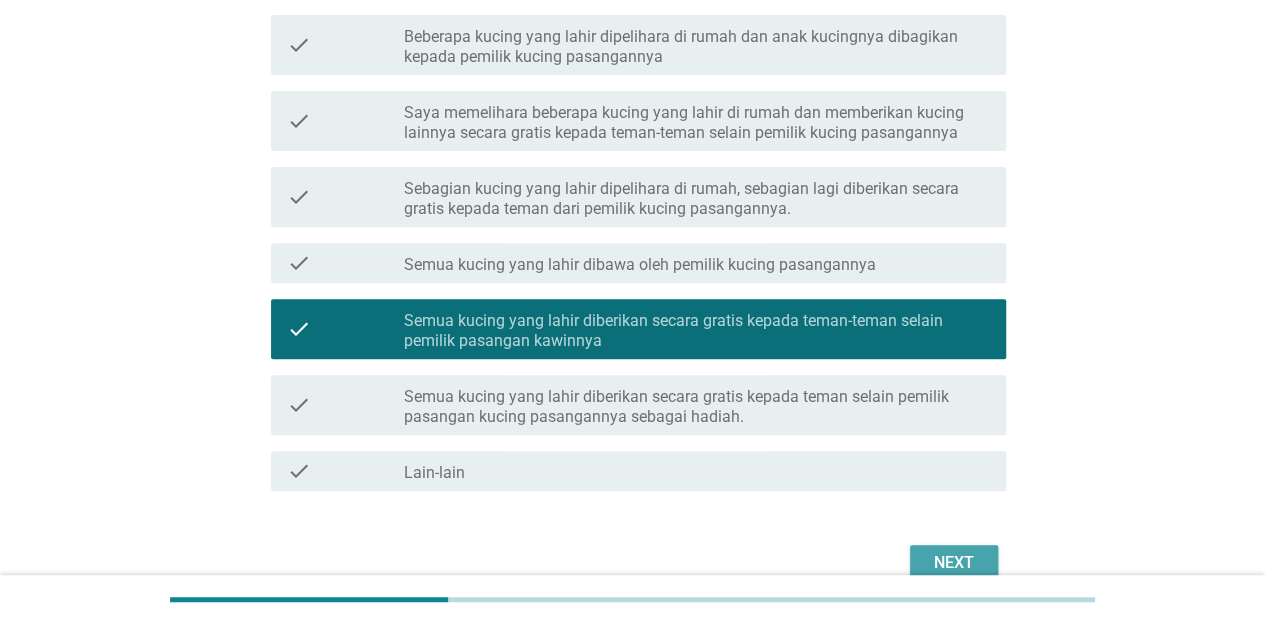 click on "Next" at bounding box center (954, 563) 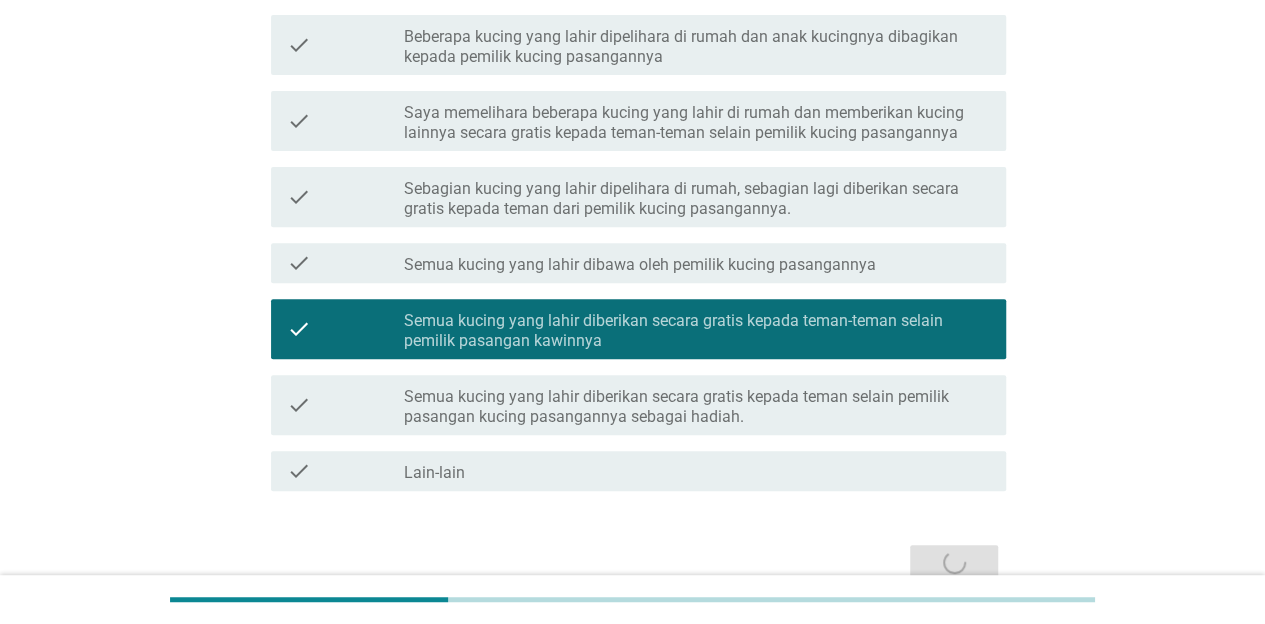 scroll, scrollTop: 0, scrollLeft: 0, axis: both 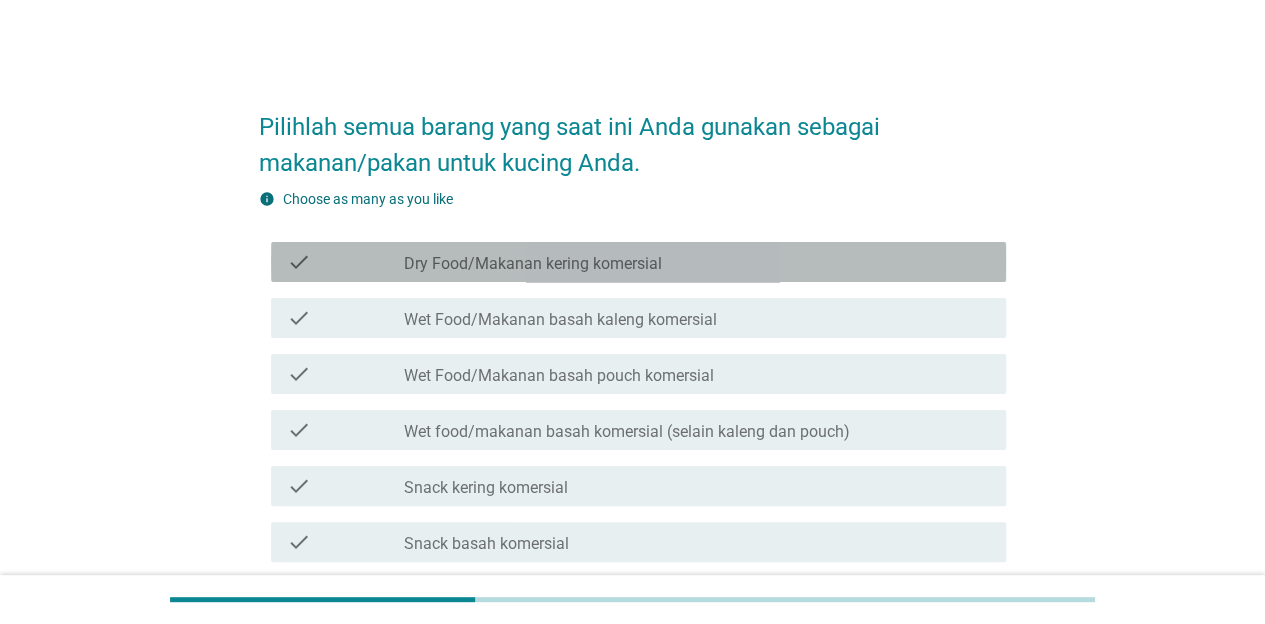 click on "Dry Food/Makanan kering komersial" at bounding box center (533, 264) 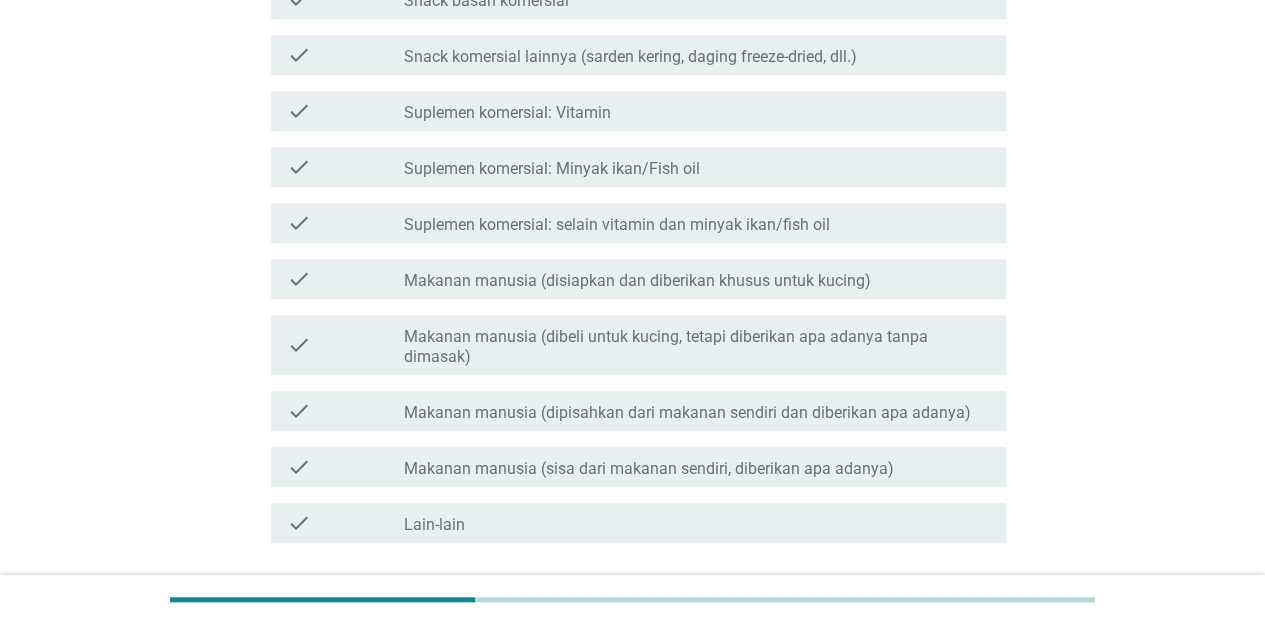 scroll, scrollTop: 695, scrollLeft: 0, axis: vertical 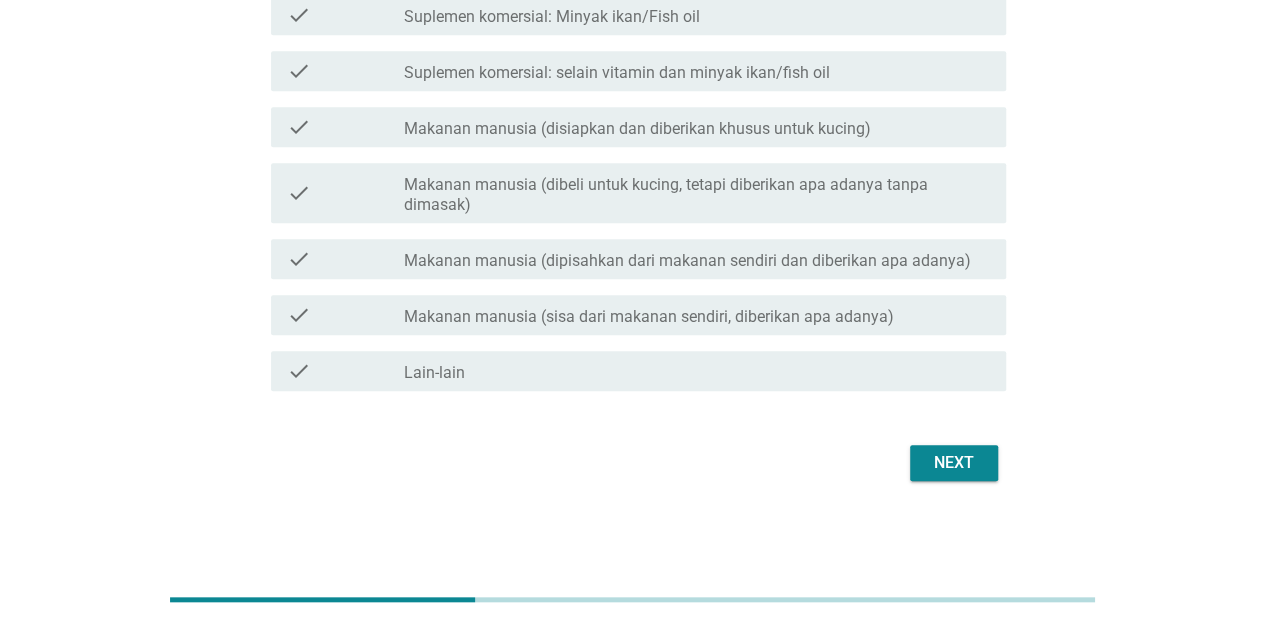 click on "Next" at bounding box center (954, 463) 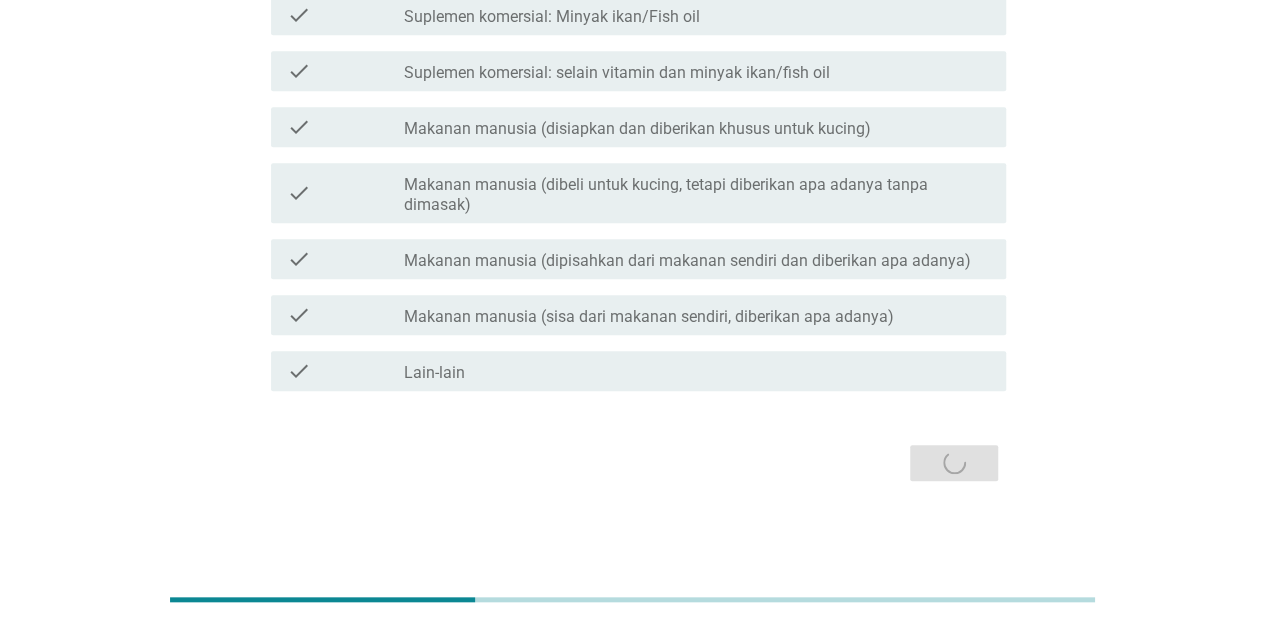 scroll, scrollTop: 0, scrollLeft: 0, axis: both 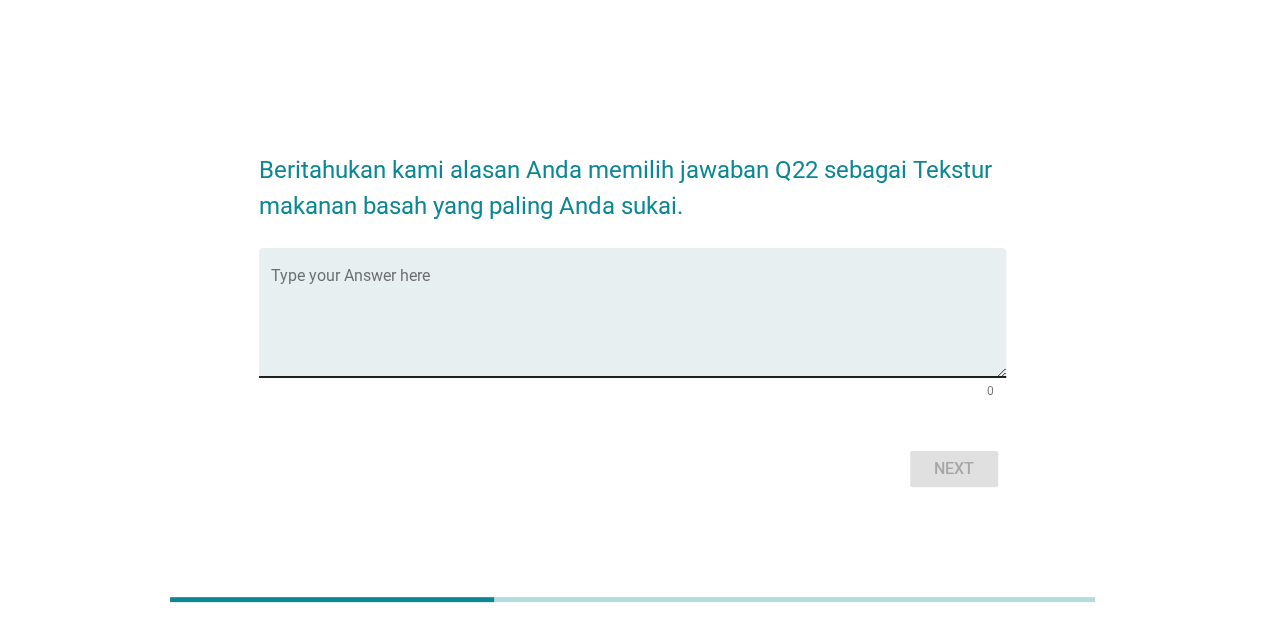 click at bounding box center [638, 324] 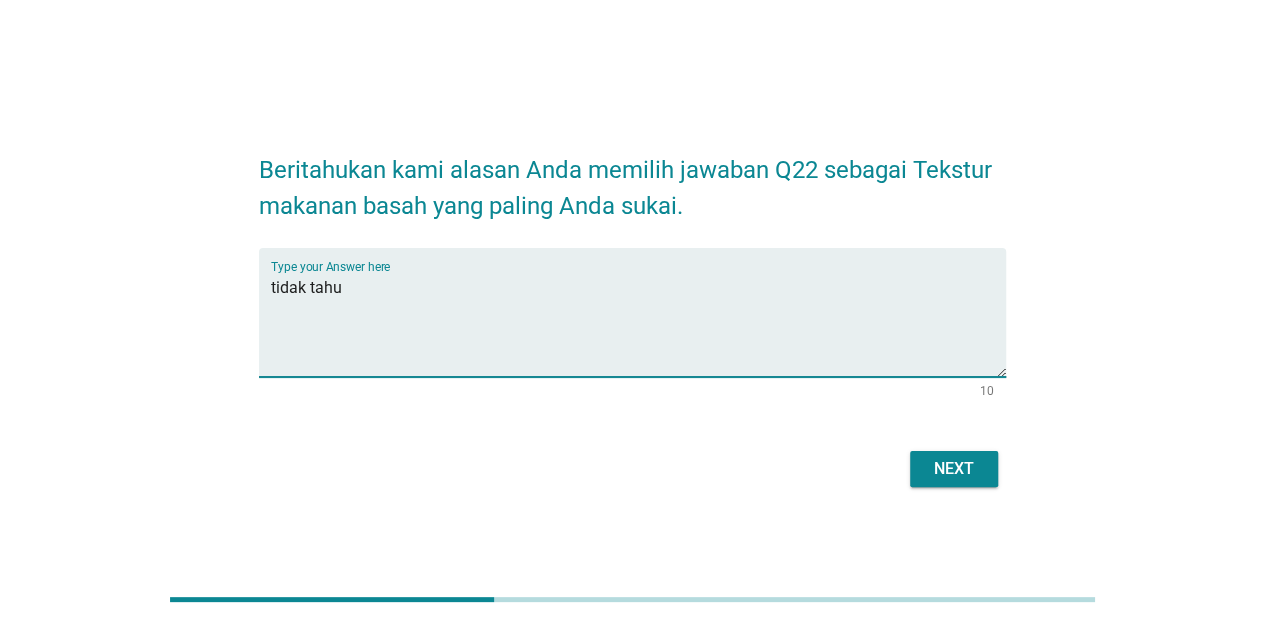 type on "tidak tahu" 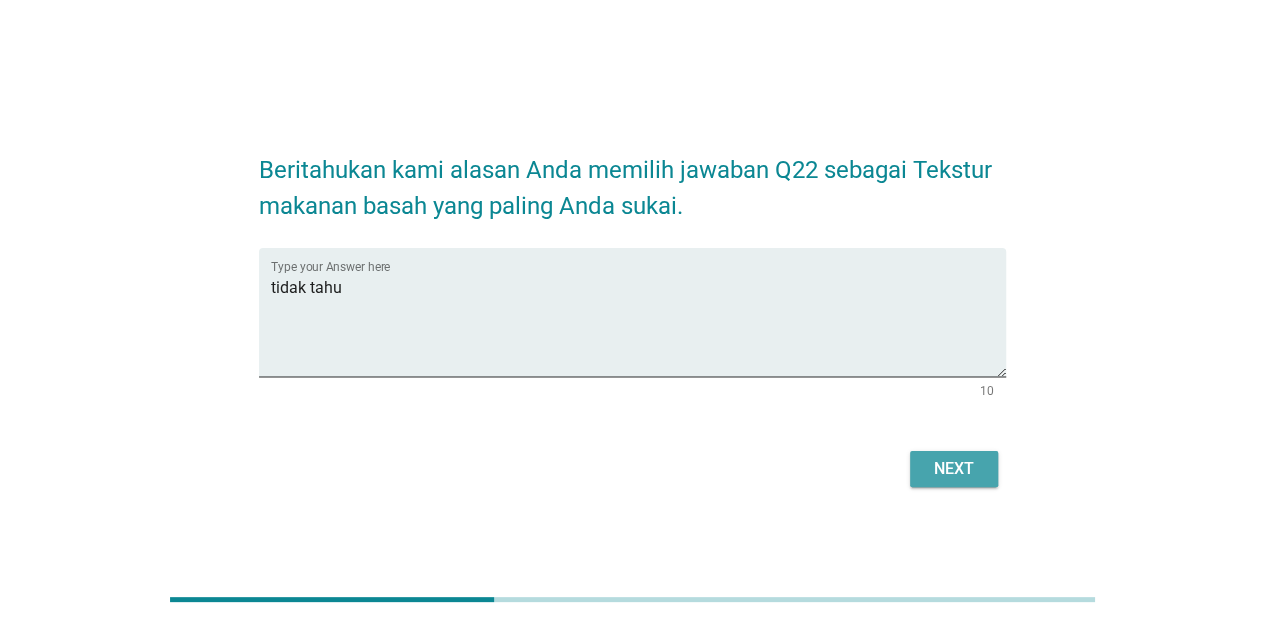 click on "Next" at bounding box center (954, 469) 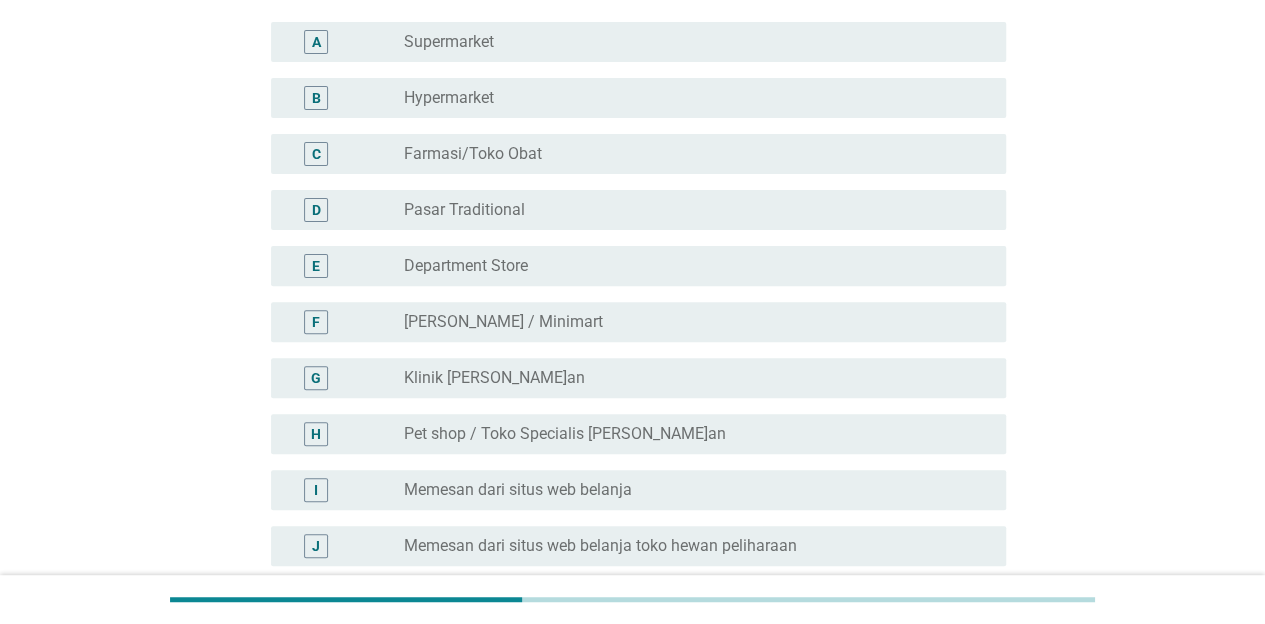 scroll, scrollTop: 200, scrollLeft: 0, axis: vertical 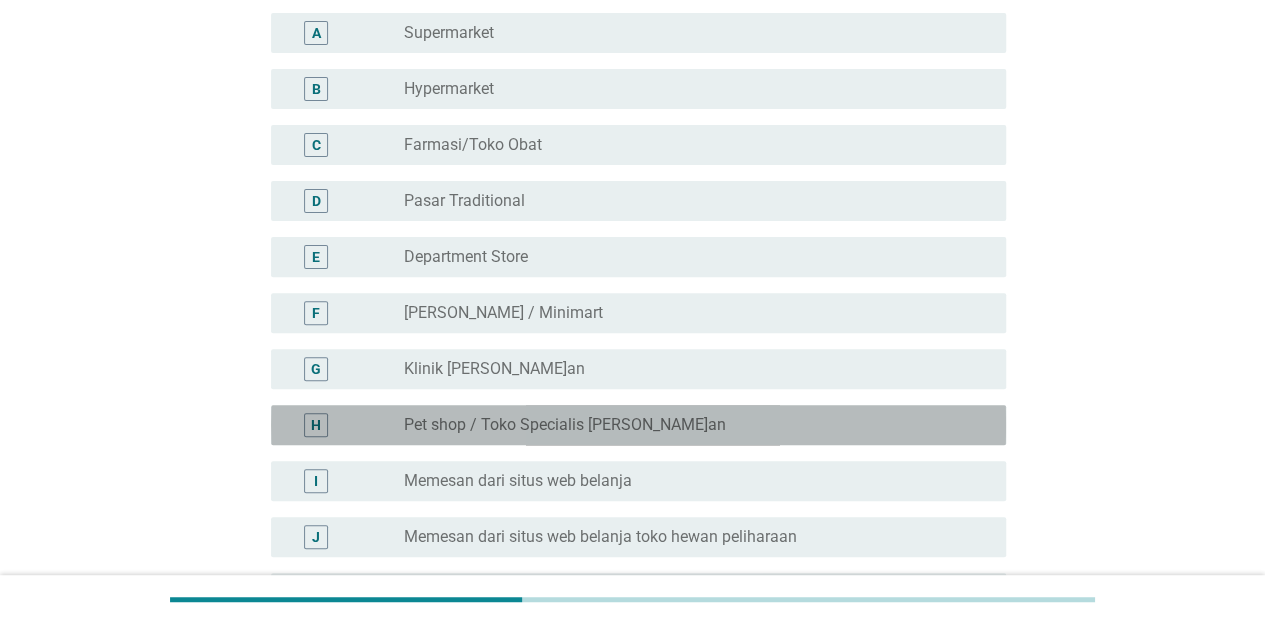 click on "Pet shop / Toko Specialis [PERSON_NAME]an" at bounding box center [565, 425] 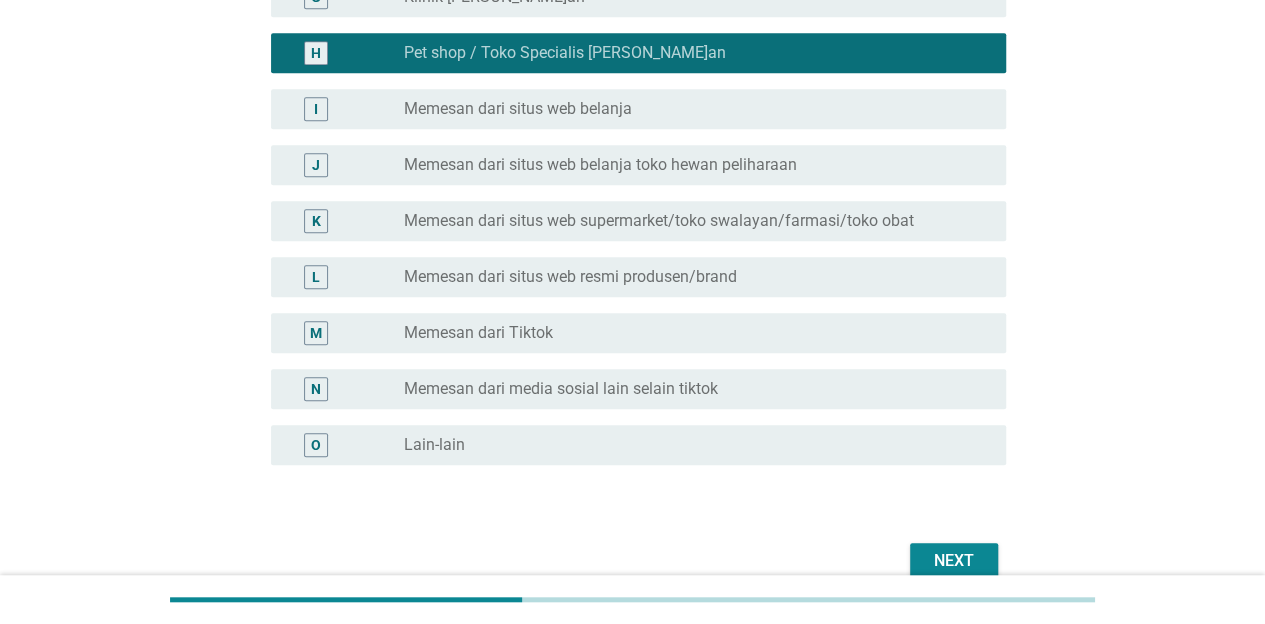 scroll, scrollTop: 600, scrollLeft: 0, axis: vertical 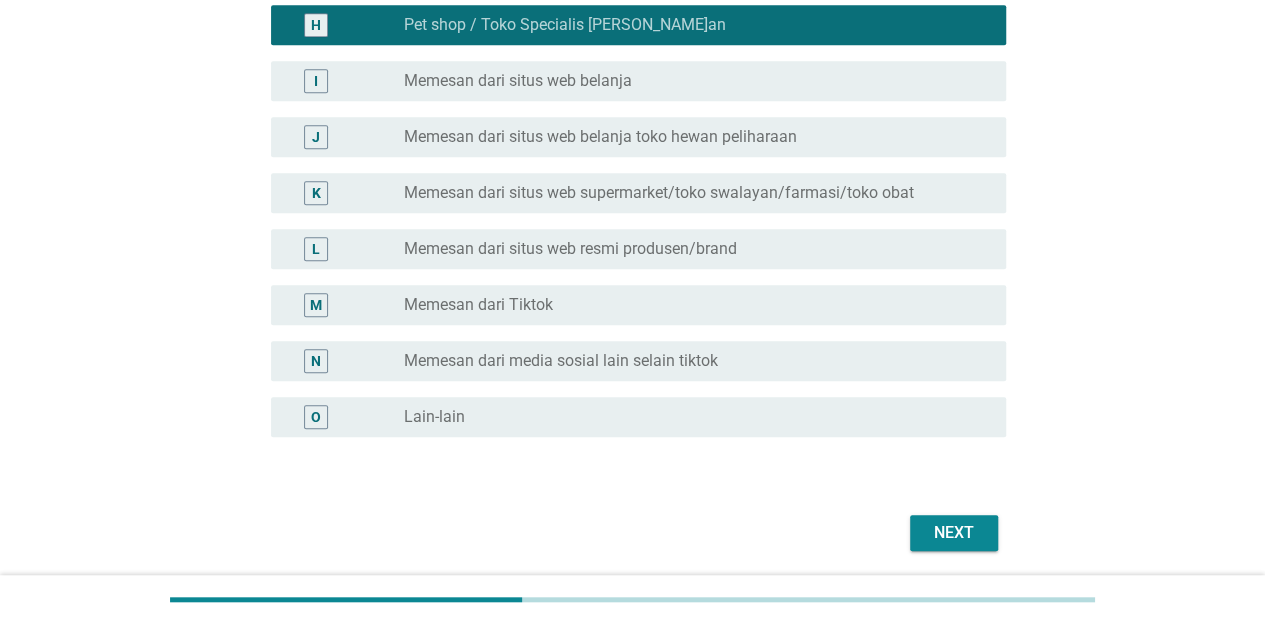 click on "Next" at bounding box center [954, 533] 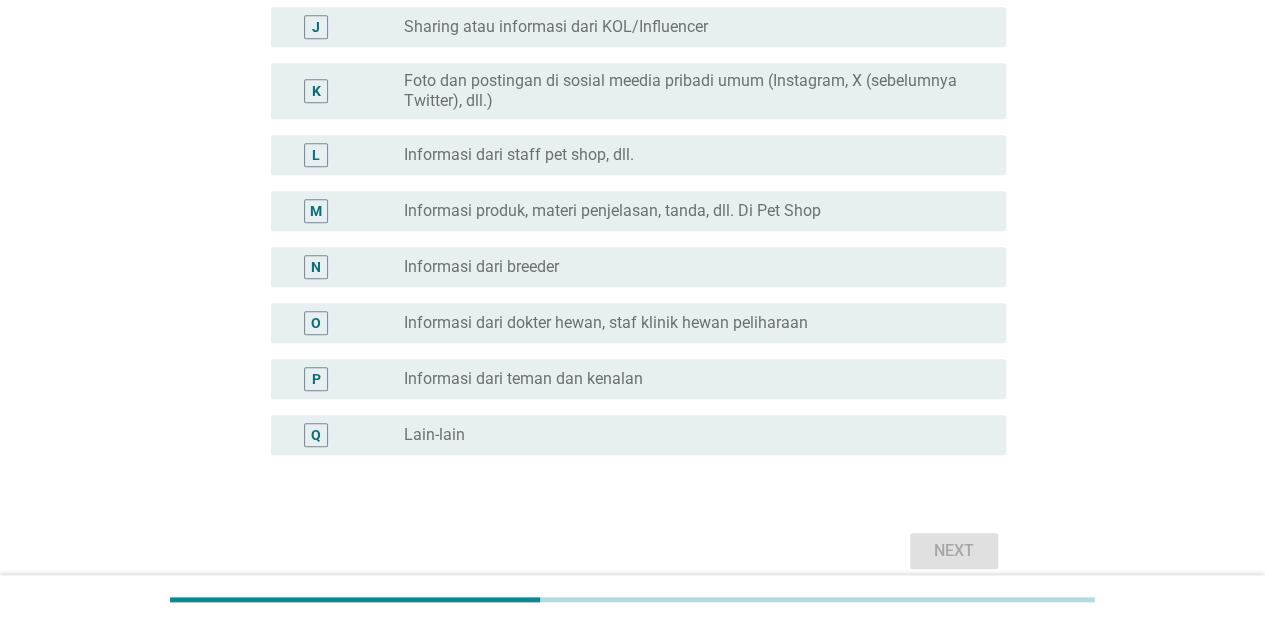 scroll, scrollTop: 800, scrollLeft: 0, axis: vertical 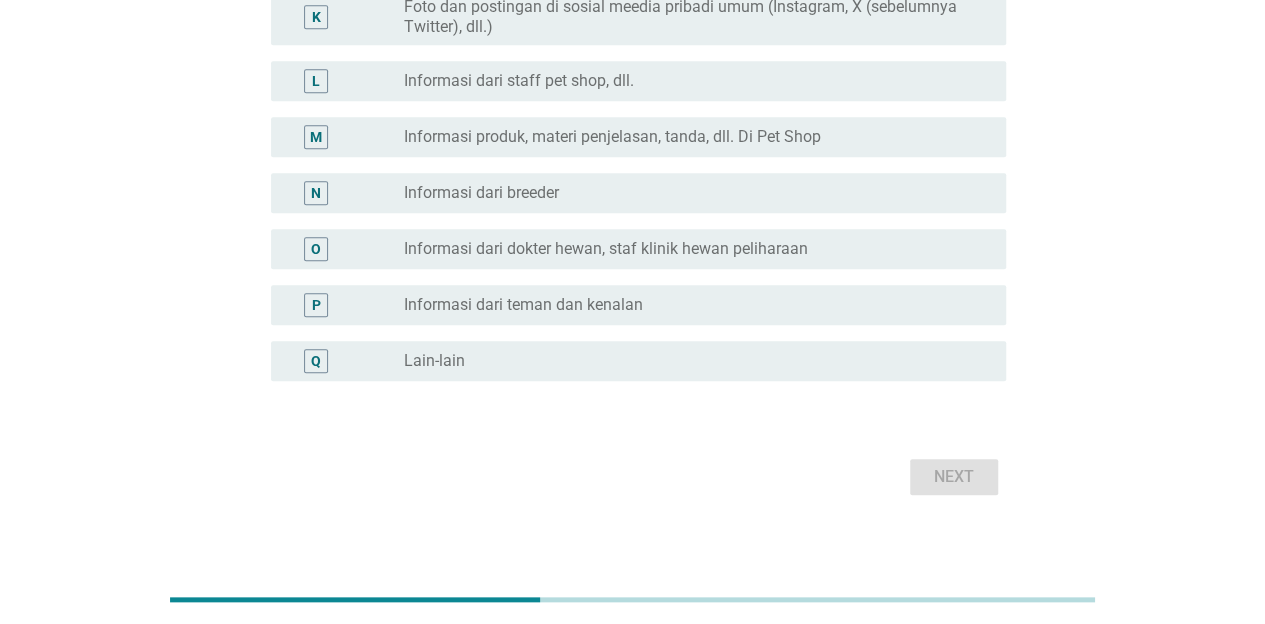 click on "Informasi produk, materi penjelasan, tanda, dll. Di Pet Shop" at bounding box center [612, 137] 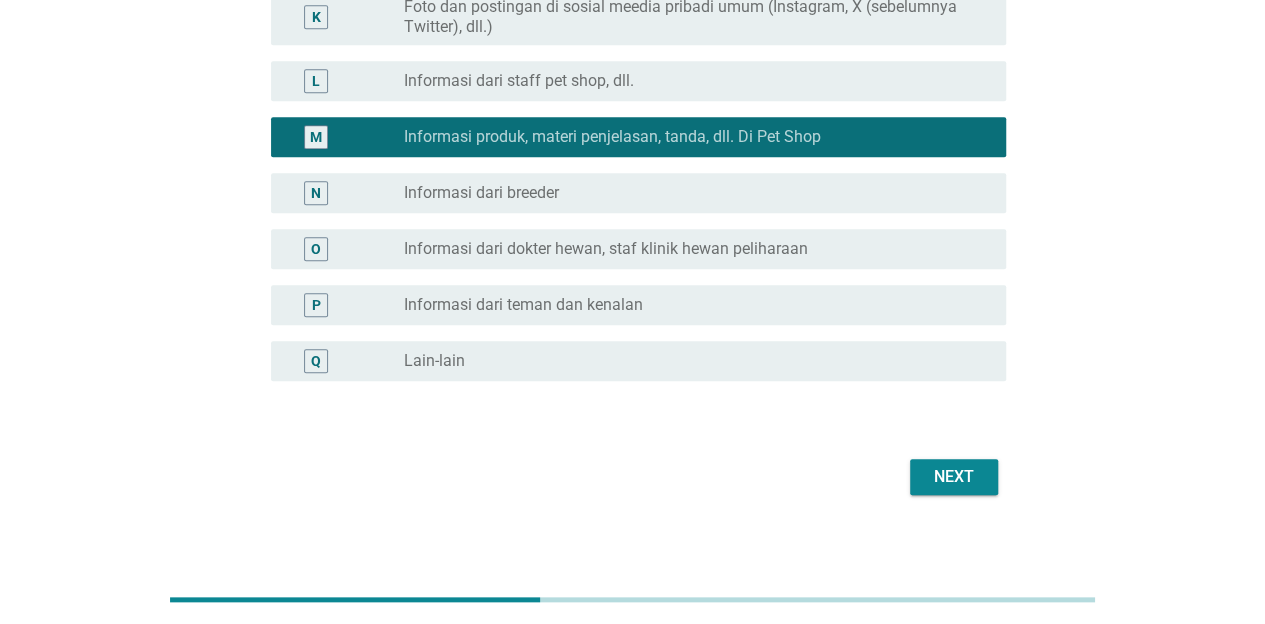 click on "Next" at bounding box center [954, 477] 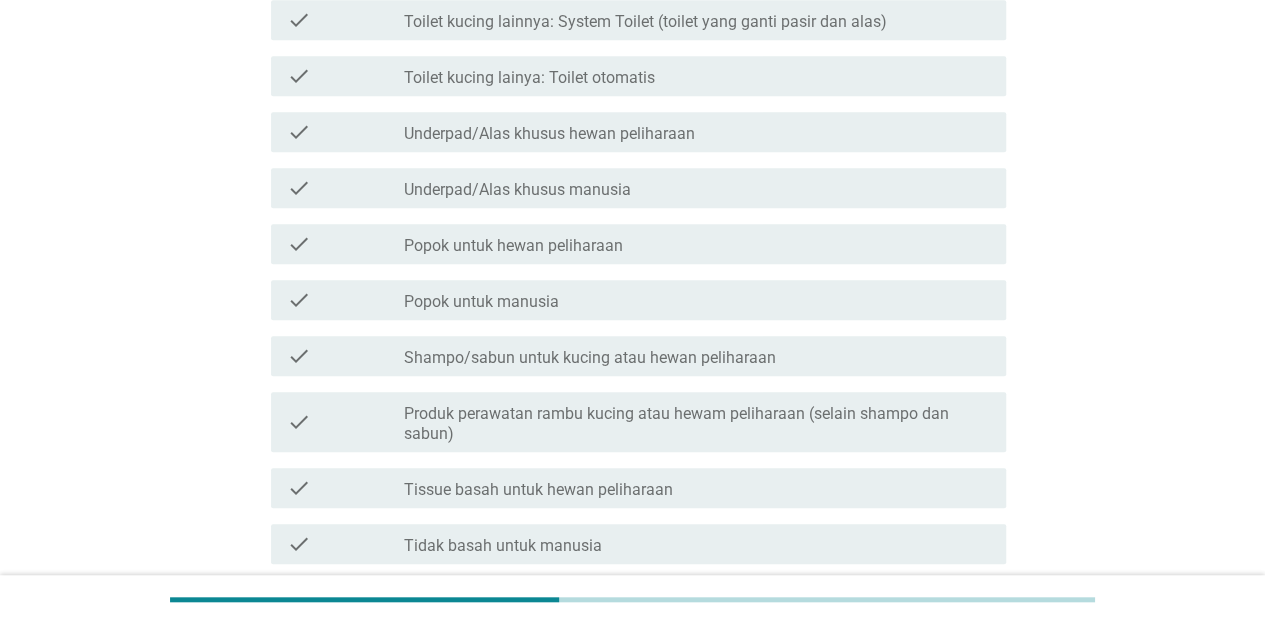 scroll, scrollTop: 700, scrollLeft: 0, axis: vertical 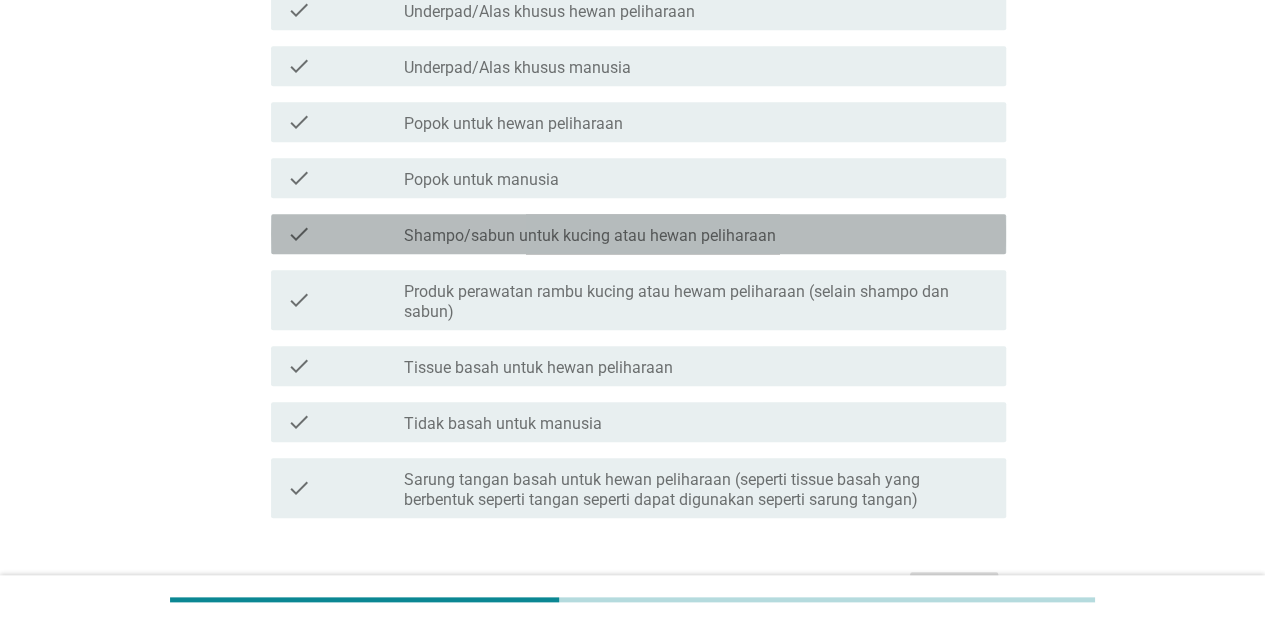 click on "Shampo/sabun untuk kucing atau hewan peliharaan" at bounding box center [590, 236] 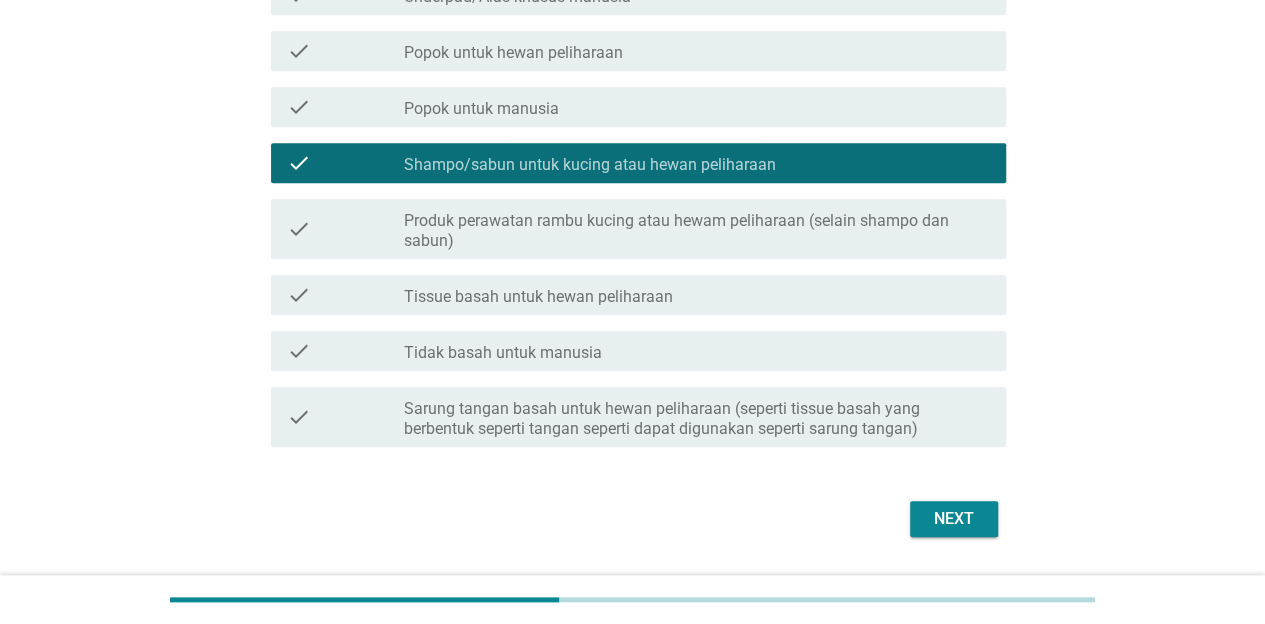scroll, scrollTop: 827, scrollLeft: 0, axis: vertical 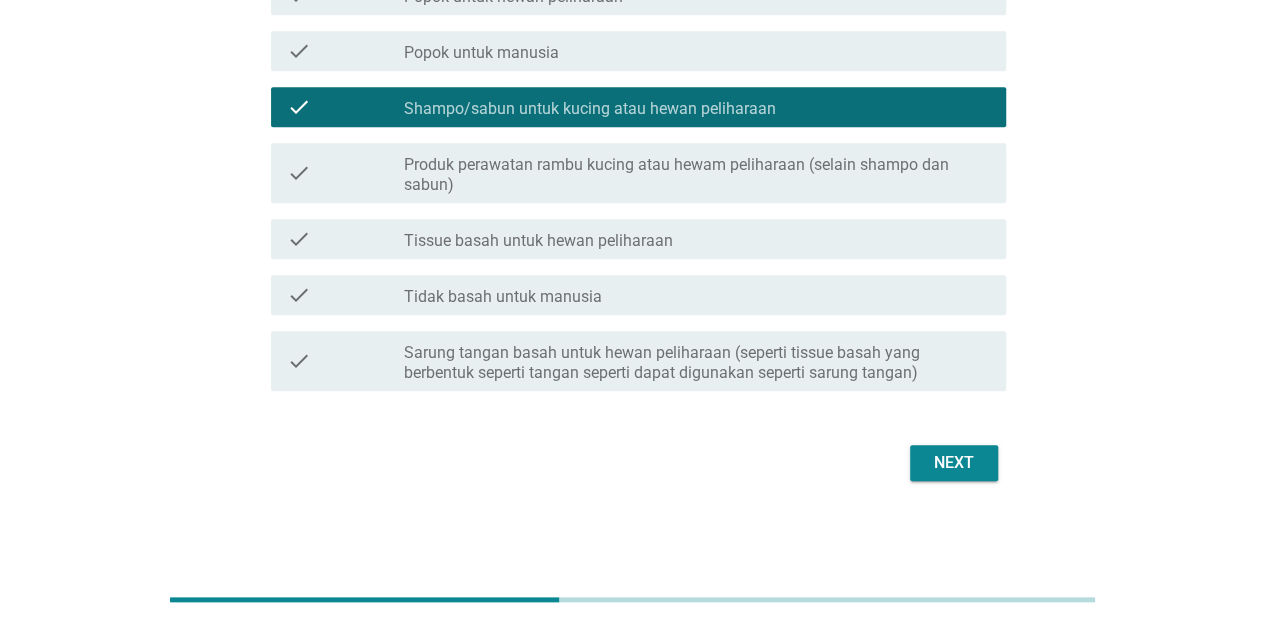 click on "Next" at bounding box center (954, 463) 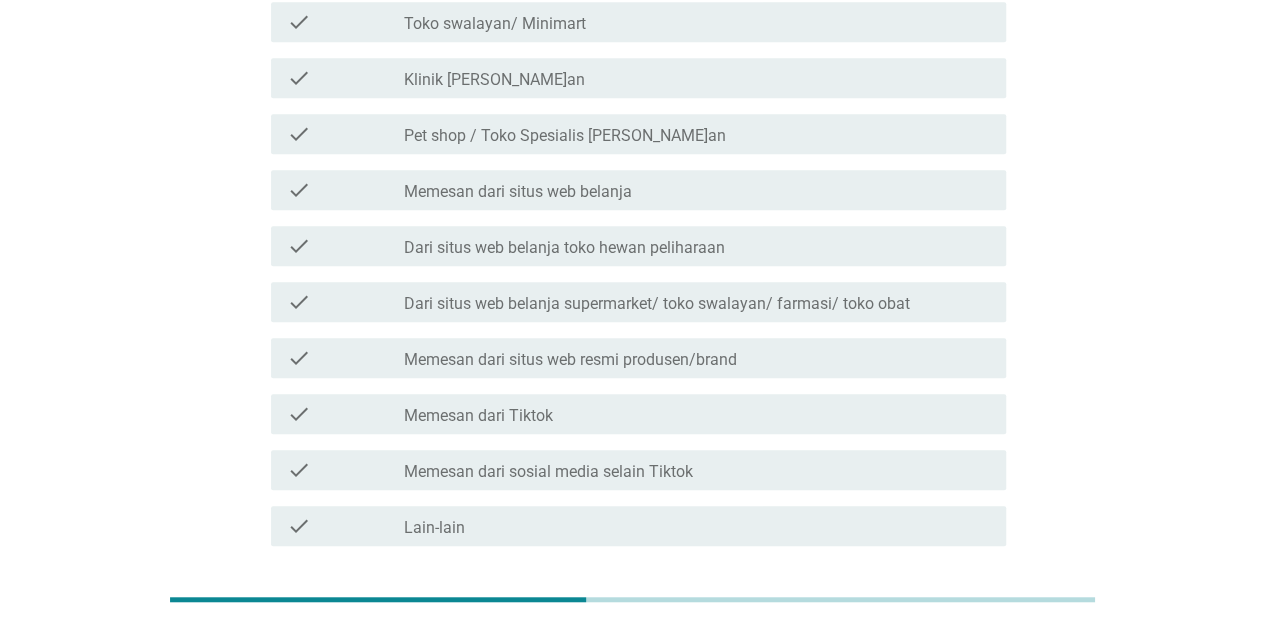 scroll, scrollTop: 475, scrollLeft: 0, axis: vertical 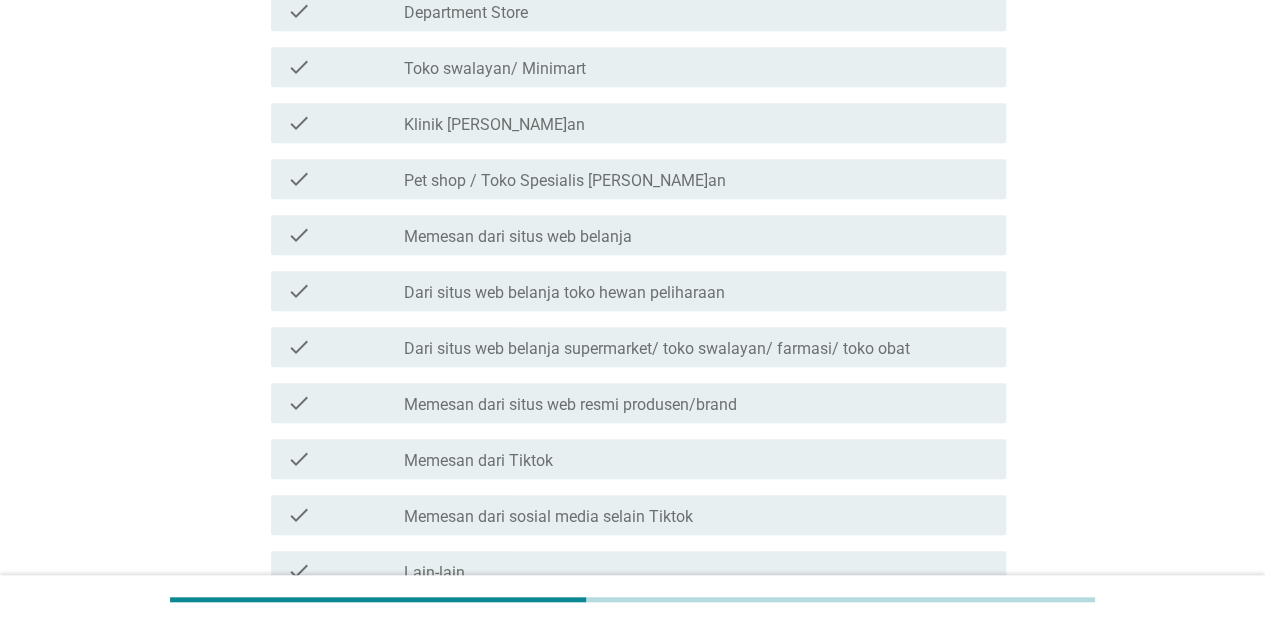 click on "Pet shop / Toko Spesialis [PERSON_NAME]an" at bounding box center [565, 181] 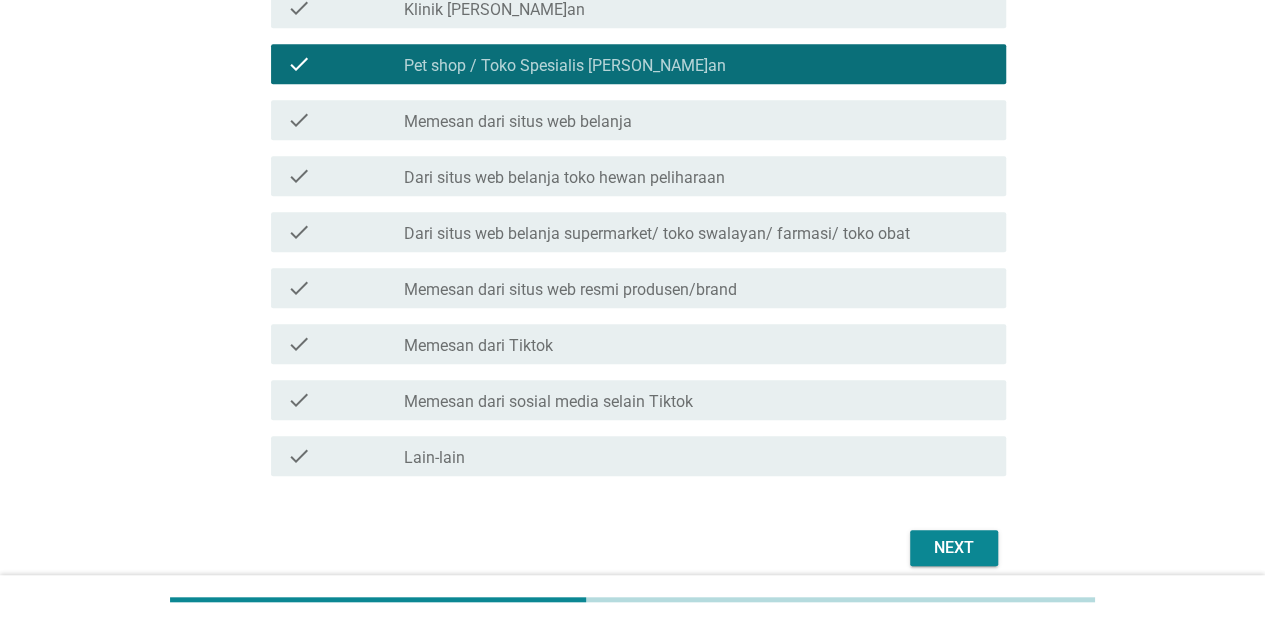 scroll, scrollTop: 675, scrollLeft: 0, axis: vertical 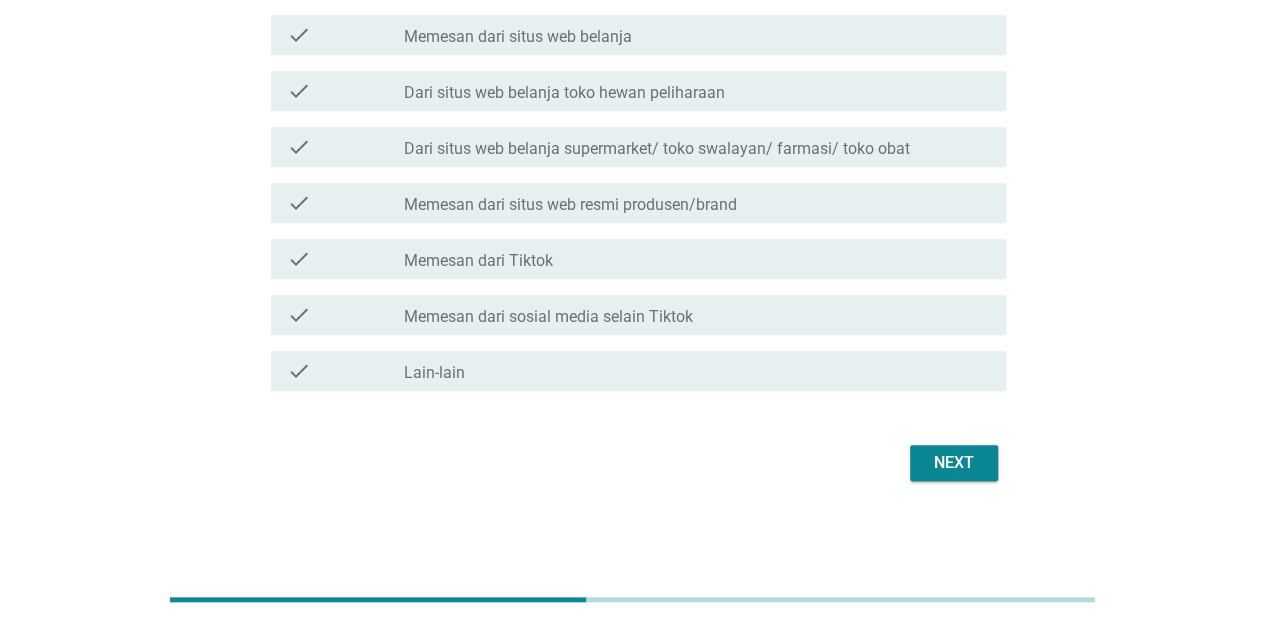 click on "Next" at bounding box center [954, 463] 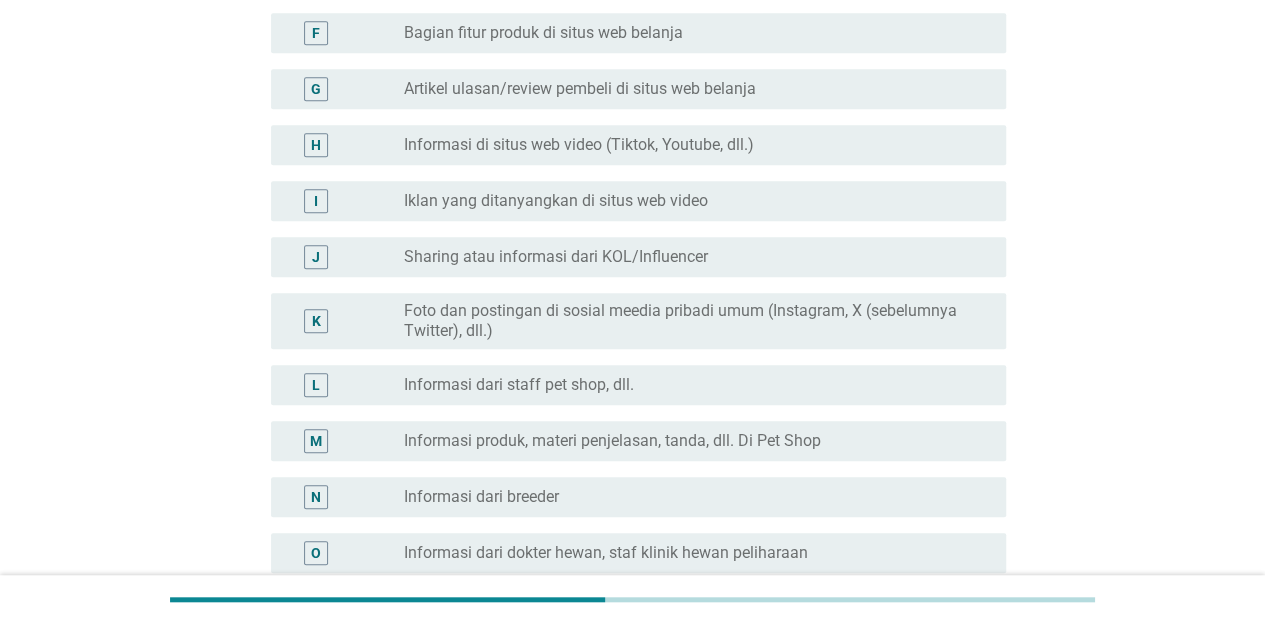scroll, scrollTop: 700, scrollLeft: 0, axis: vertical 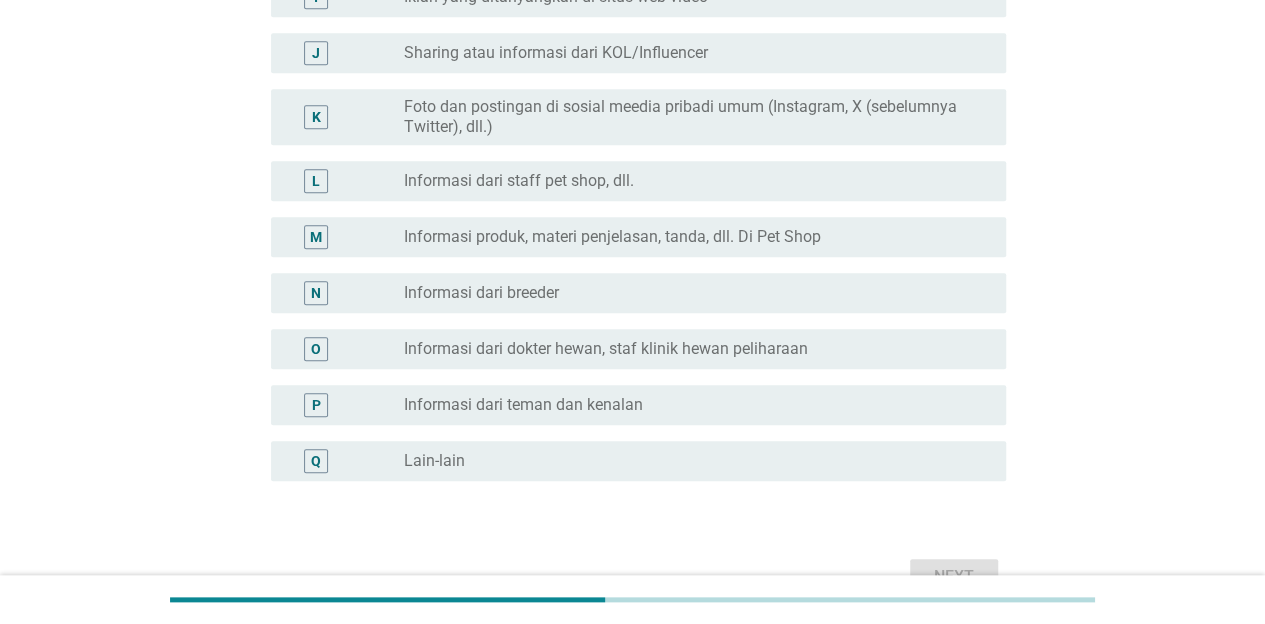 click on "M     radio_button_unchecked Informasi produk, materi penjelasan, tanda, dll. Di Pet Shop" at bounding box center [638, 237] 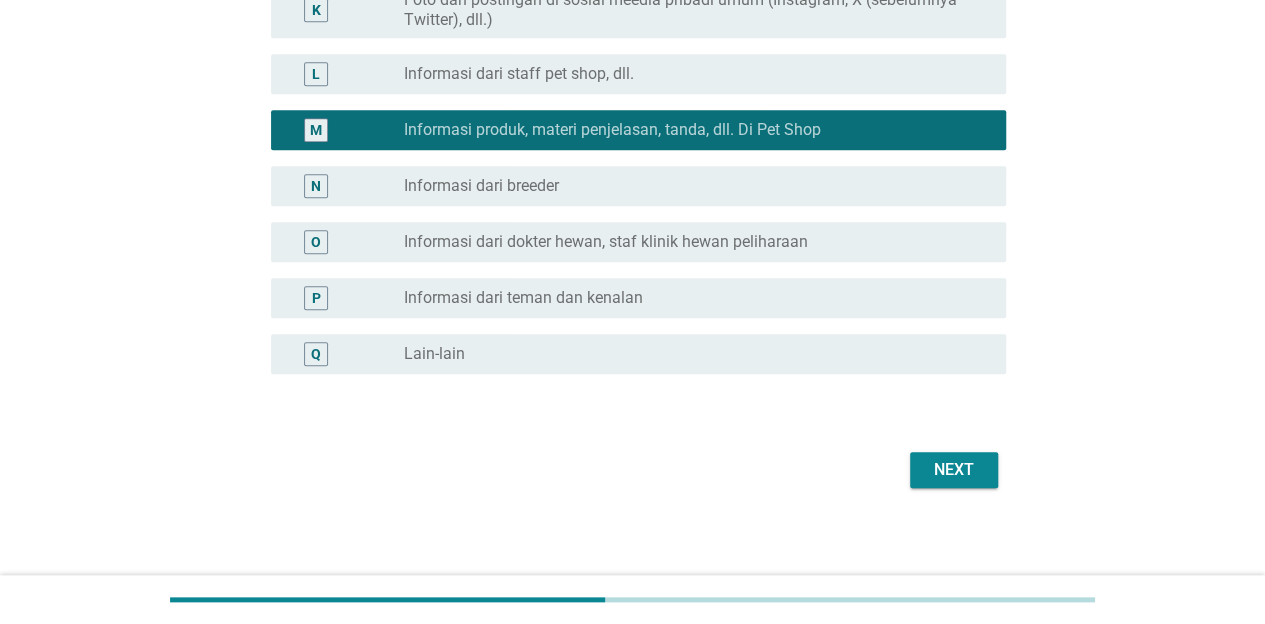 scroll, scrollTop: 814, scrollLeft: 0, axis: vertical 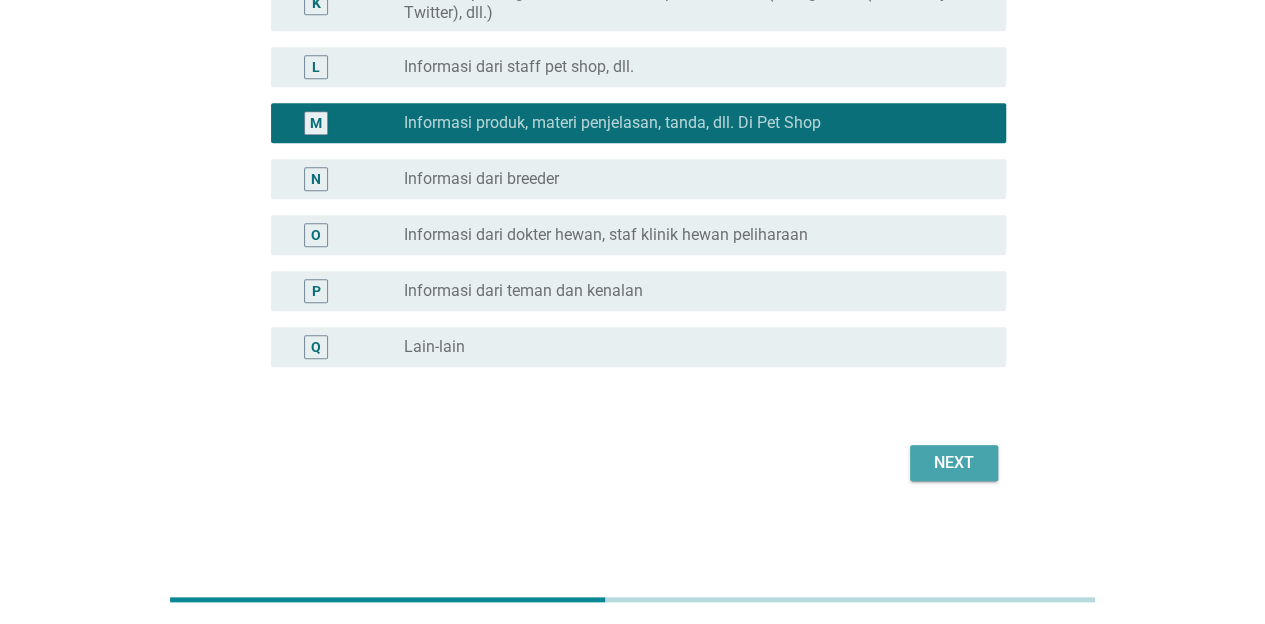click on "Next" at bounding box center (954, 463) 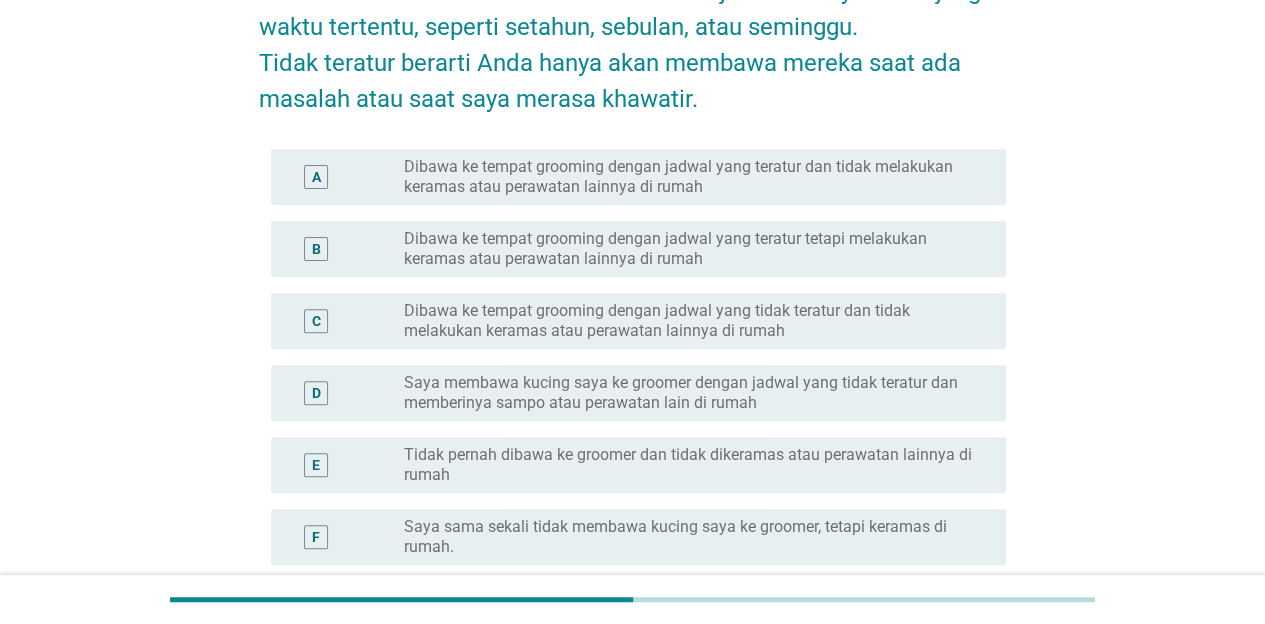 scroll, scrollTop: 300, scrollLeft: 0, axis: vertical 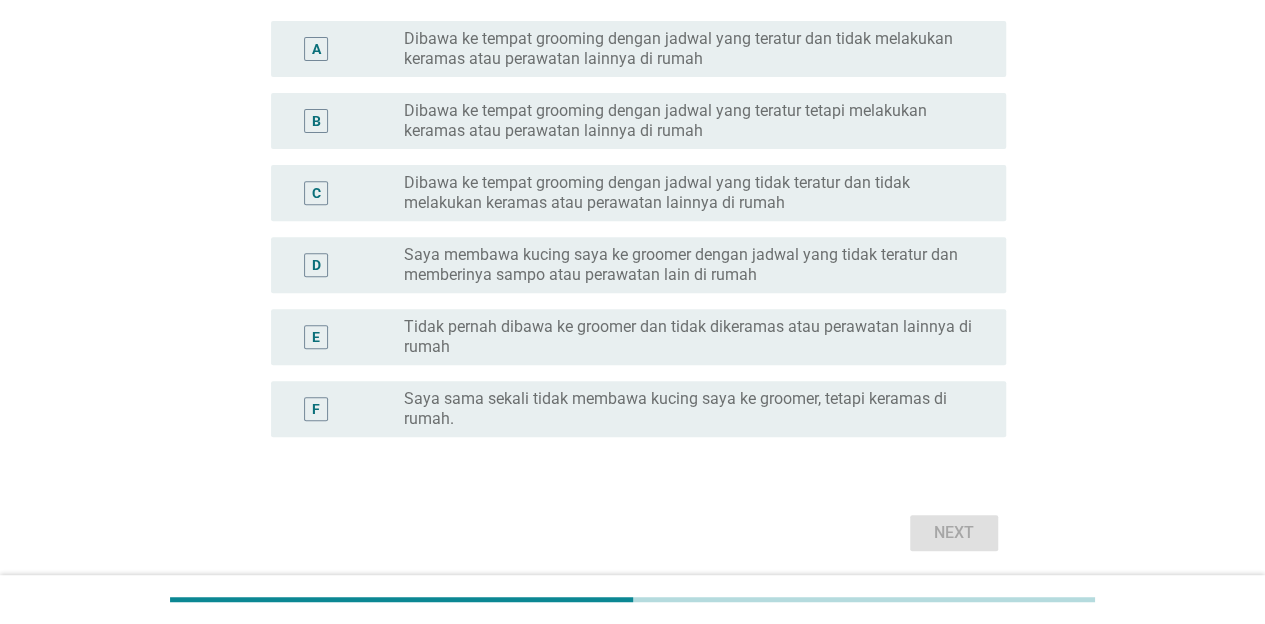 click on "Tidak pernah dibawa ke groomer dan tidak dikeramas atau perawatan lainnya di rumah" at bounding box center (689, 337) 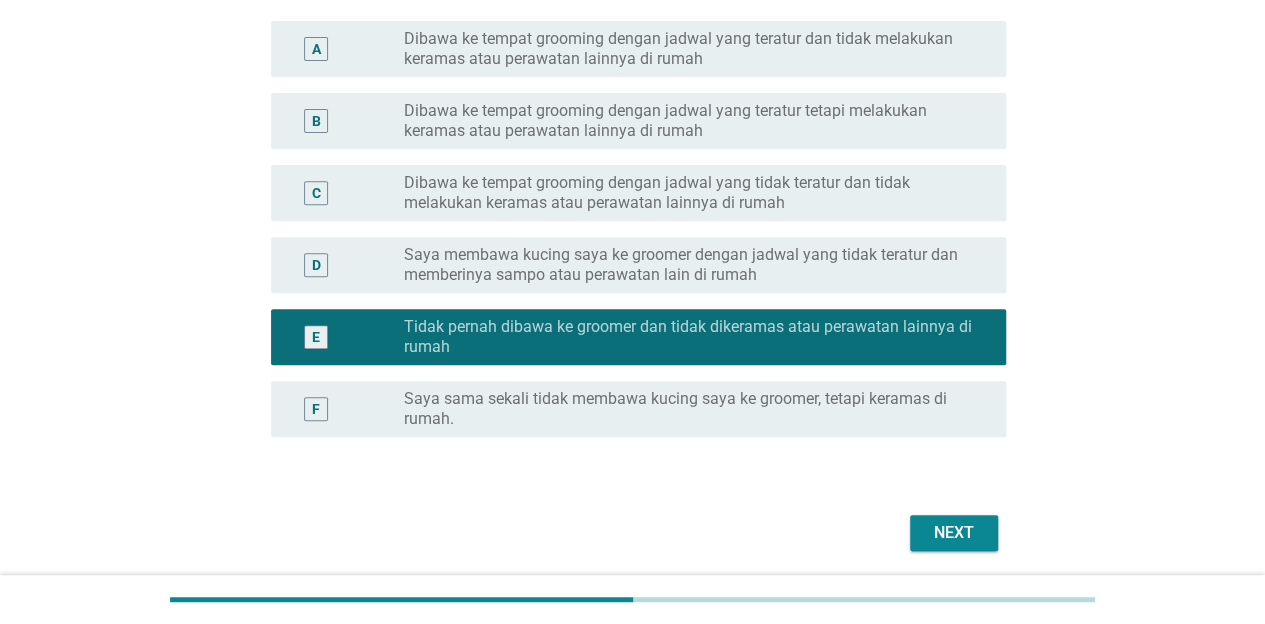 click on "Next" at bounding box center (954, 533) 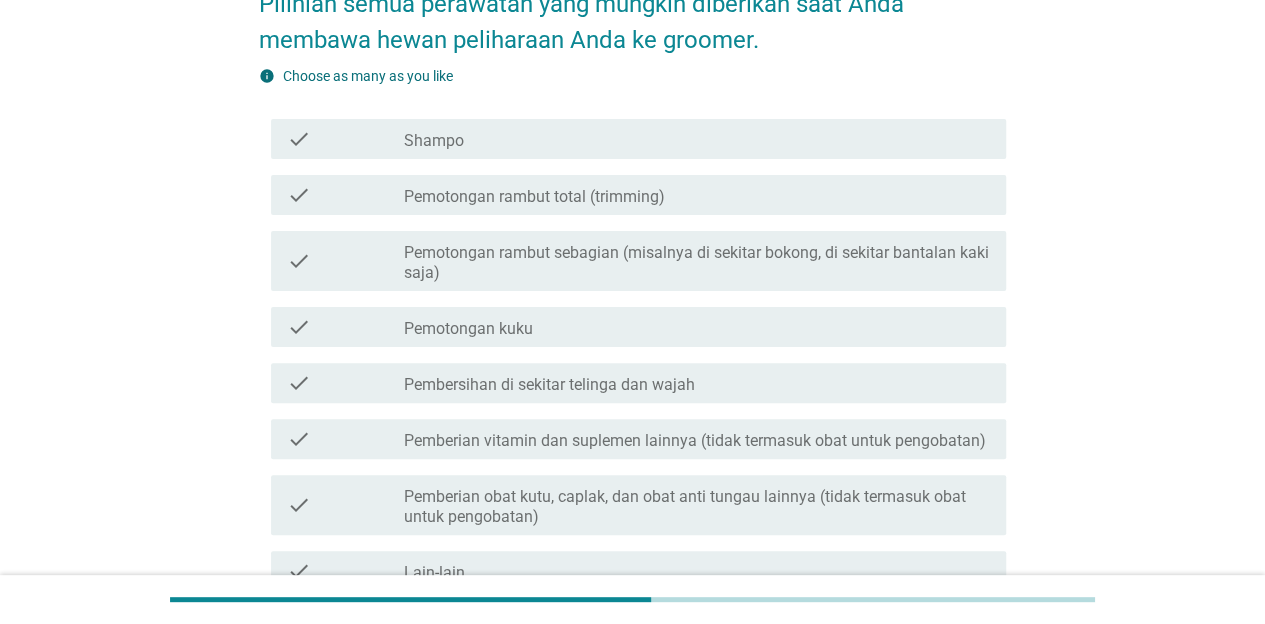 scroll, scrollTop: 323, scrollLeft: 0, axis: vertical 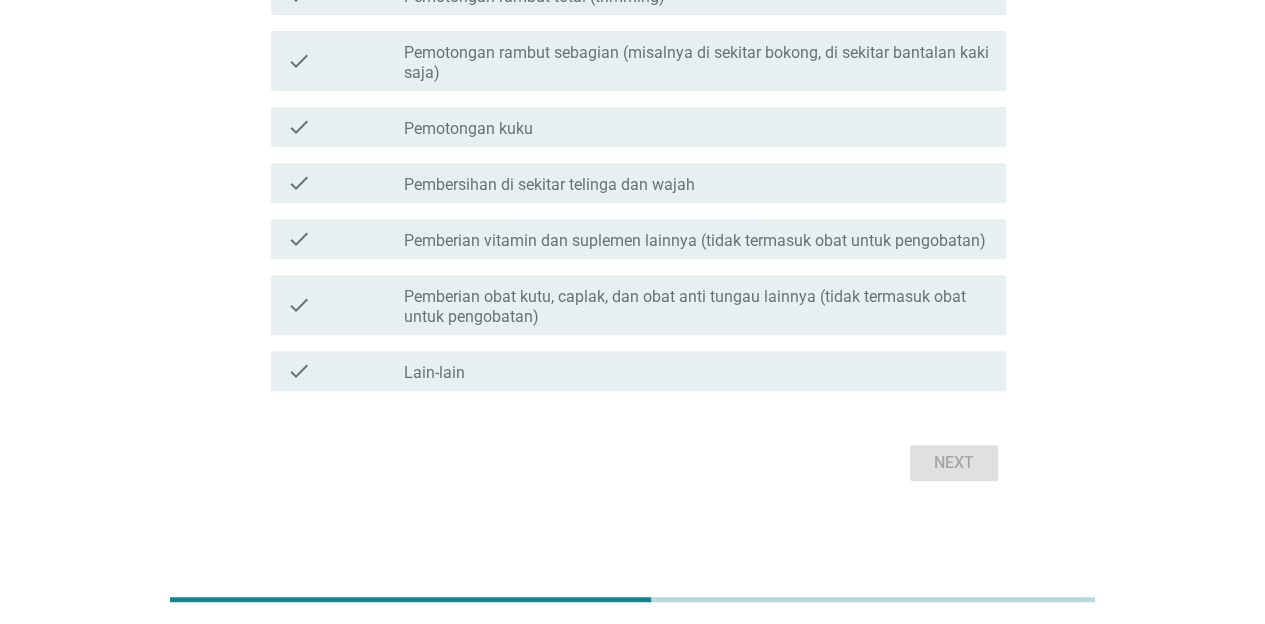 click on "check     check_box_outline_blank Lain-lain" at bounding box center [638, 371] 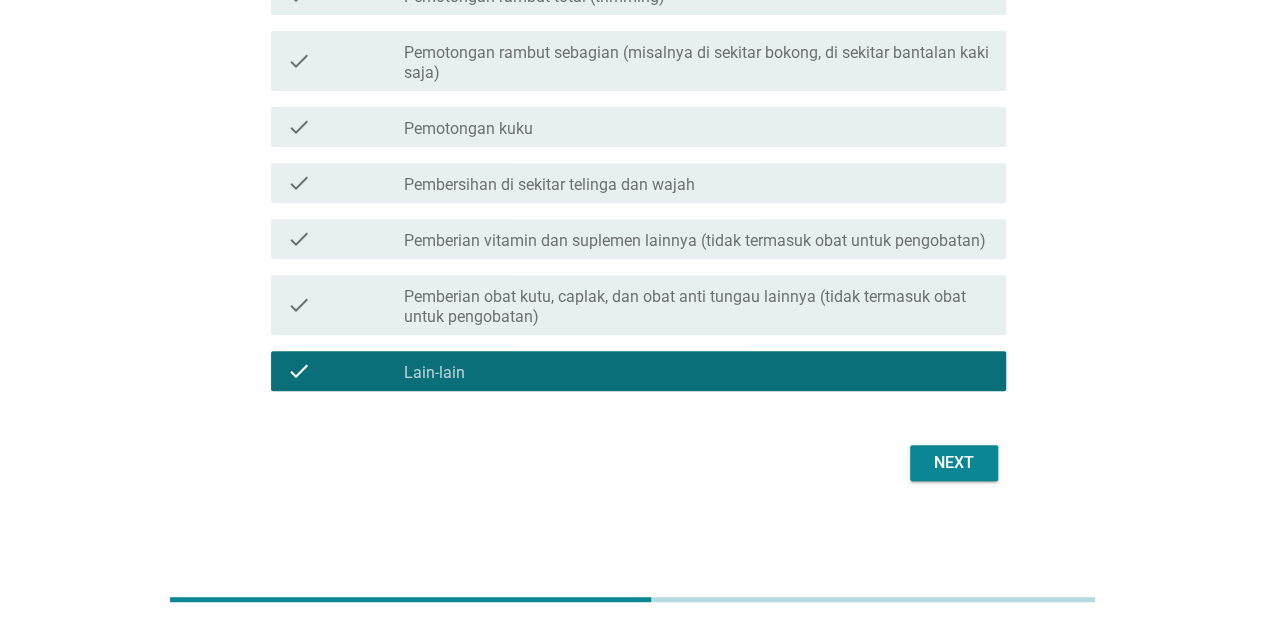 click on "Next" at bounding box center (954, 463) 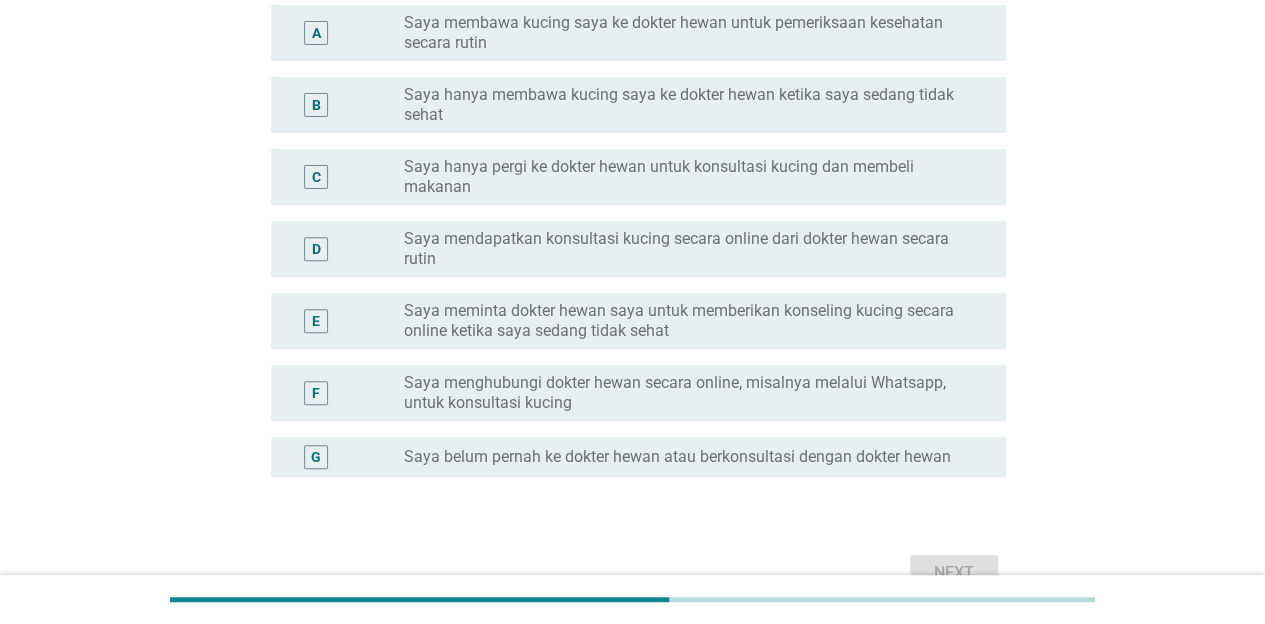 scroll, scrollTop: 390, scrollLeft: 0, axis: vertical 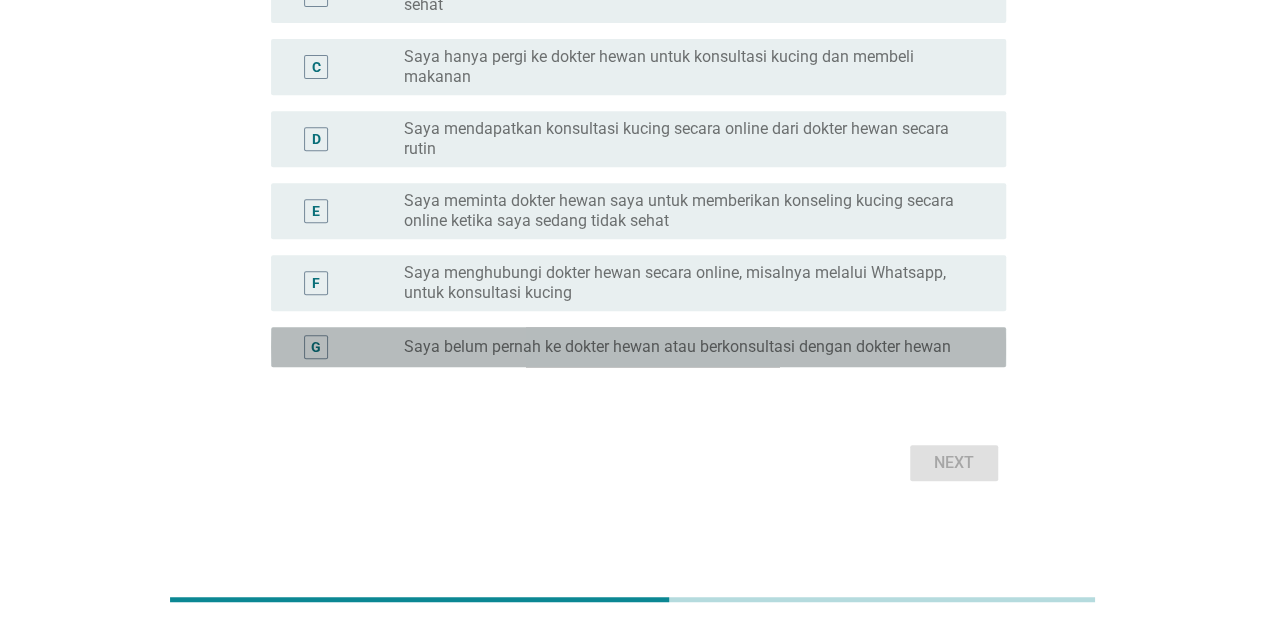 click on "G     radio_button_unchecked Saya belum pernah ke dokter hewan atau berkonsultasi dengan dokter hewan" at bounding box center [638, 347] 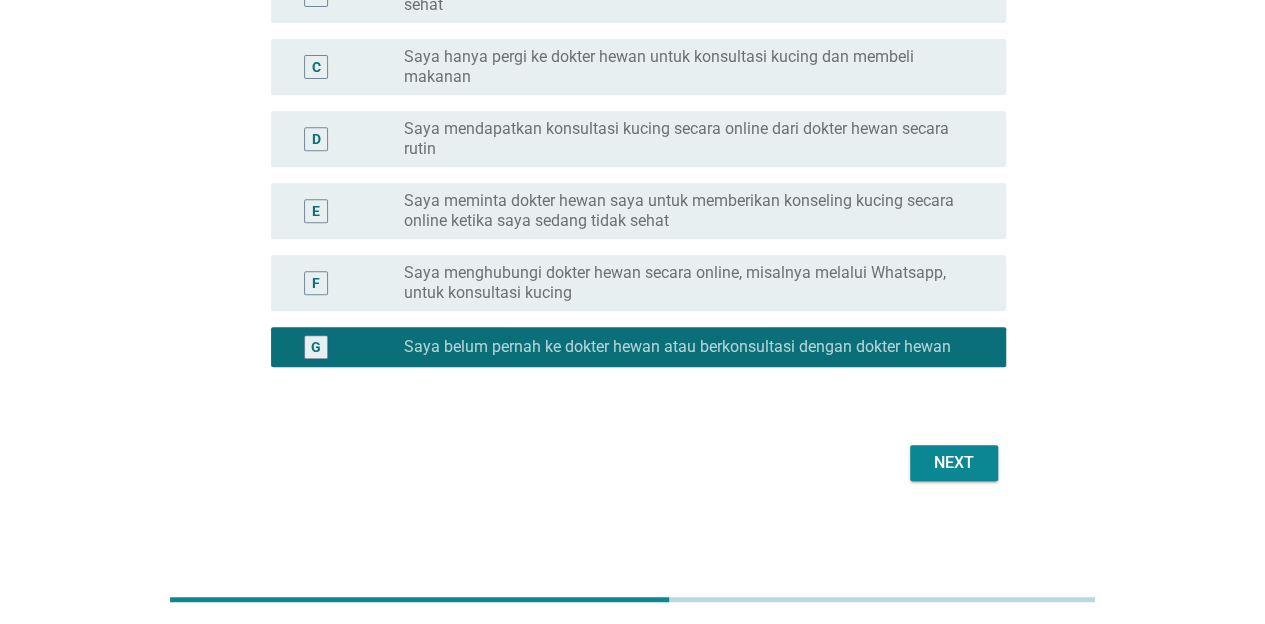click on "Next" at bounding box center (954, 463) 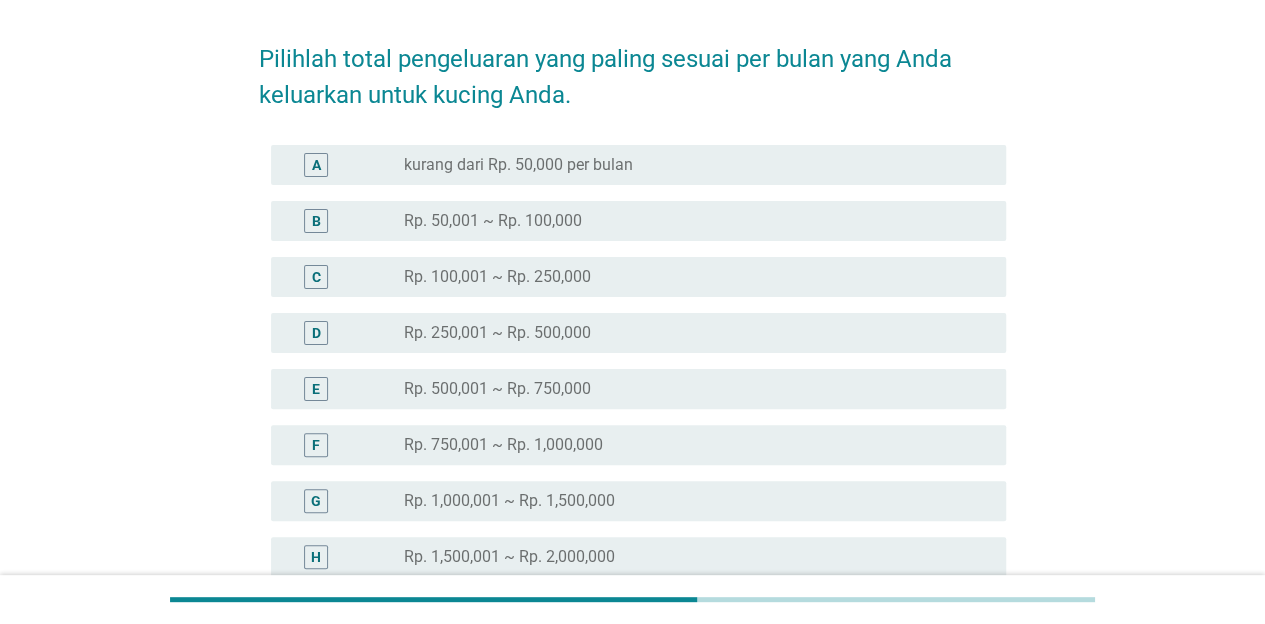 scroll, scrollTop: 100, scrollLeft: 0, axis: vertical 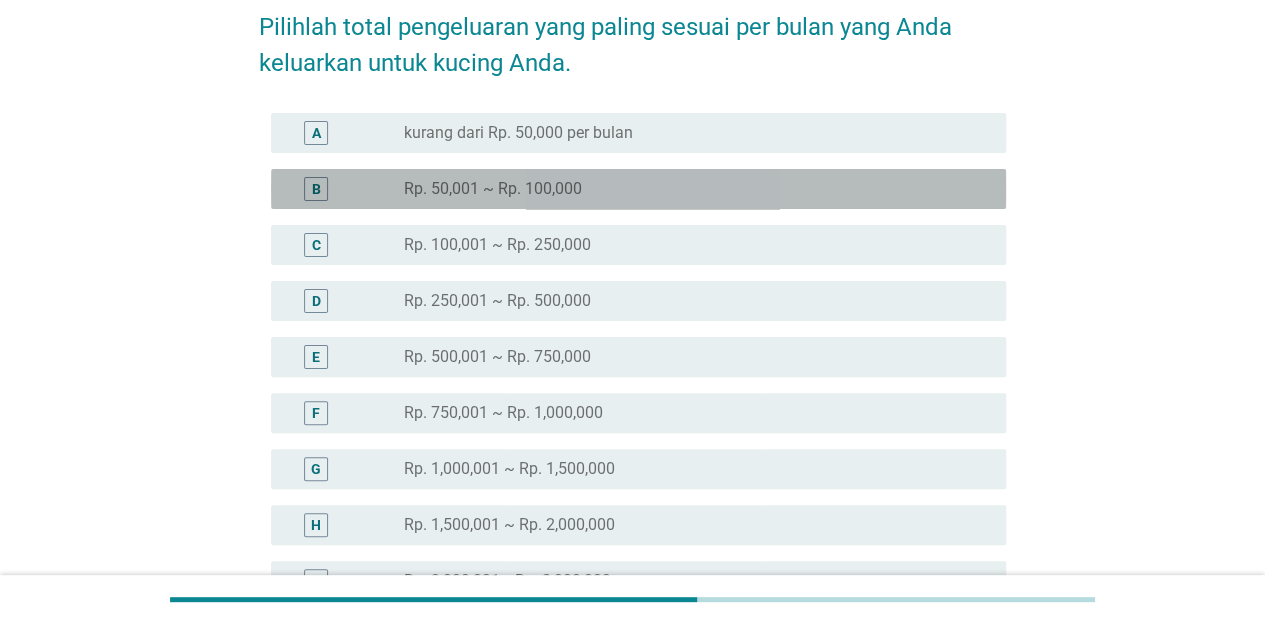 click on "radio_button_unchecked Rp. 50,001 ~ Rp. 100,000" at bounding box center (697, 189) 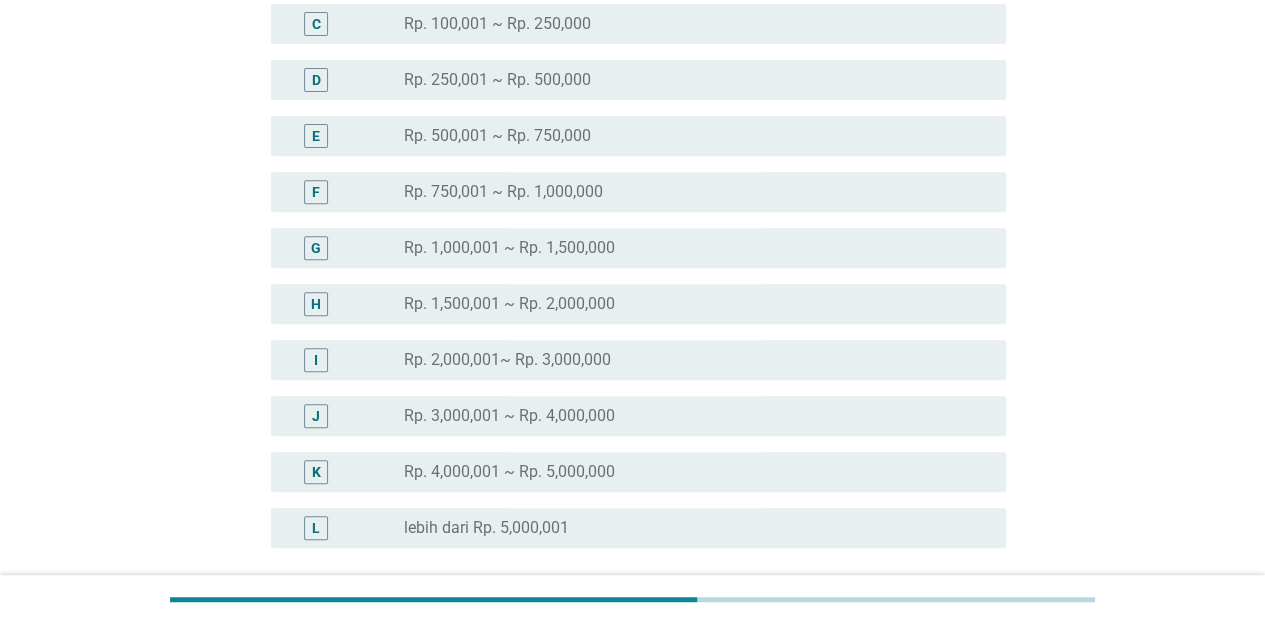 scroll, scrollTop: 502, scrollLeft: 0, axis: vertical 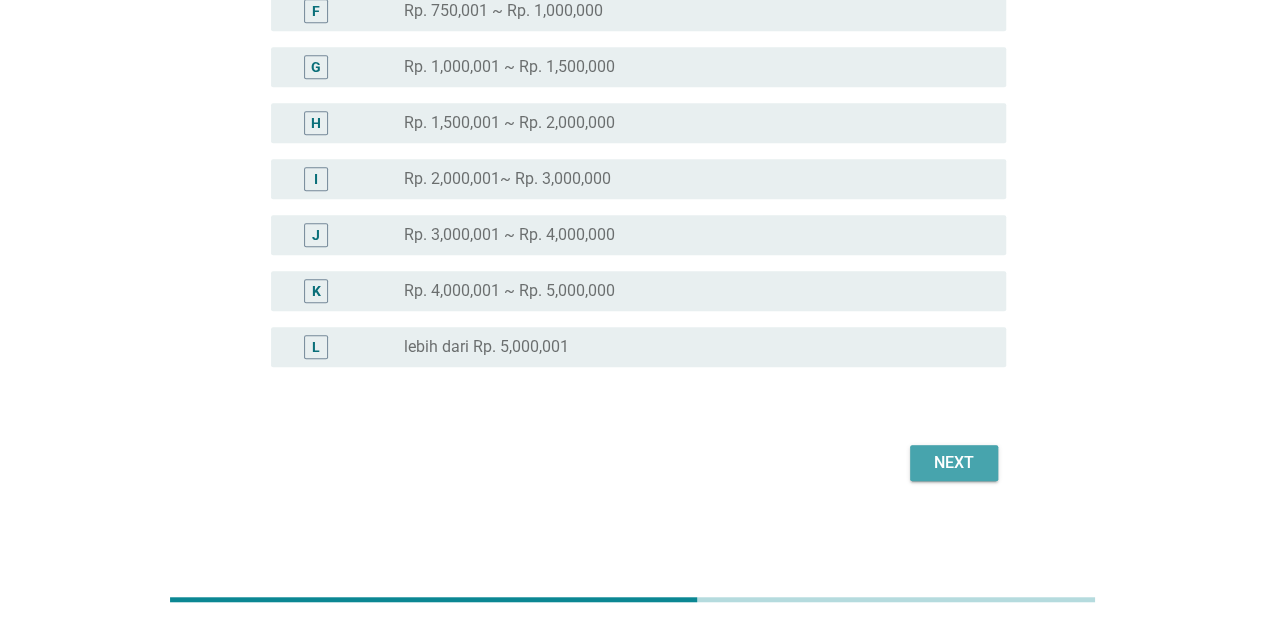 click on "Next" at bounding box center (954, 463) 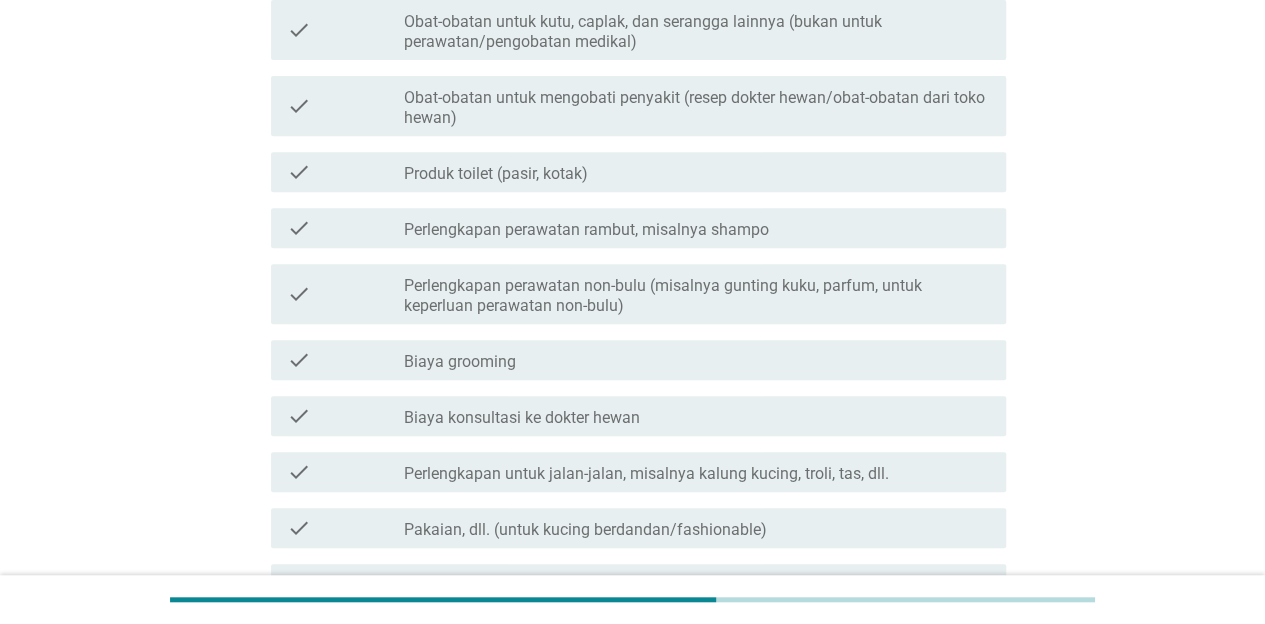 scroll, scrollTop: 200, scrollLeft: 0, axis: vertical 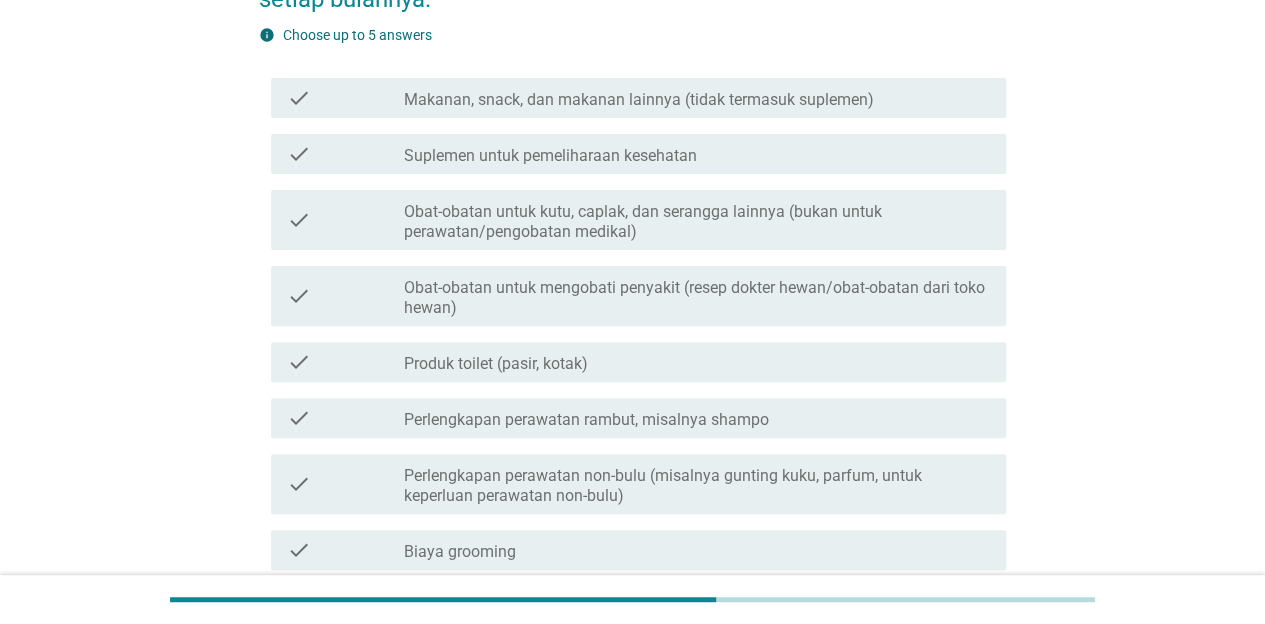 click on "Makanan, snack, dan makanan lainnya (tidak termasuk suplemen)" at bounding box center [639, 100] 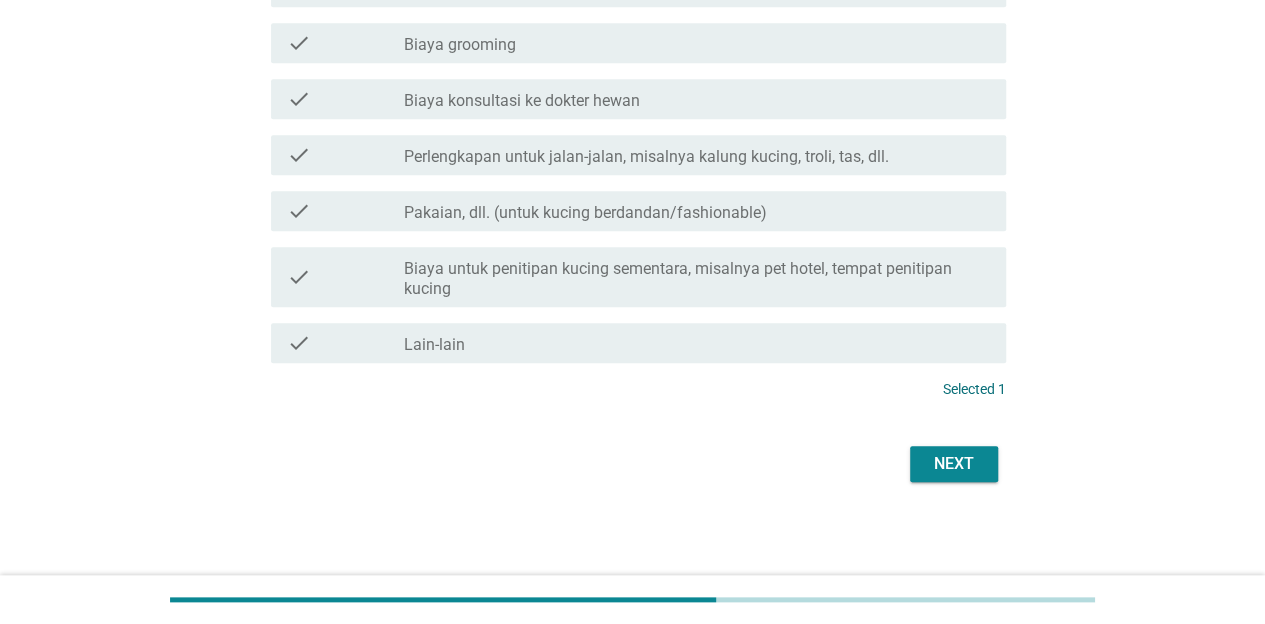 scroll, scrollTop: 708, scrollLeft: 0, axis: vertical 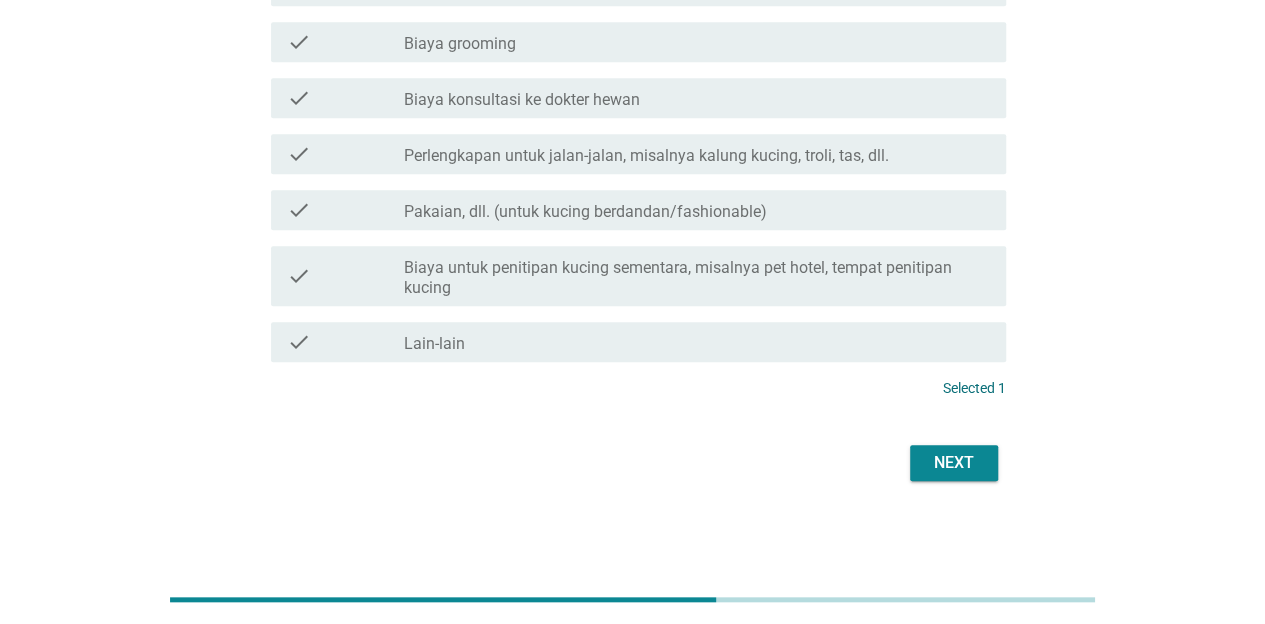 click on "Next" at bounding box center (954, 463) 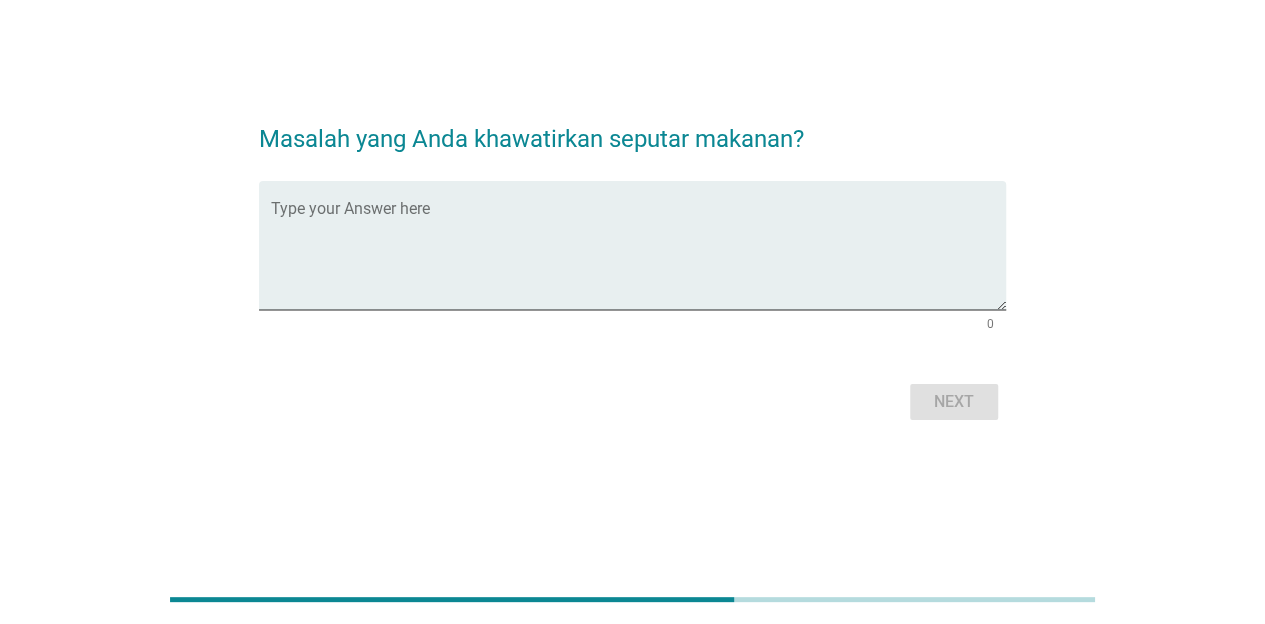 scroll, scrollTop: 0, scrollLeft: 0, axis: both 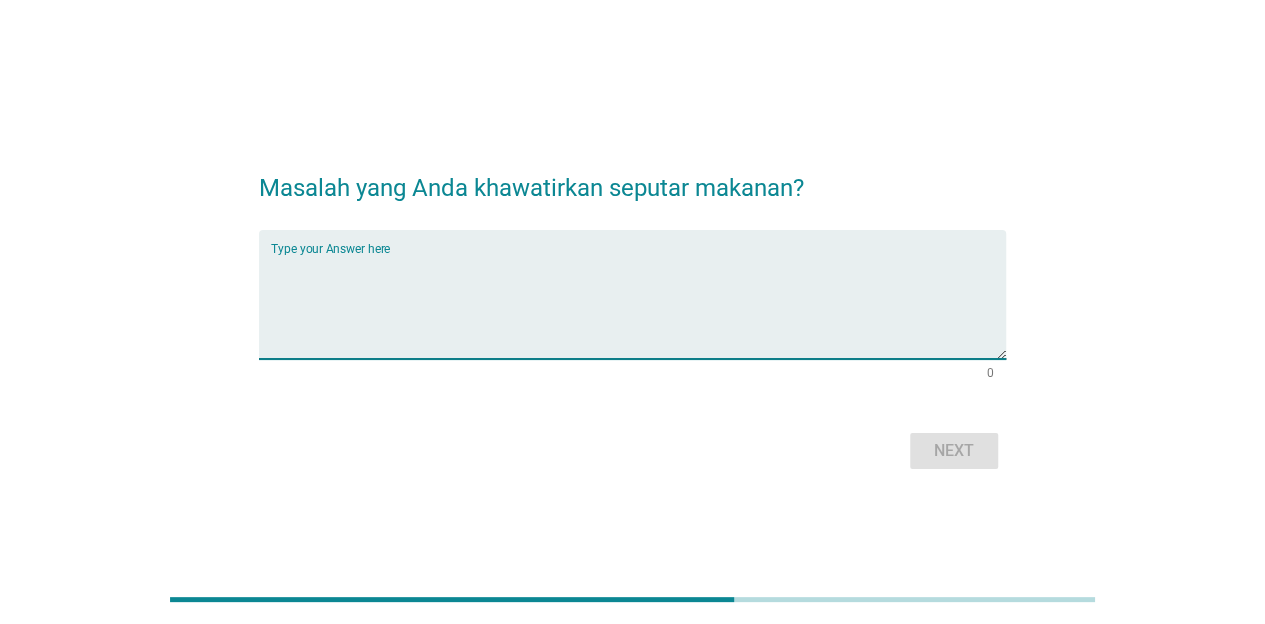 click at bounding box center (638, 306) 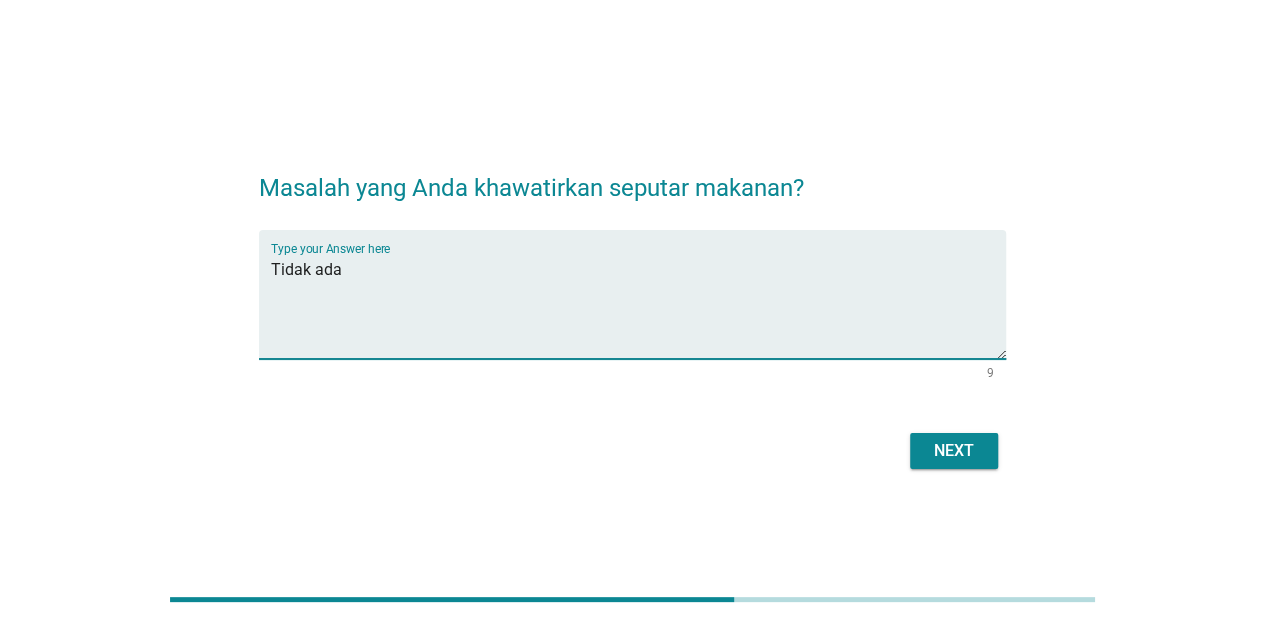 type on "Tidak ada" 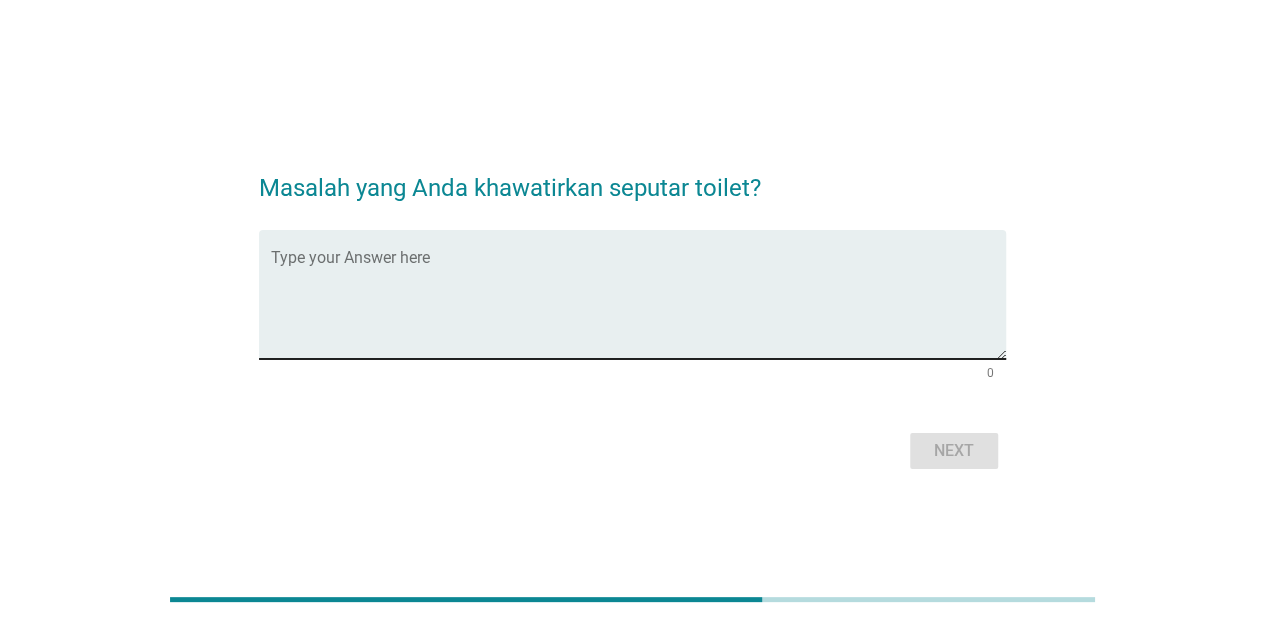 click on "Type your Answer here" at bounding box center [638, 294] 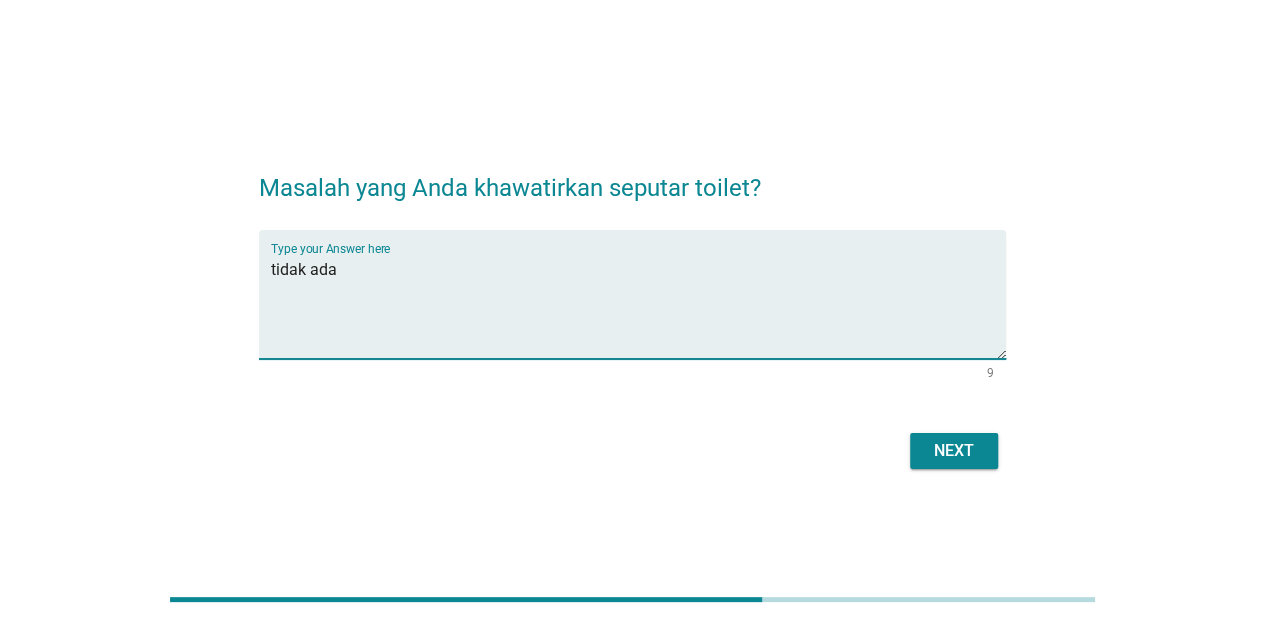 type on "tidak ada" 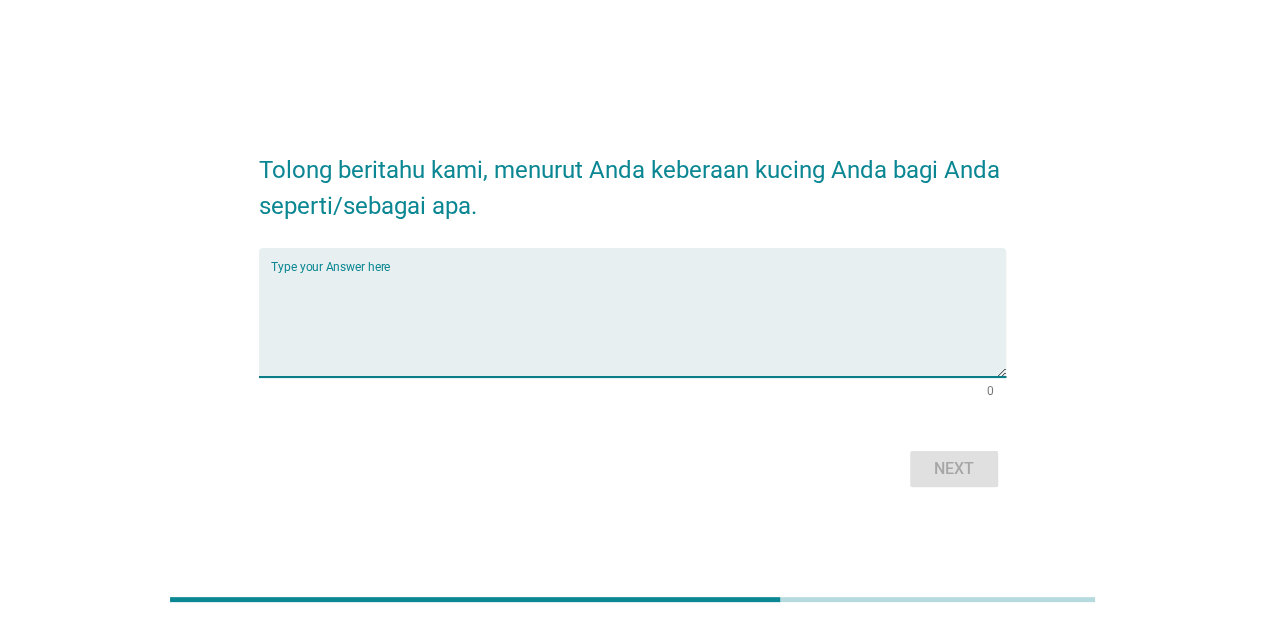 click at bounding box center (638, 324) 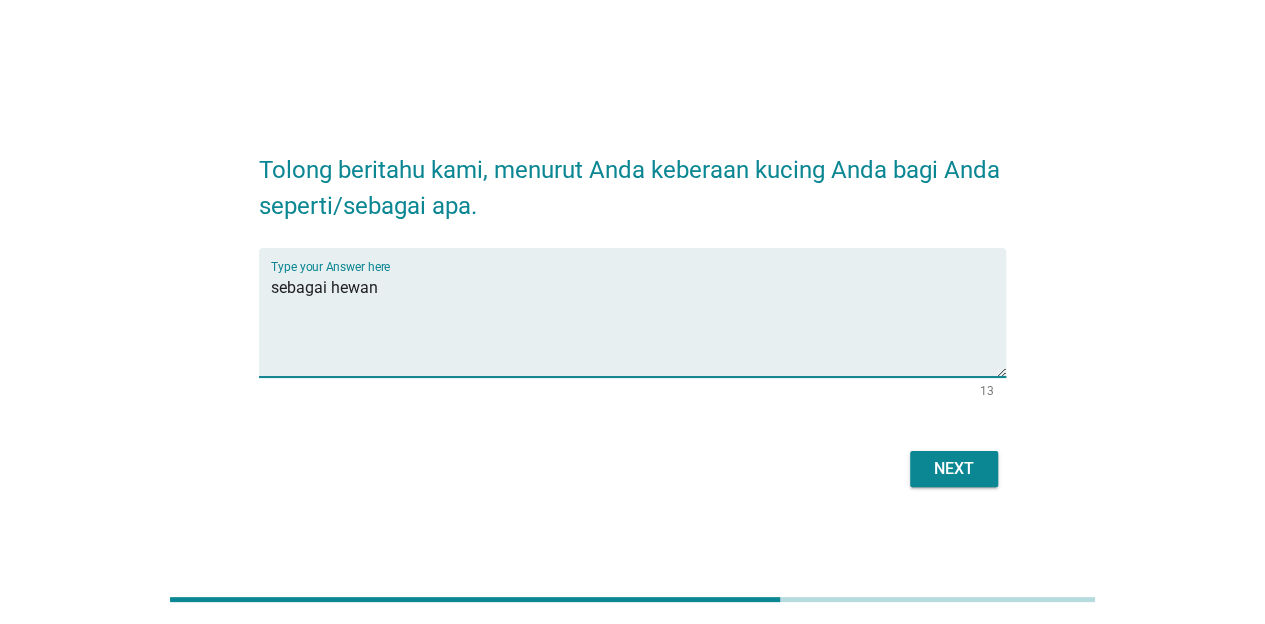 type on "sebagai hewan" 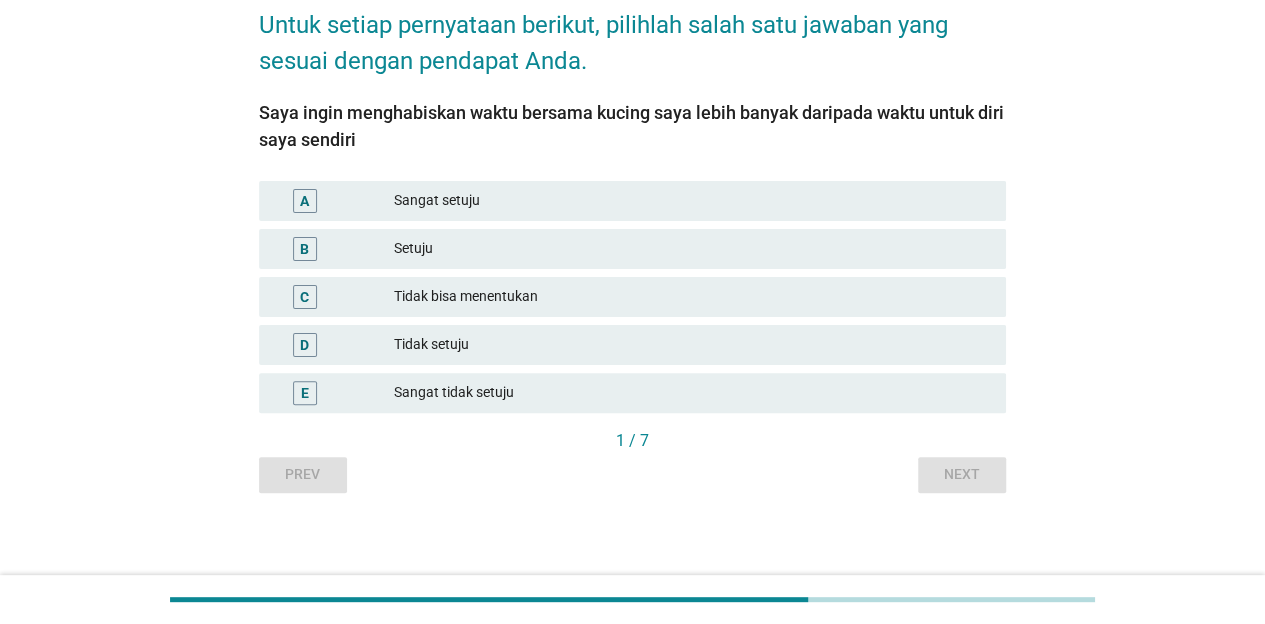 scroll, scrollTop: 108, scrollLeft: 0, axis: vertical 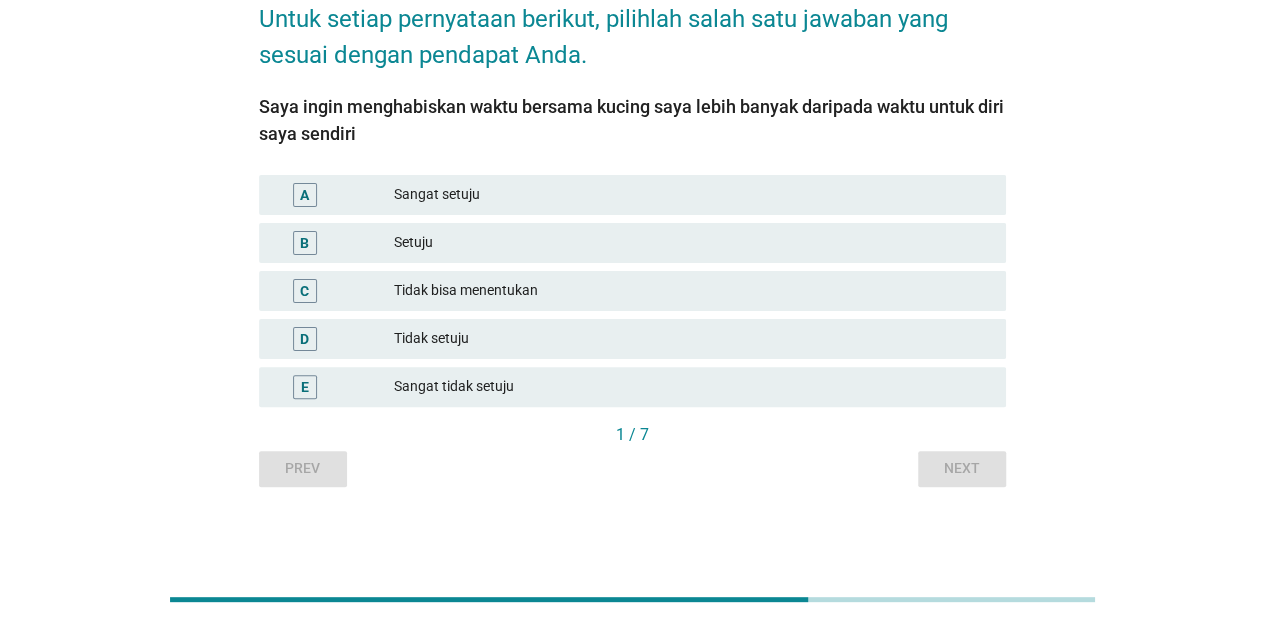 click on "Sangat tidak setuju" at bounding box center [692, 387] 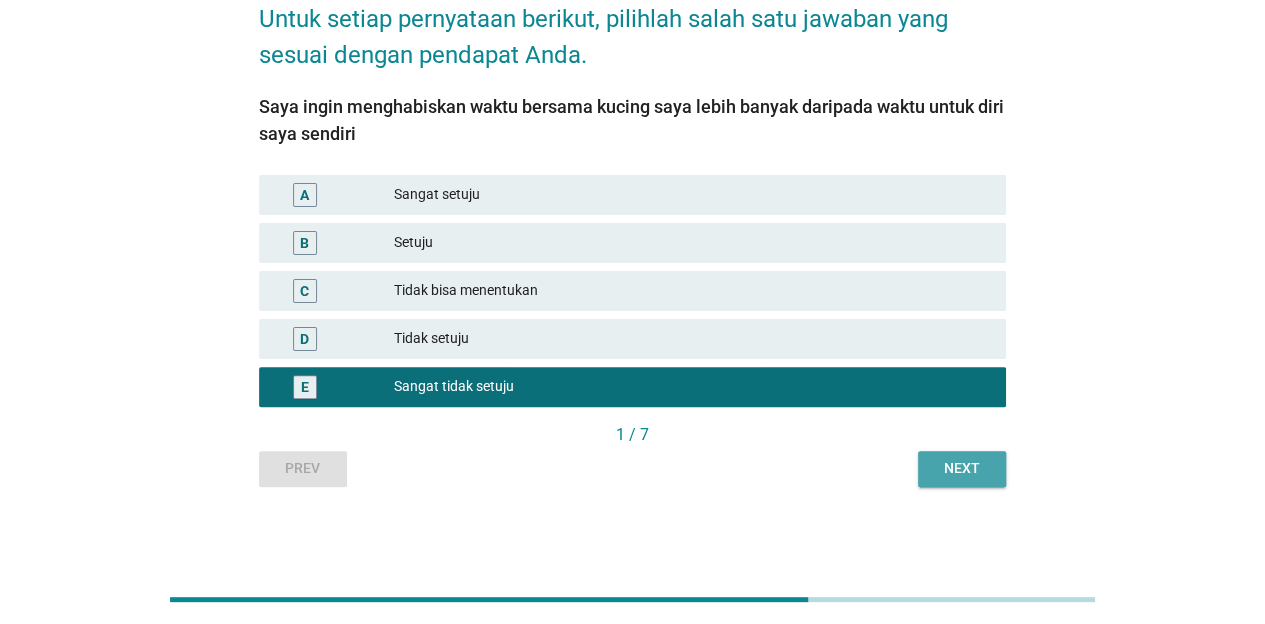click on "Next" at bounding box center (962, 468) 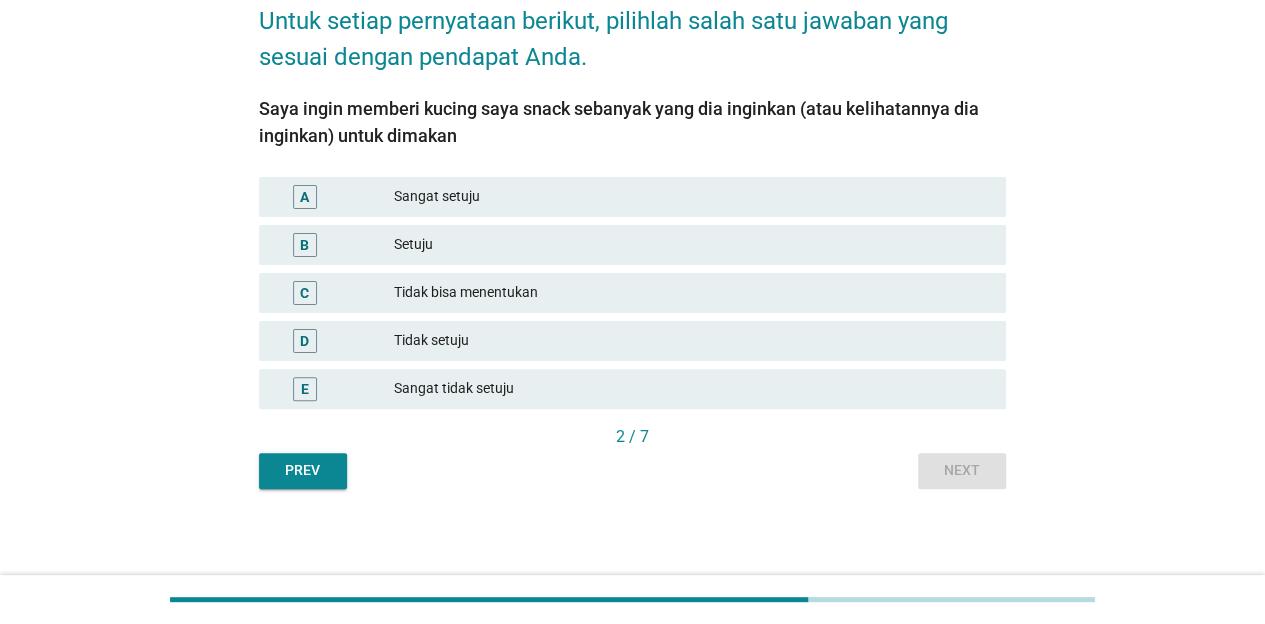 scroll, scrollTop: 108, scrollLeft: 0, axis: vertical 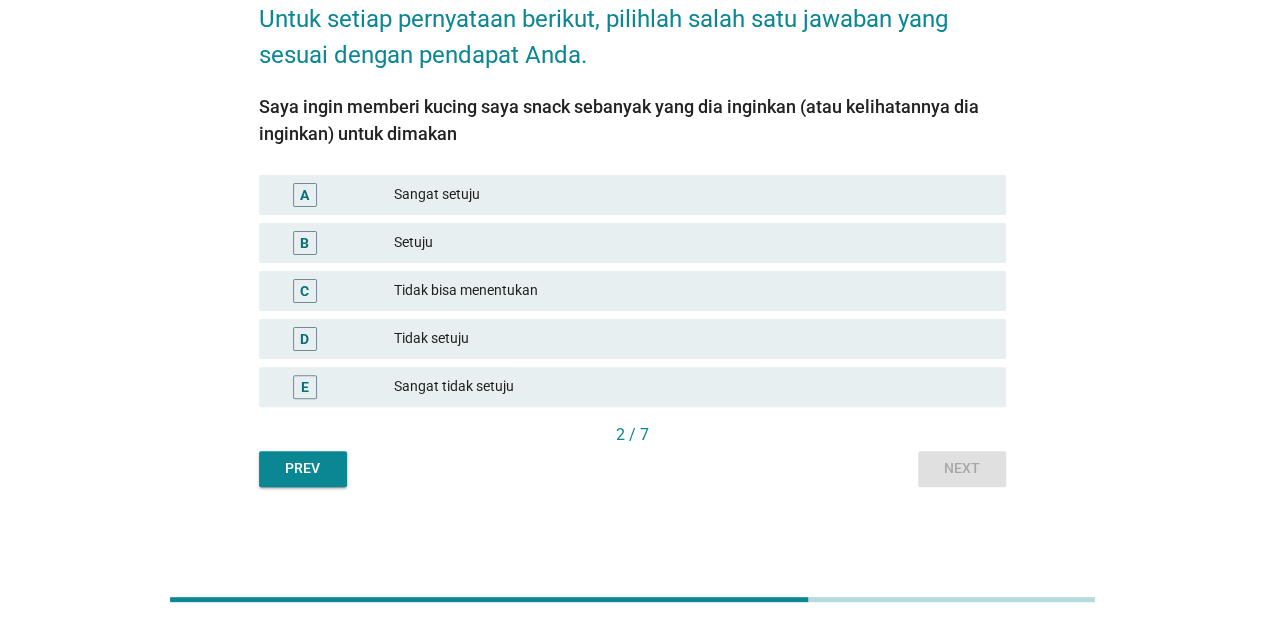 click on "Sangat tidak setuju" at bounding box center (692, 387) 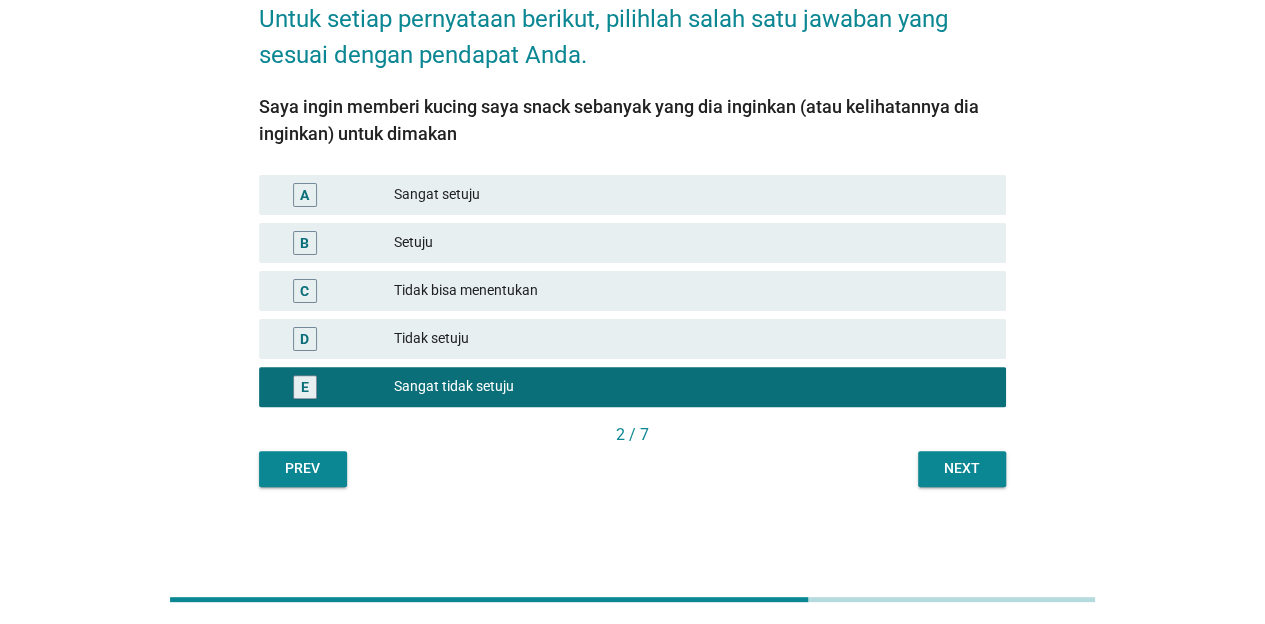 click on "Next" at bounding box center (962, 468) 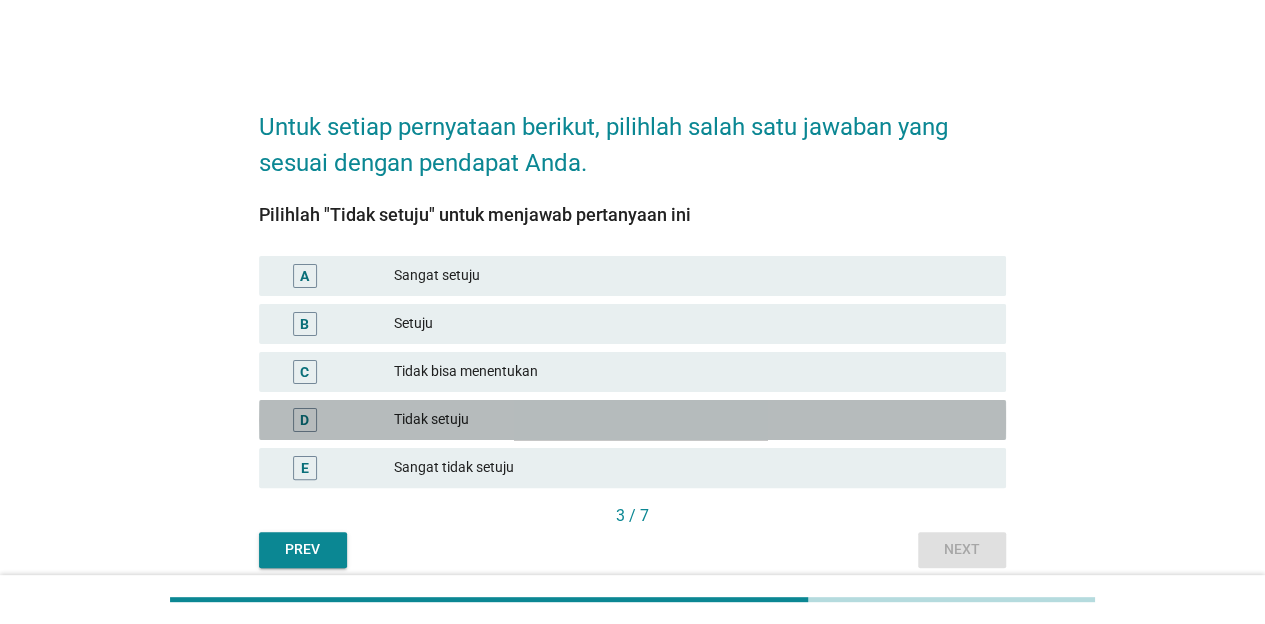click on "Tidak setuju" at bounding box center (692, 420) 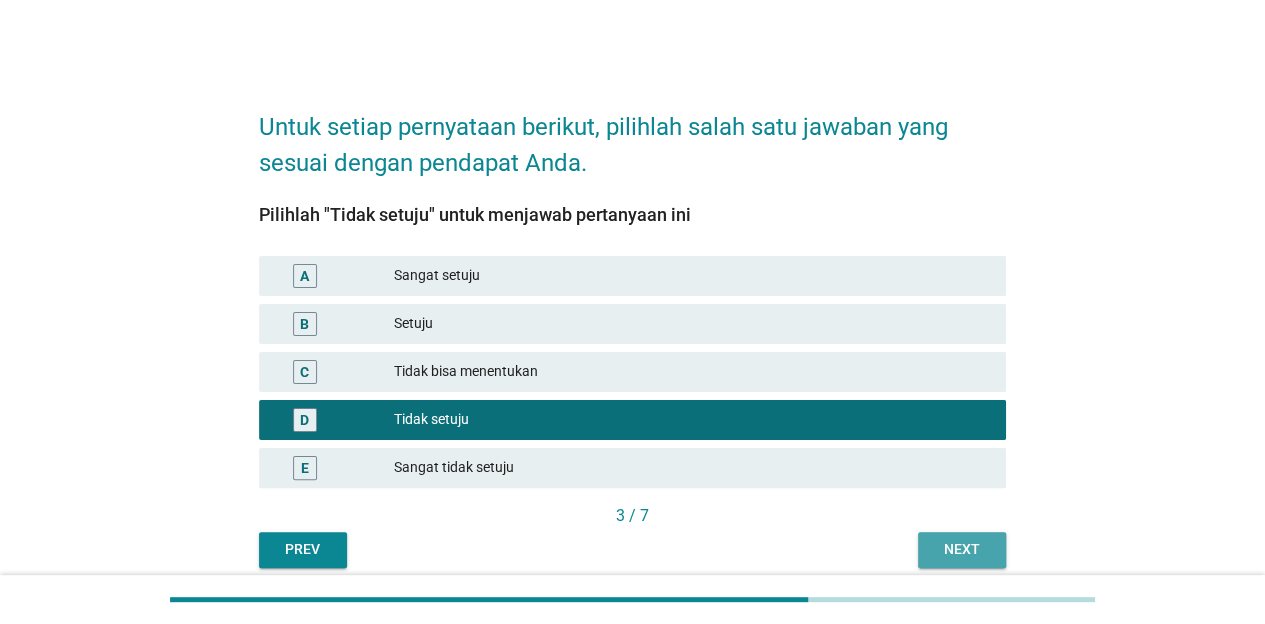 click on "Next" at bounding box center [962, 549] 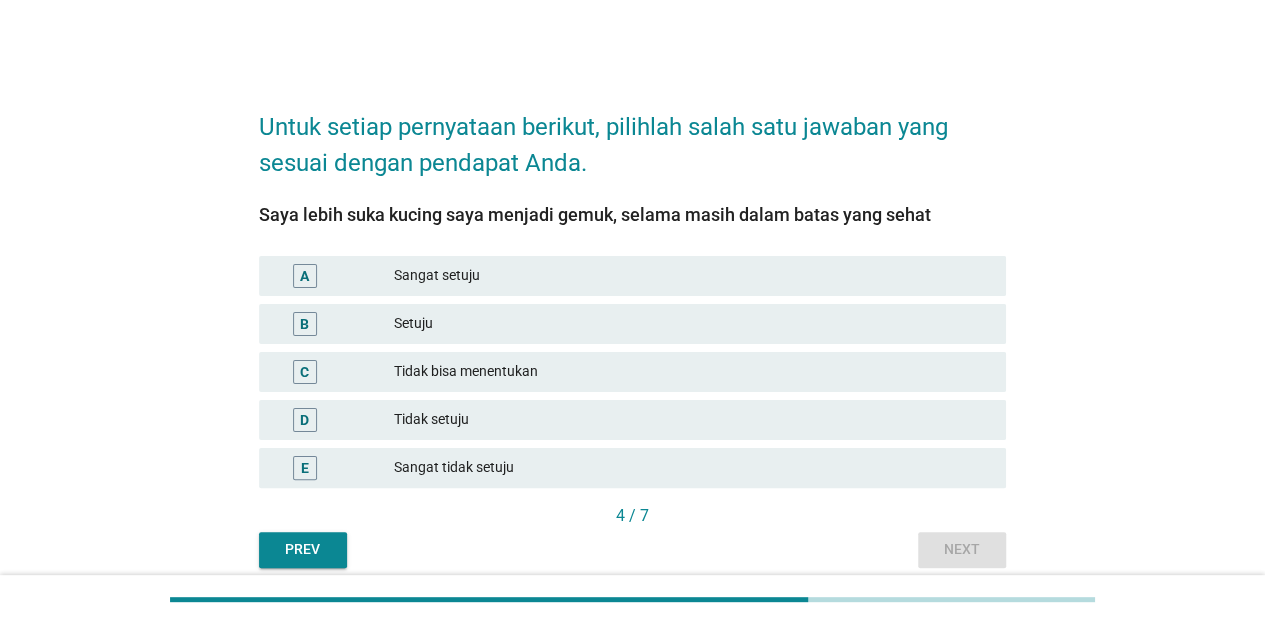 click on "Sangat tidak setuju" at bounding box center (692, 468) 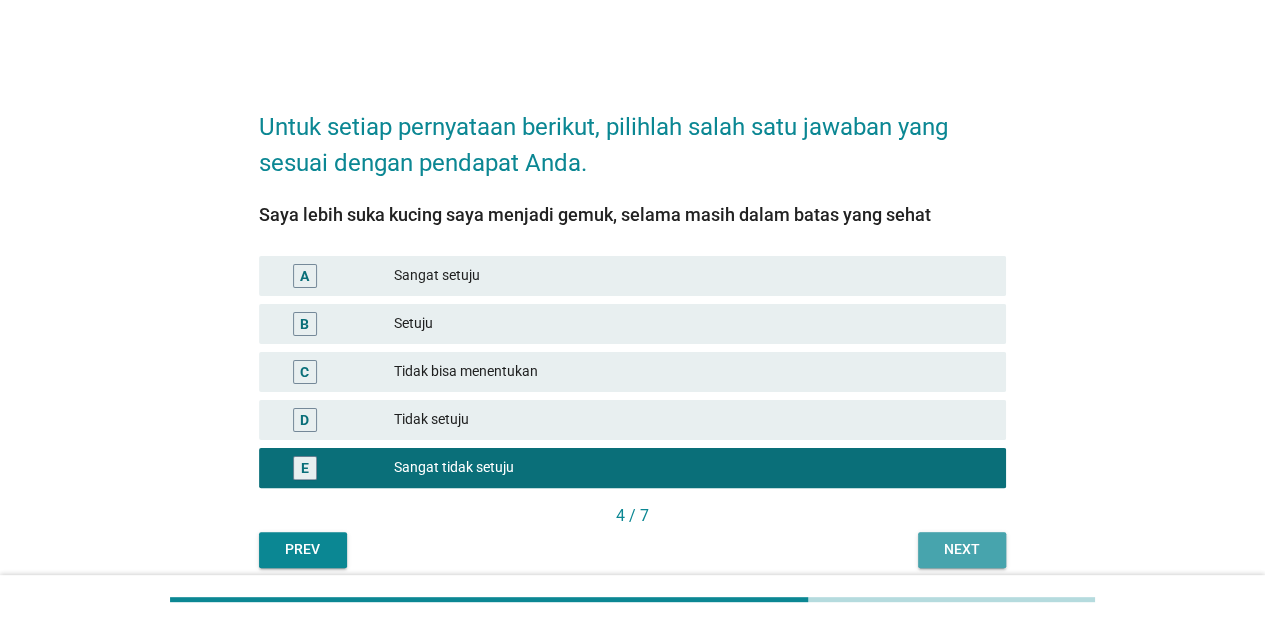 click on "Next" at bounding box center (962, 549) 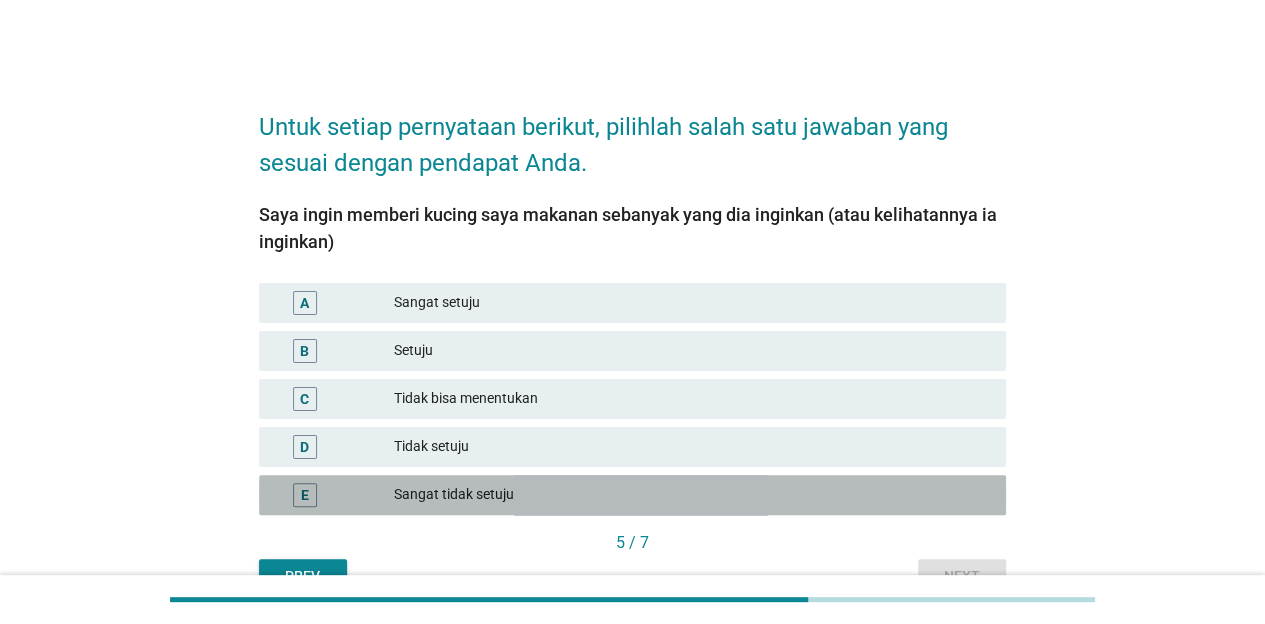 click on "E   Sangat tidak setuju" at bounding box center [632, 495] 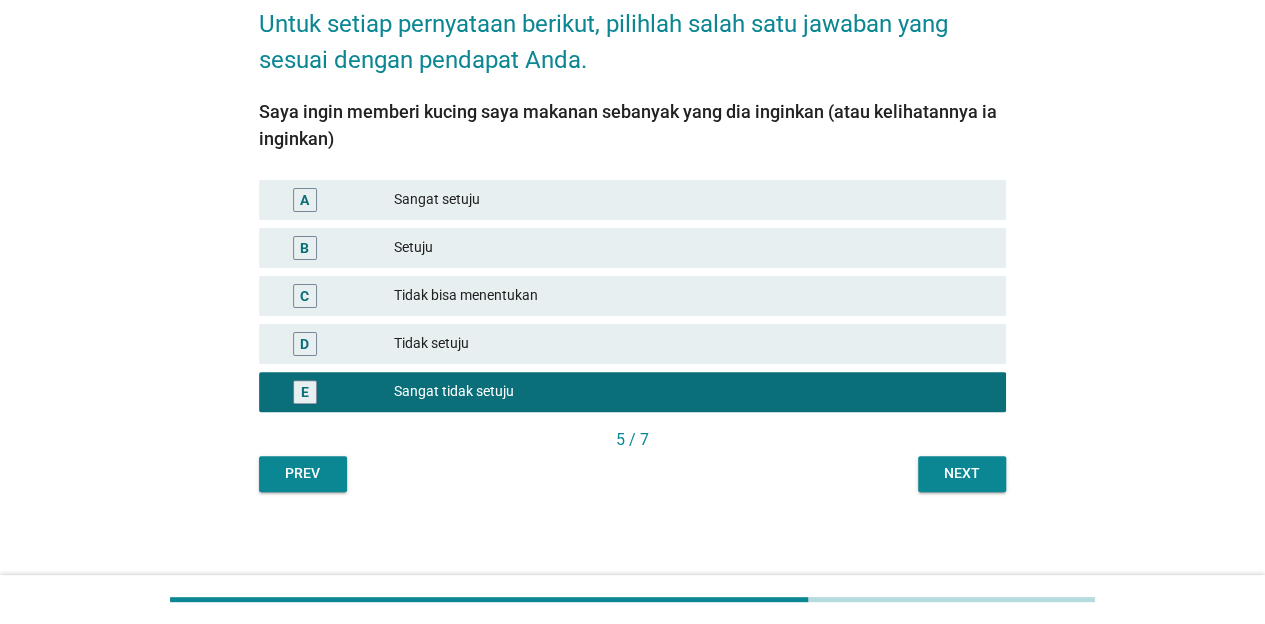 scroll, scrollTop: 108, scrollLeft: 0, axis: vertical 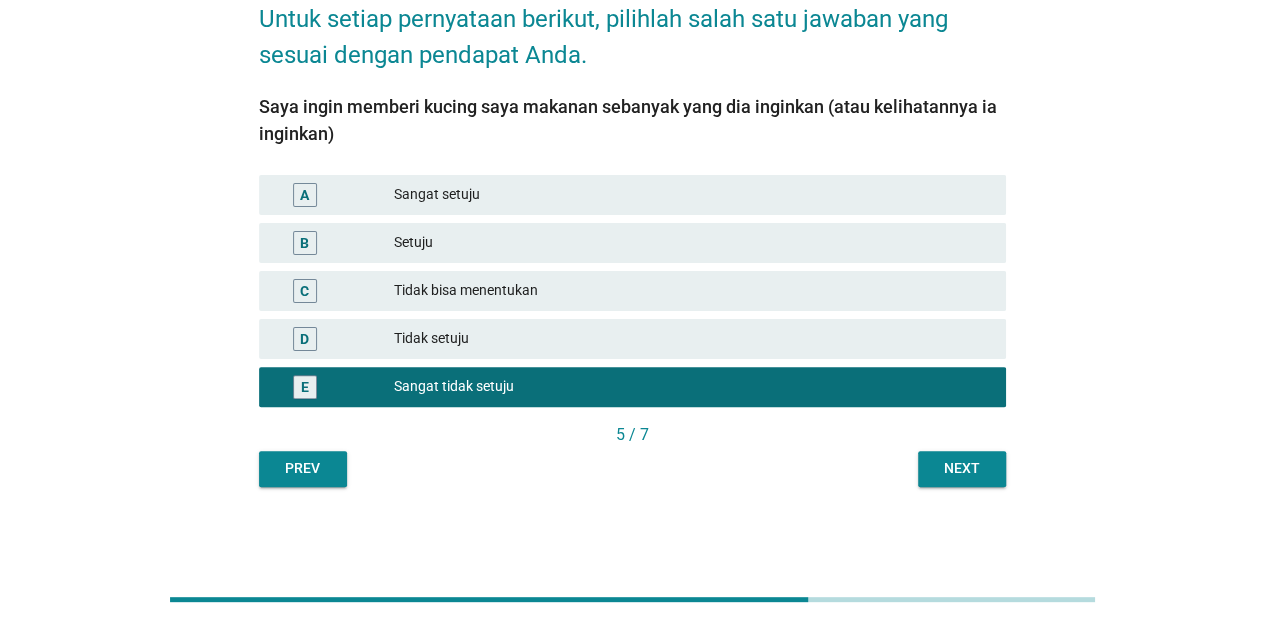 click on "5 / 7" at bounding box center (632, 437) 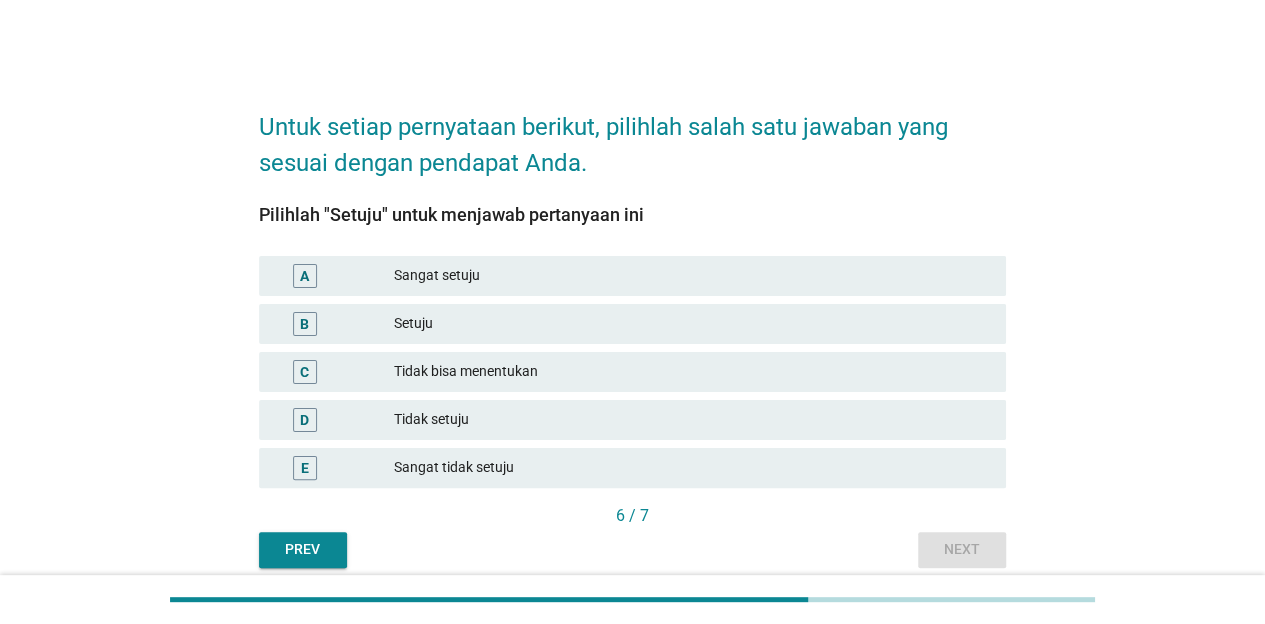 click on "Setuju" at bounding box center (692, 324) 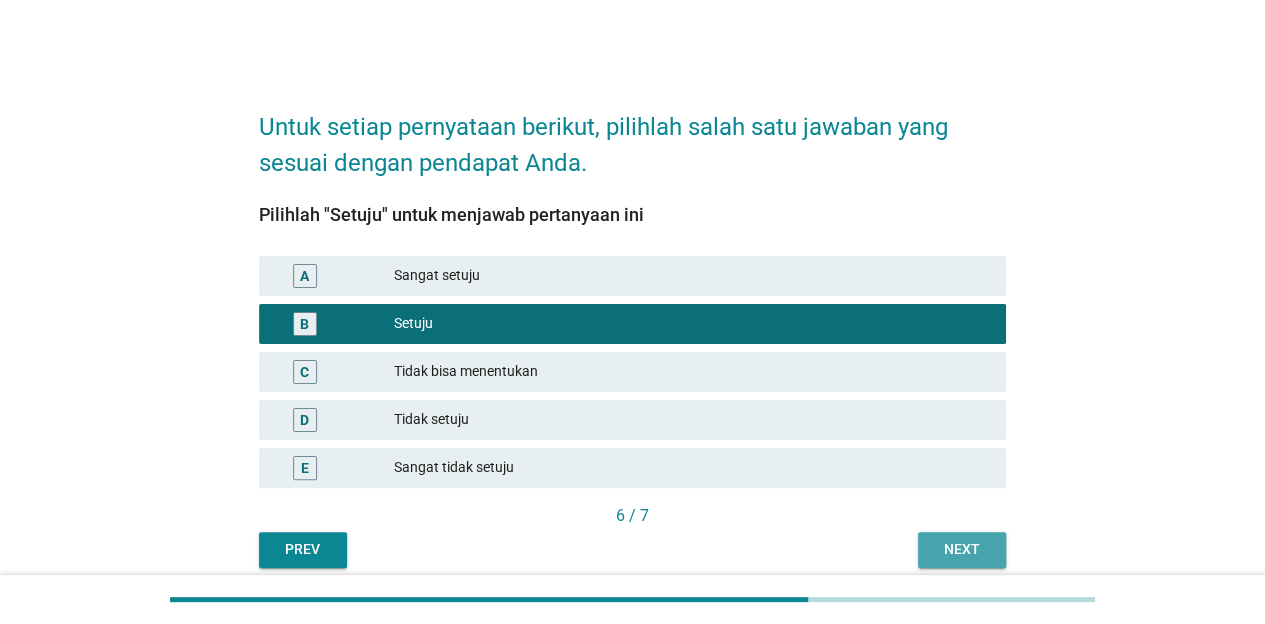 click on "Next" at bounding box center (962, 549) 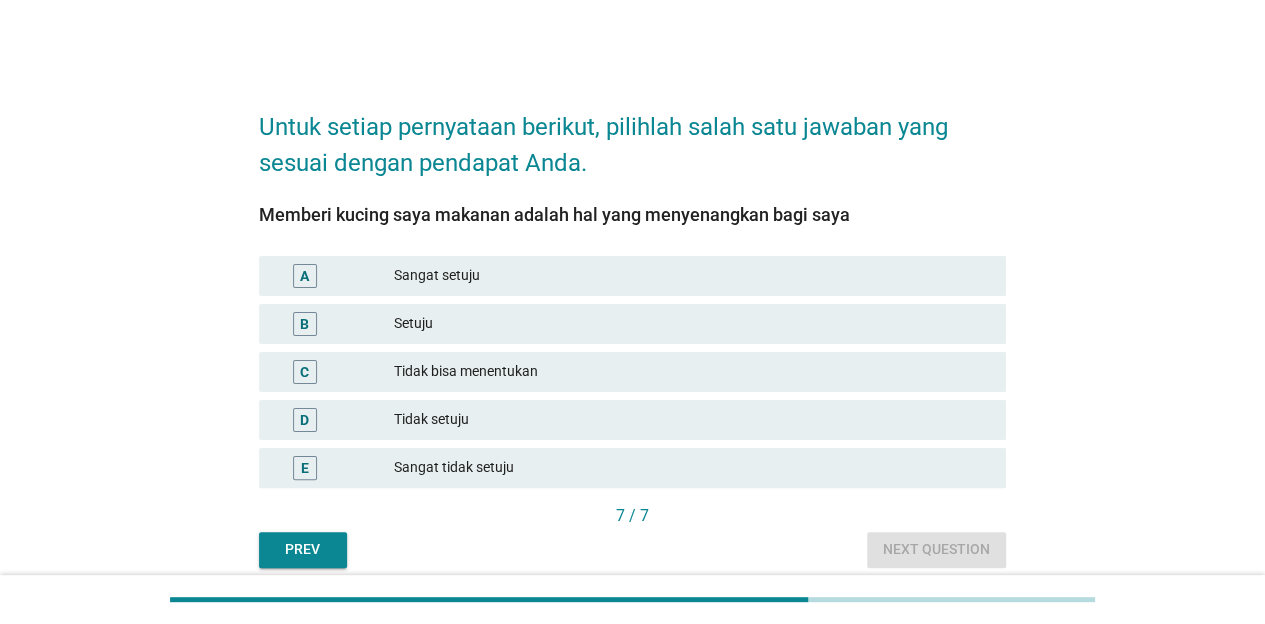 click on "Sangat setuju" at bounding box center (692, 276) 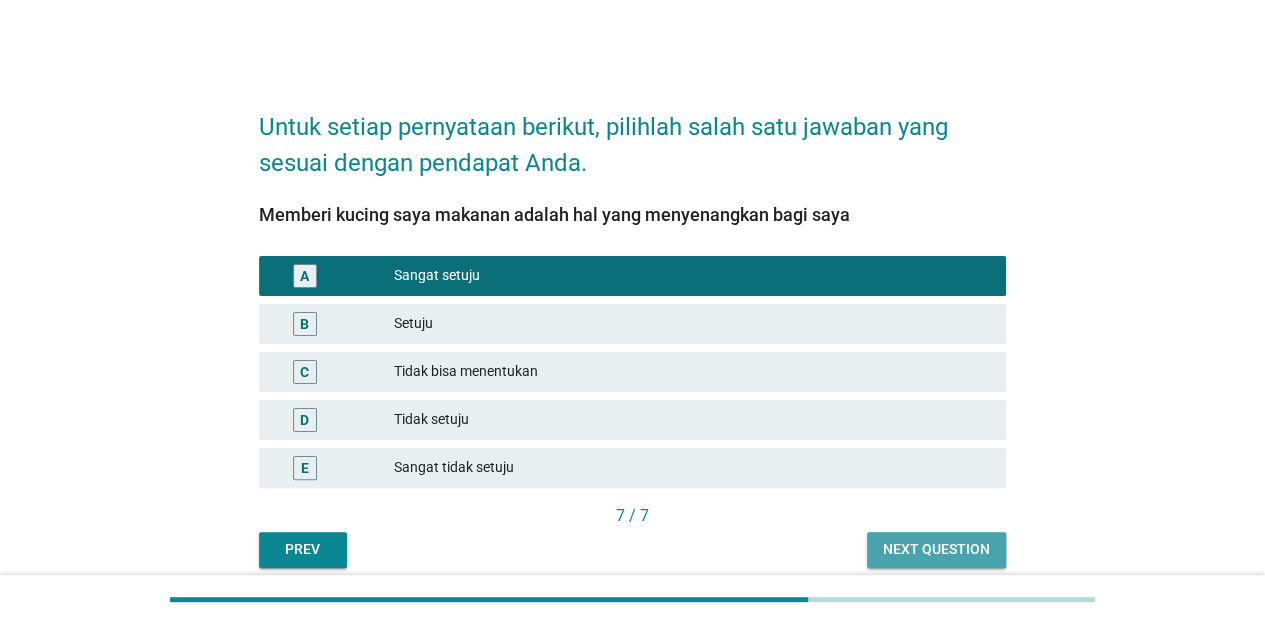 click on "Next question" at bounding box center [936, 549] 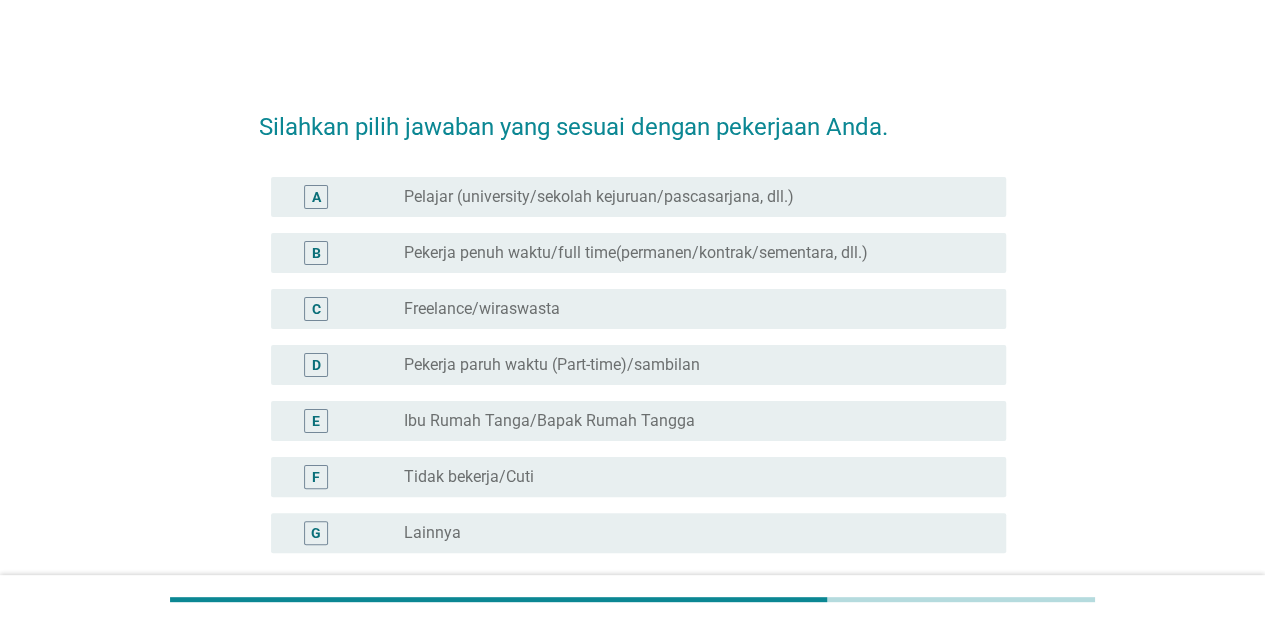 click on "Pekerja penuh waktu/full time(permanen/kontrak/sementara, dll.)" at bounding box center [636, 253] 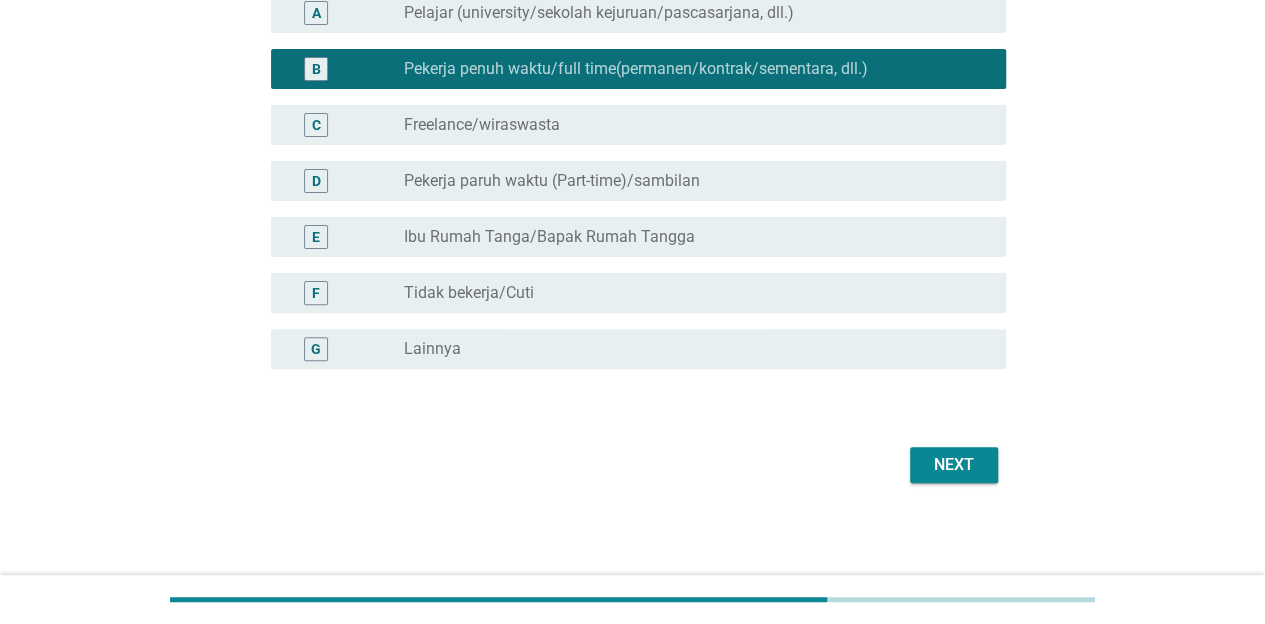scroll, scrollTop: 186, scrollLeft: 0, axis: vertical 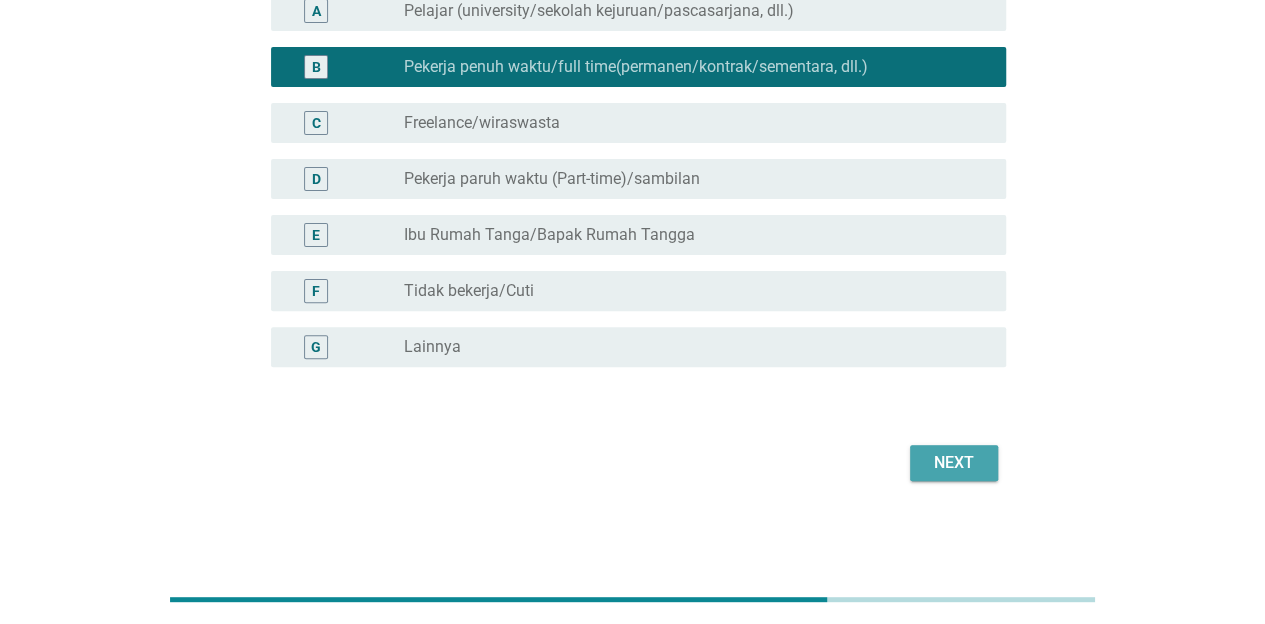 click on "Next" at bounding box center (954, 463) 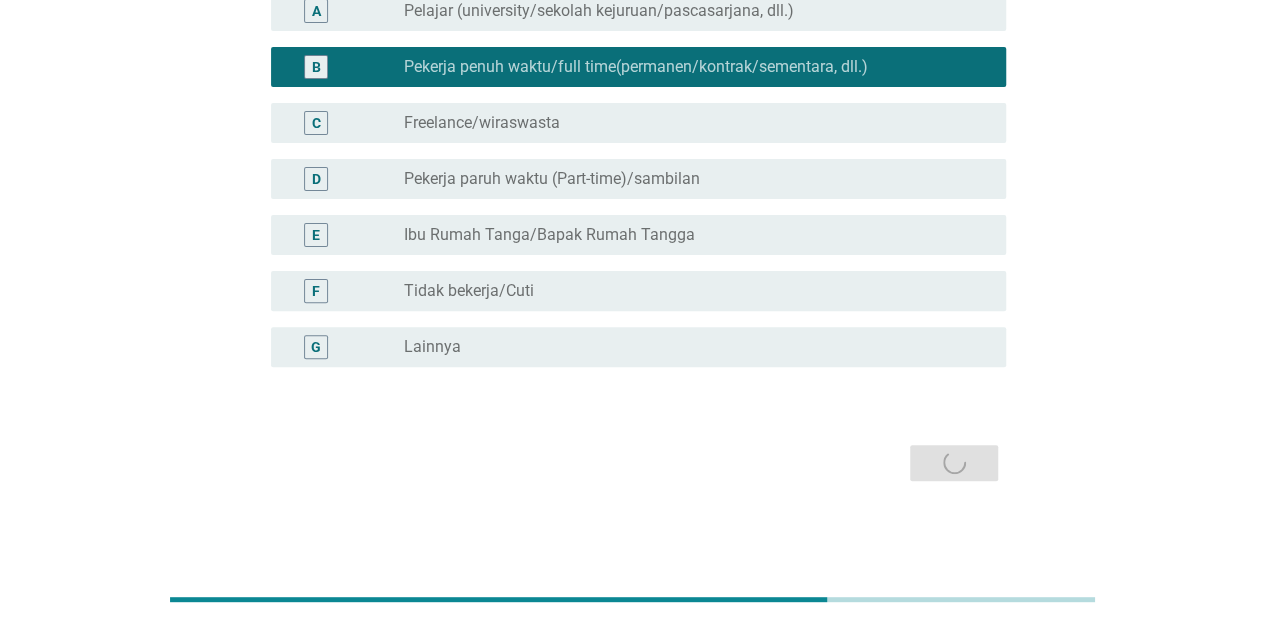 scroll, scrollTop: 0, scrollLeft: 0, axis: both 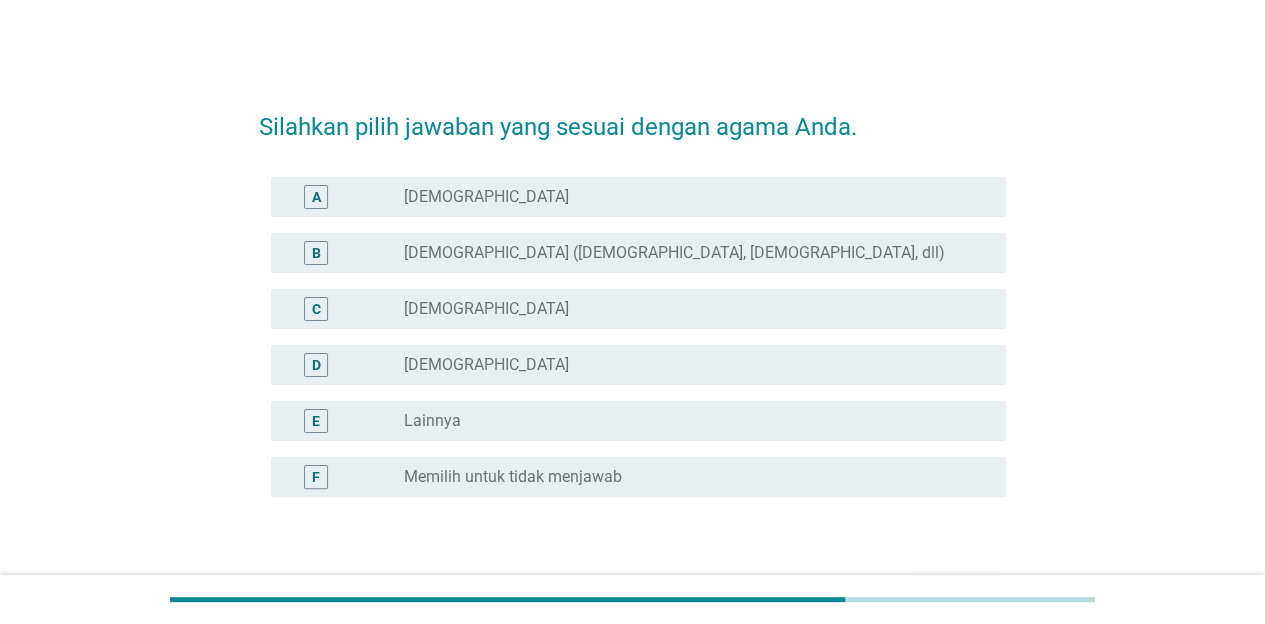 click on "radio_button_unchecked [DEMOGRAPHIC_DATA]" at bounding box center [689, 309] 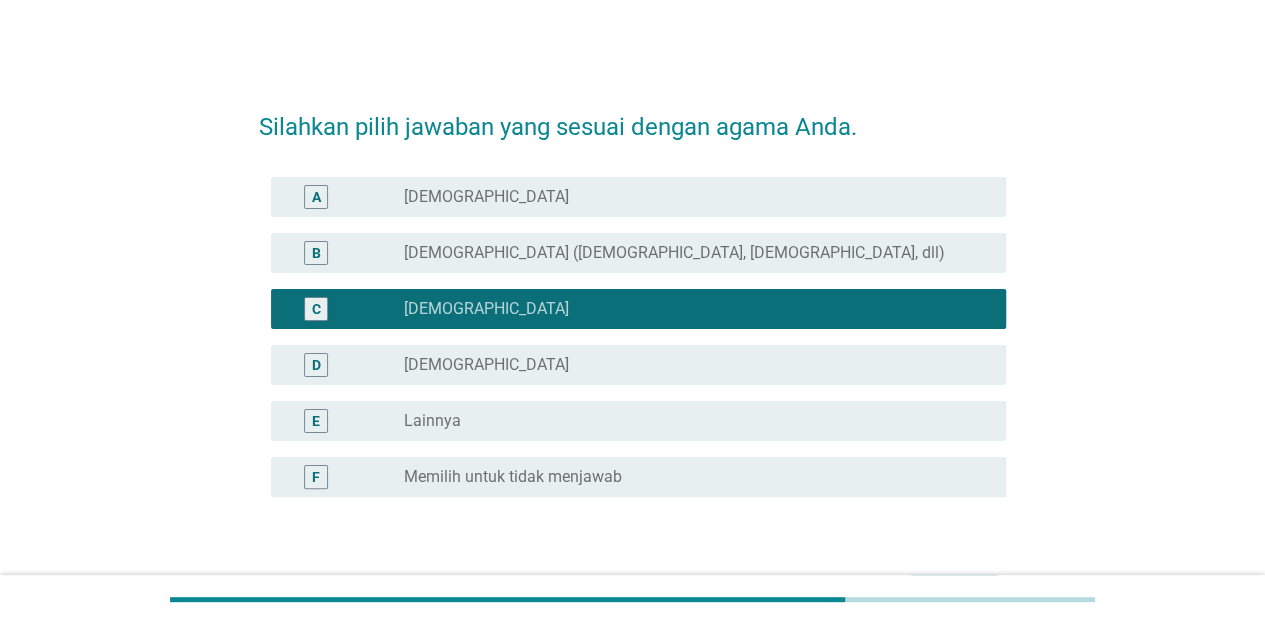 scroll, scrollTop: 130, scrollLeft: 0, axis: vertical 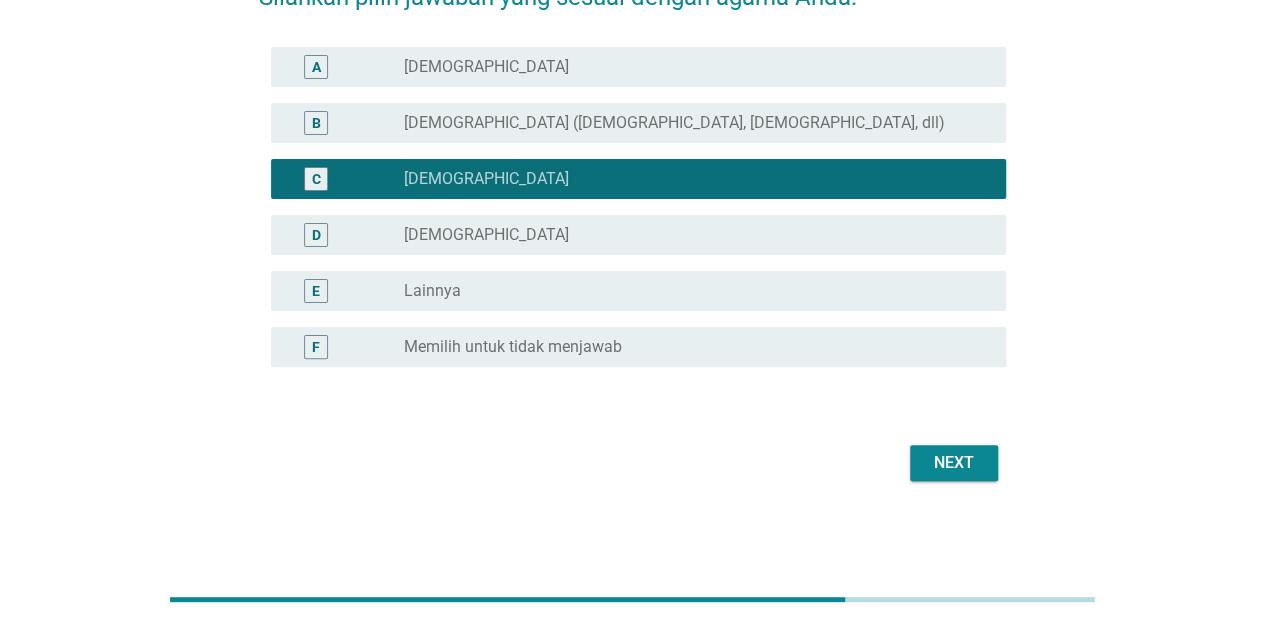 click on "Next" at bounding box center [954, 463] 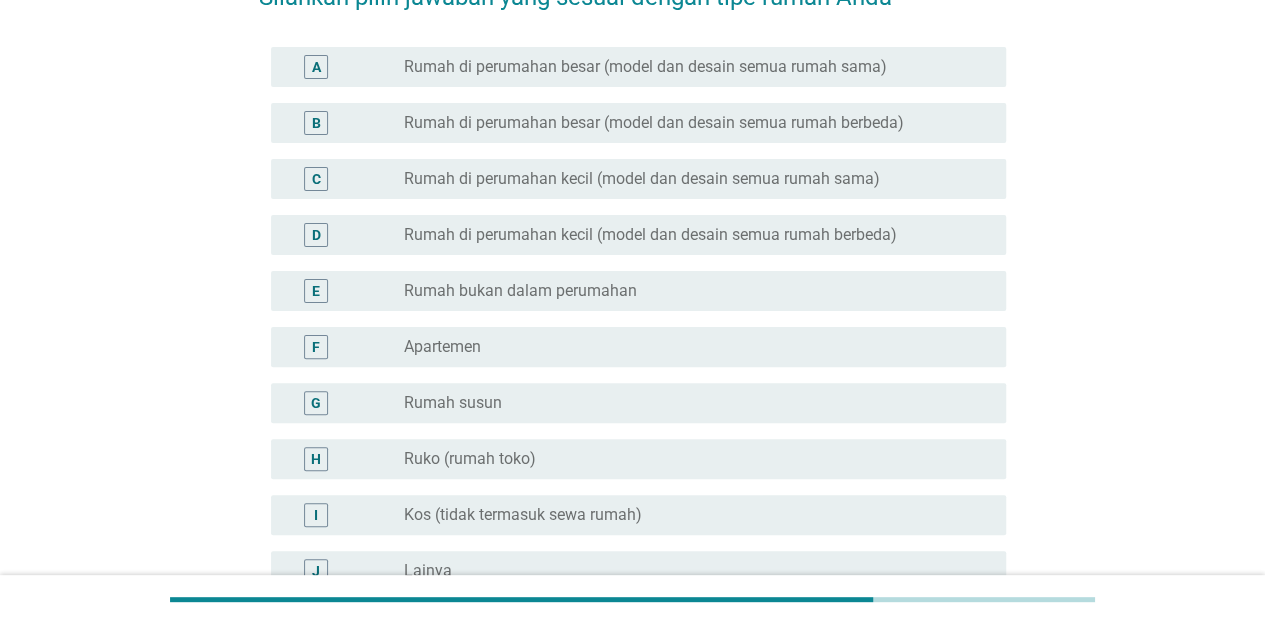 scroll, scrollTop: 0, scrollLeft: 0, axis: both 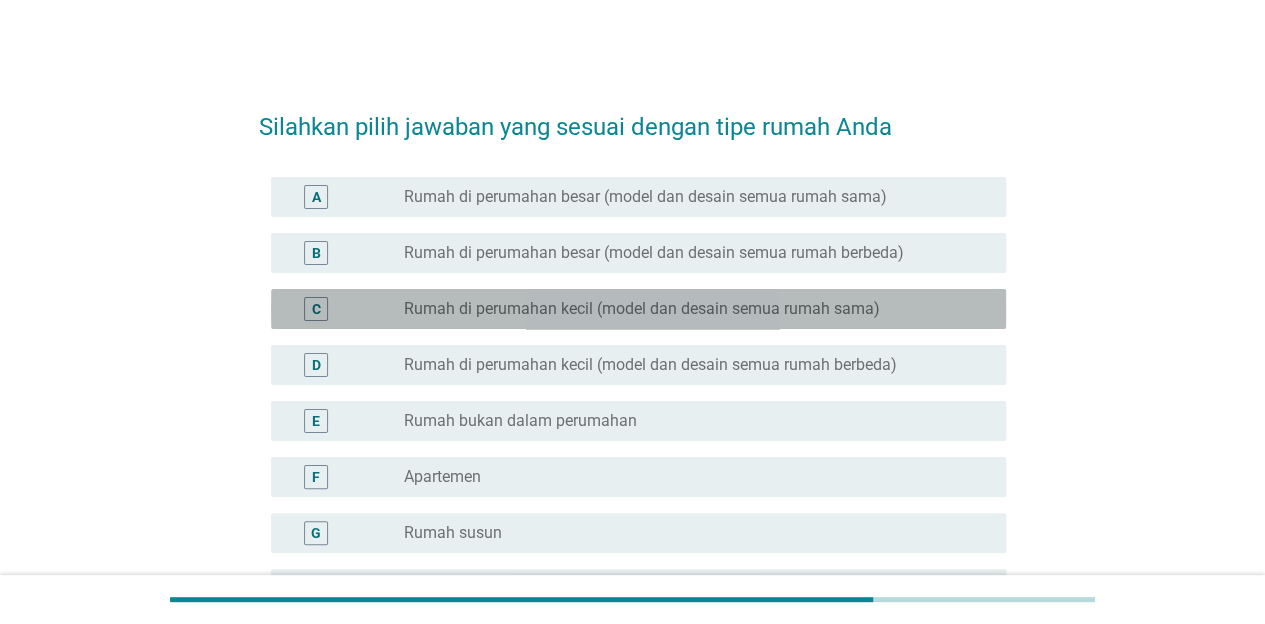 click on "Rumah di perumahan kecil (model dan desain semua rumah sama)" at bounding box center (642, 309) 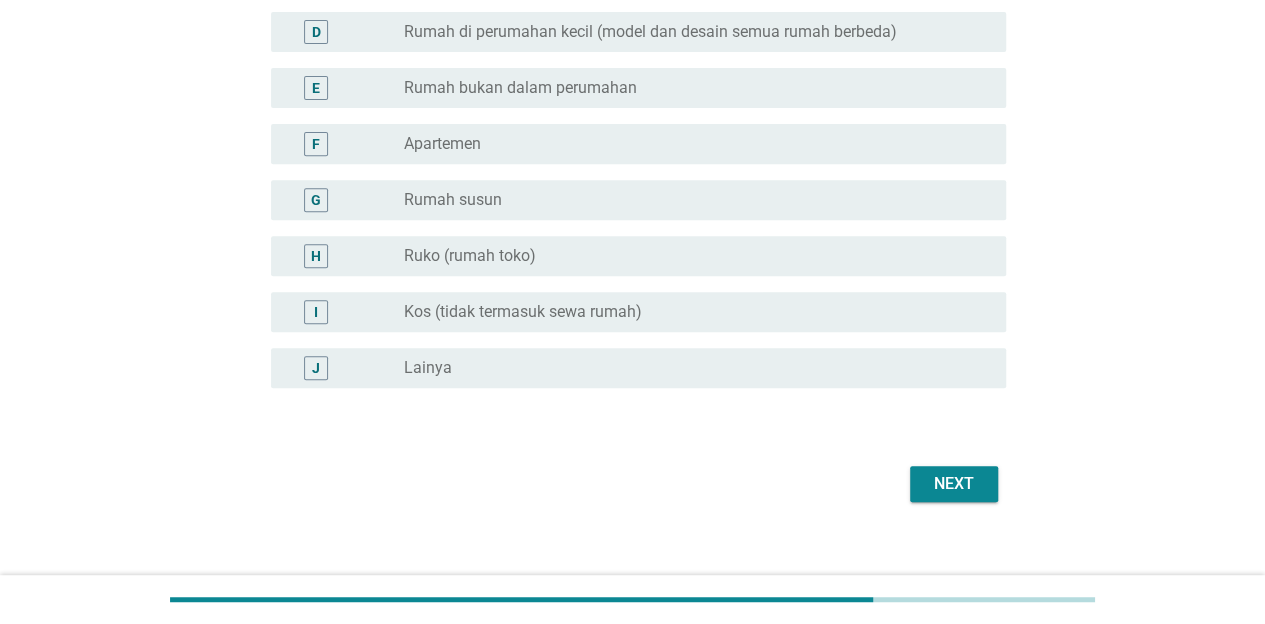 scroll, scrollTop: 354, scrollLeft: 0, axis: vertical 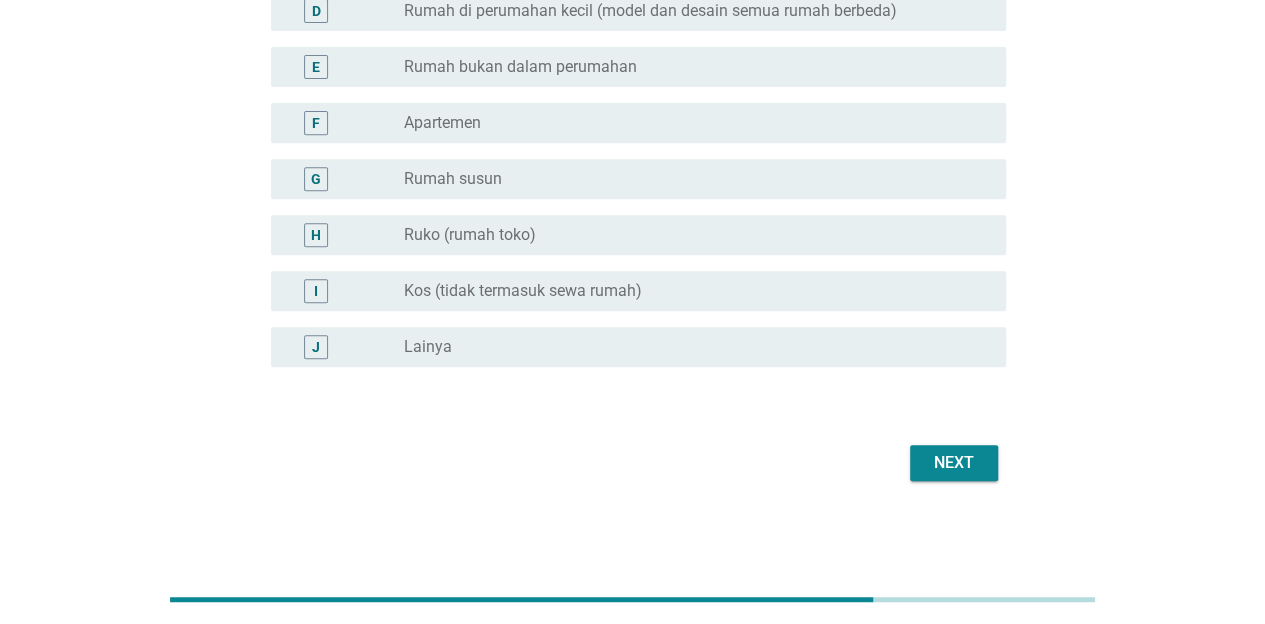 click on "Next" at bounding box center [954, 463] 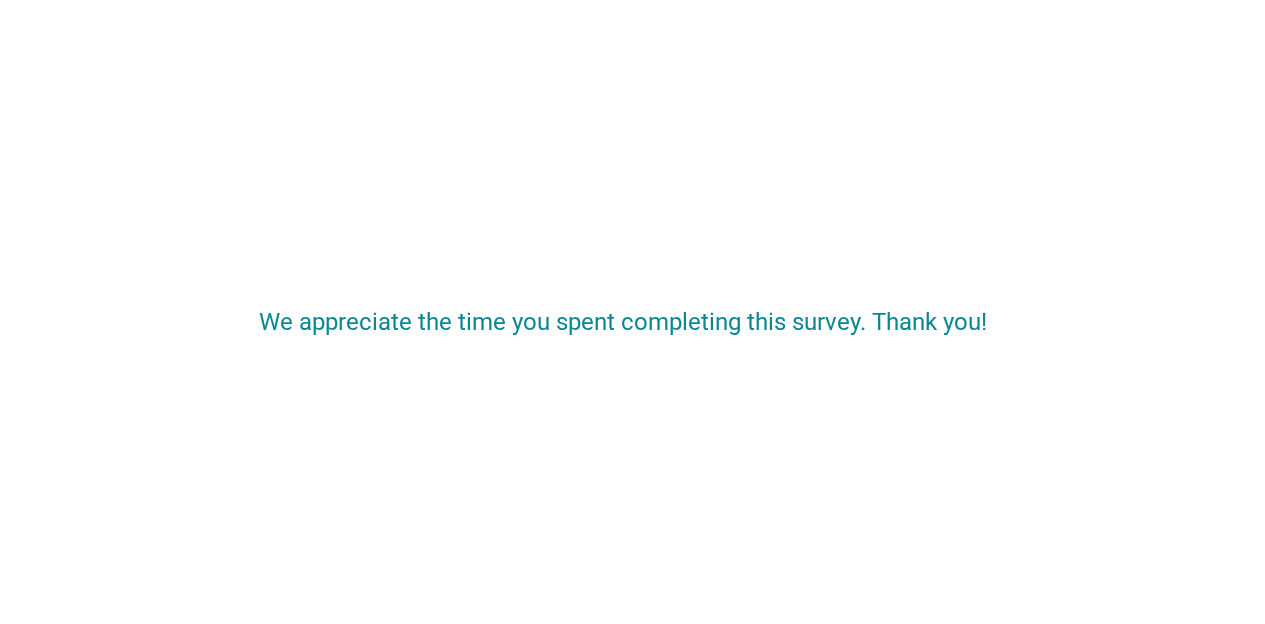 scroll, scrollTop: 0, scrollLeft: 0, axis: both 